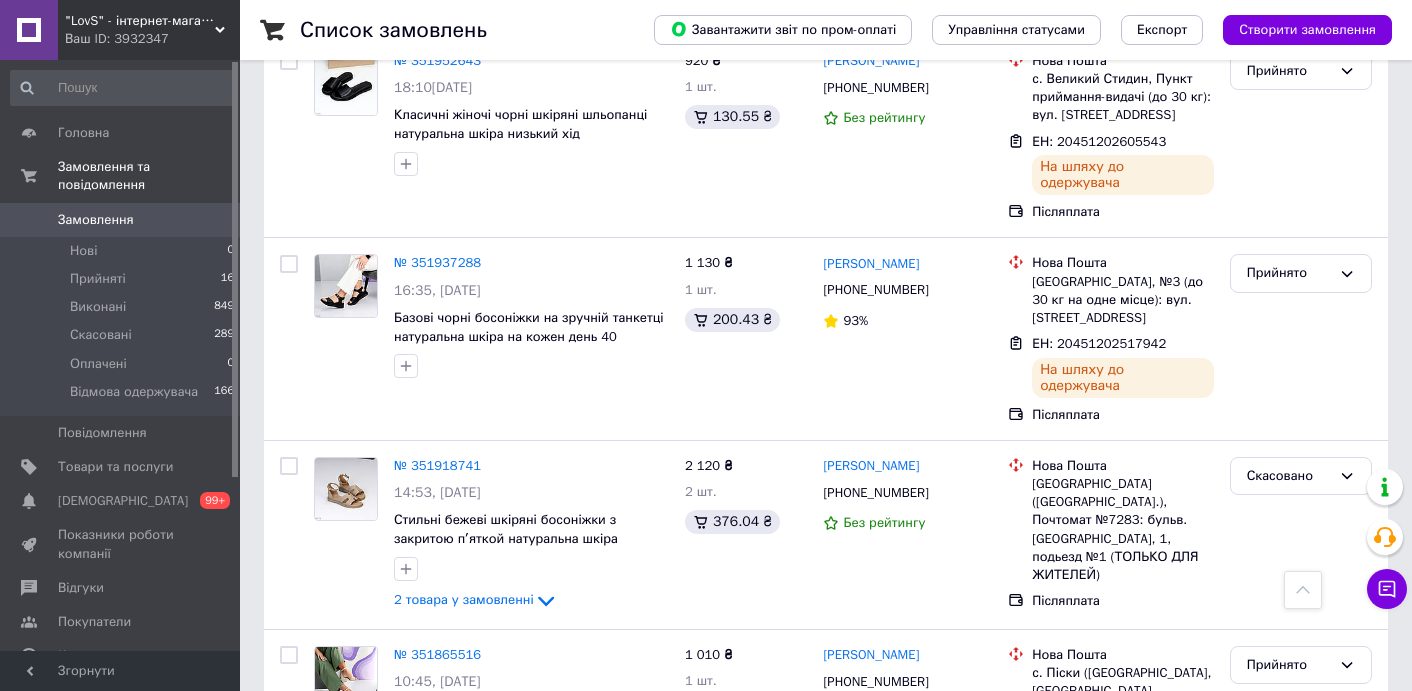 scroll, scrollTop: 1027, scrollLeft: 0, axis: vertical 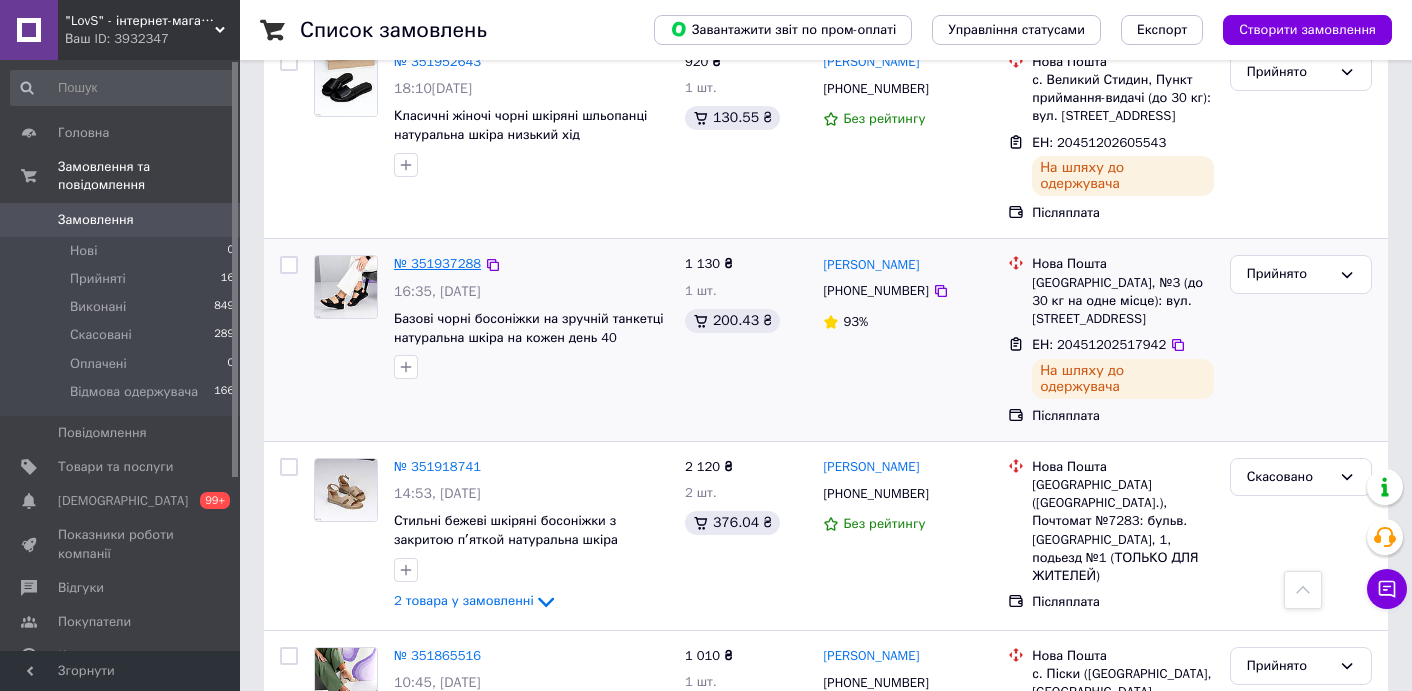 click on "№ 351937288" at bounding box center (437, 263) 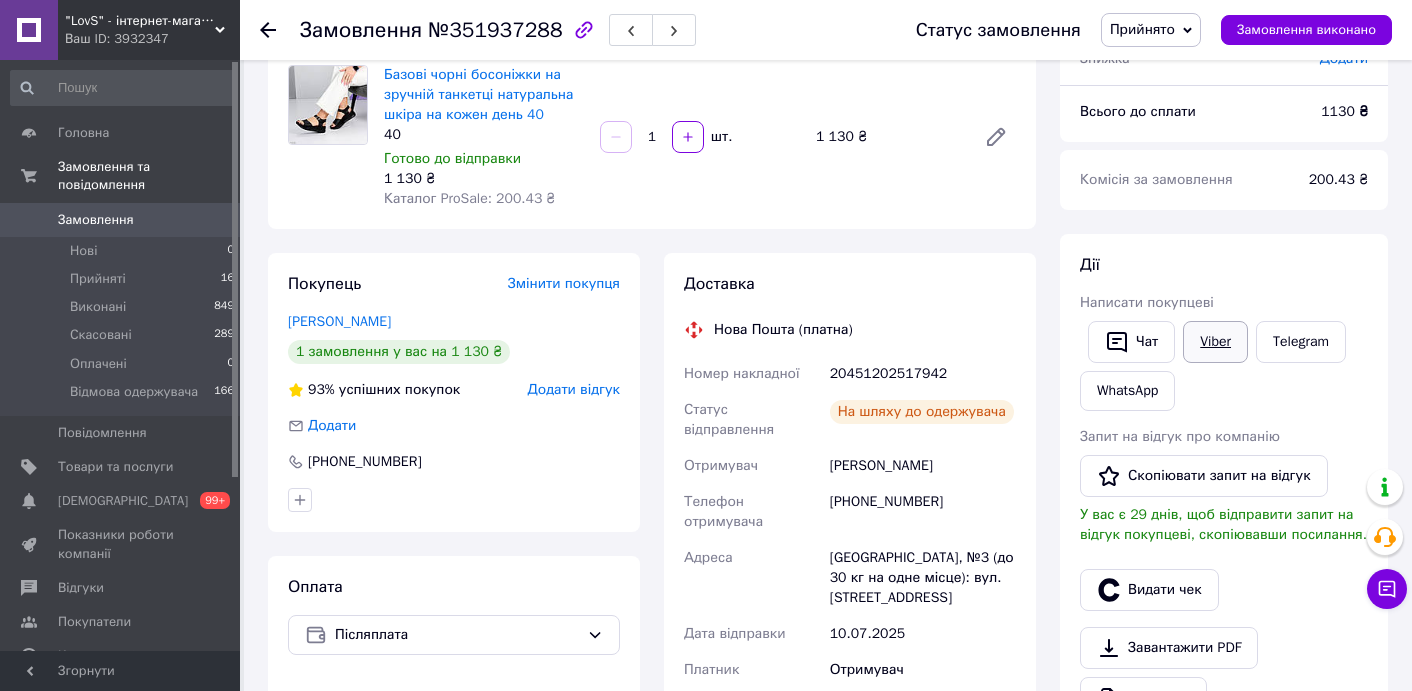 scroll, scrollTop: 165, scrollLeft: 0, axis: vertical 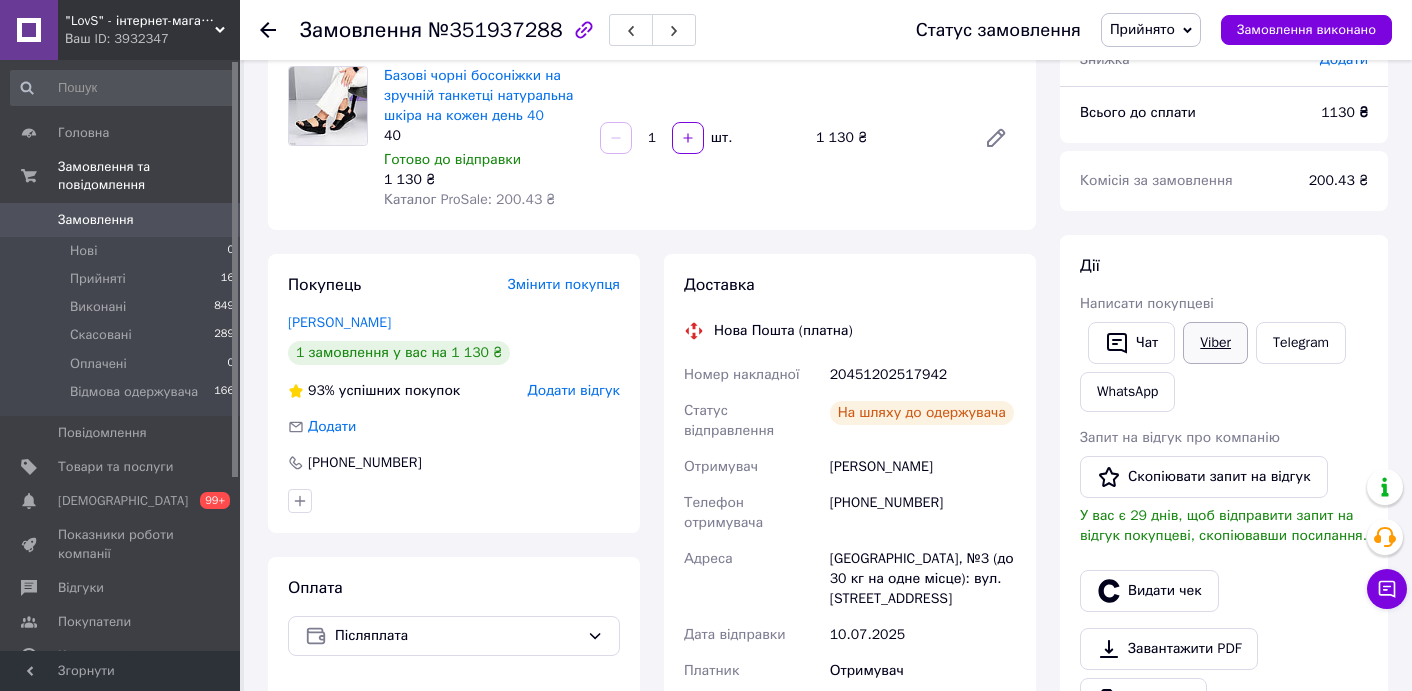 click on "Viber" at bounding box center [1215, 343] 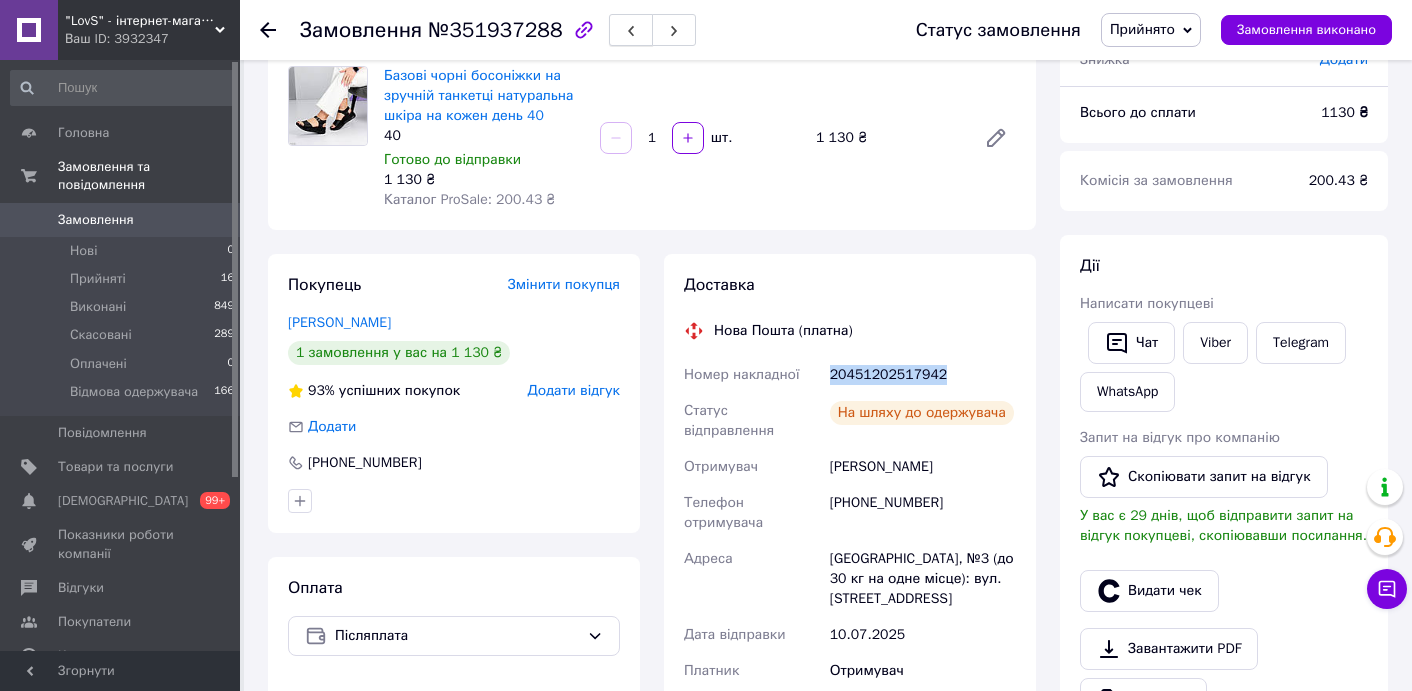 click 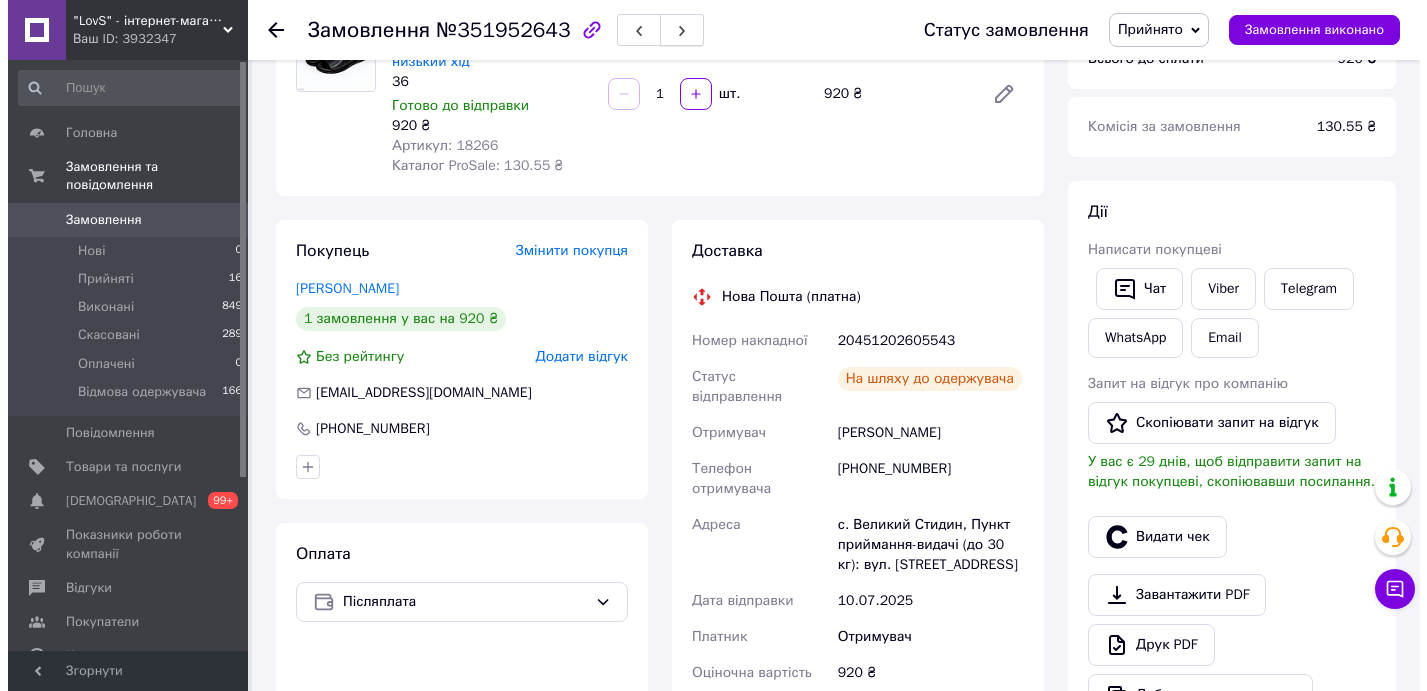 scroll, scrollTop: 218, scrollLeft: 0, axis: vertical 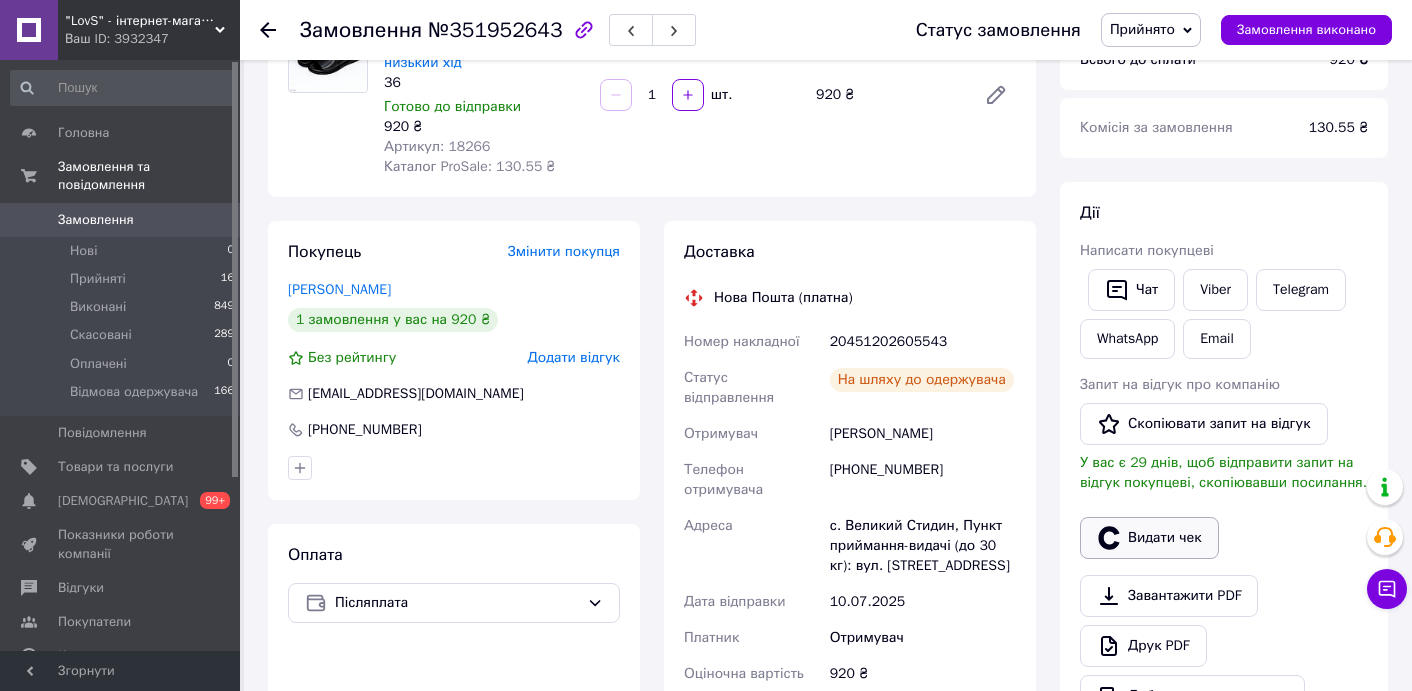 click 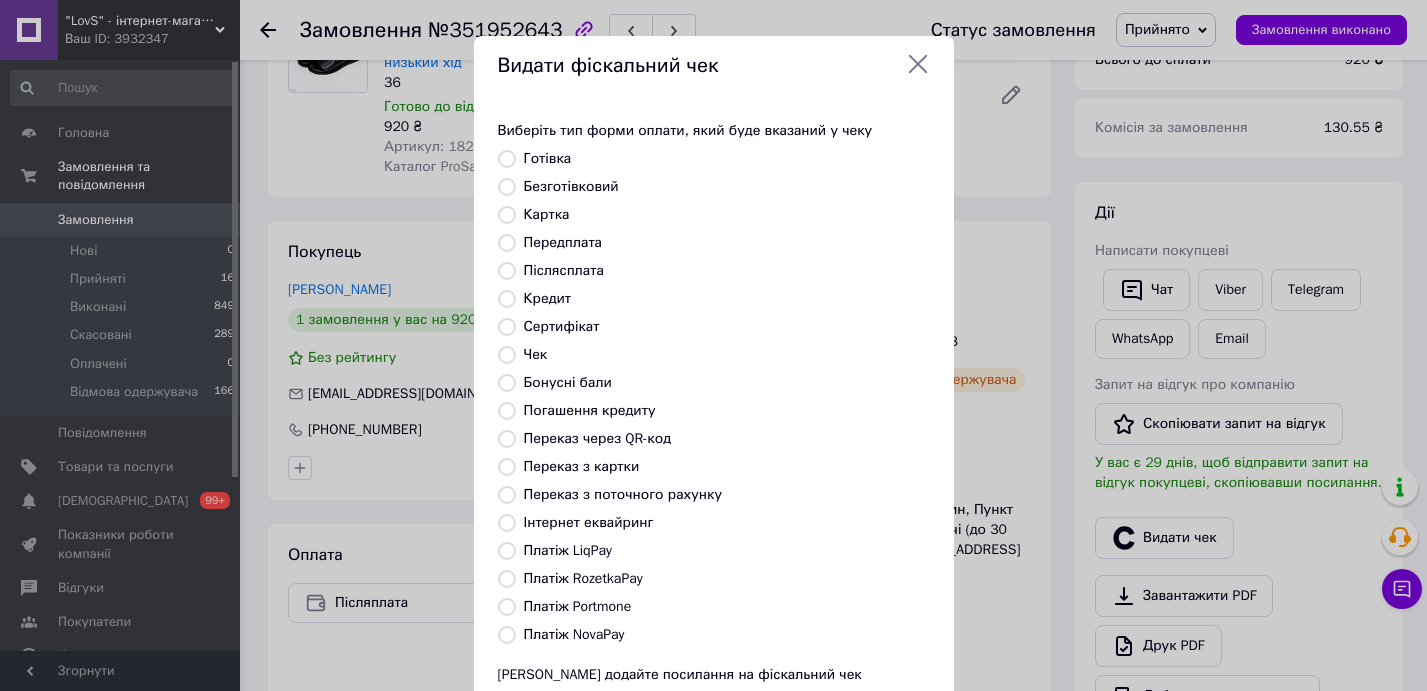 scroll, scrollTop: 168, scrollLeft: 0, axis: vertical 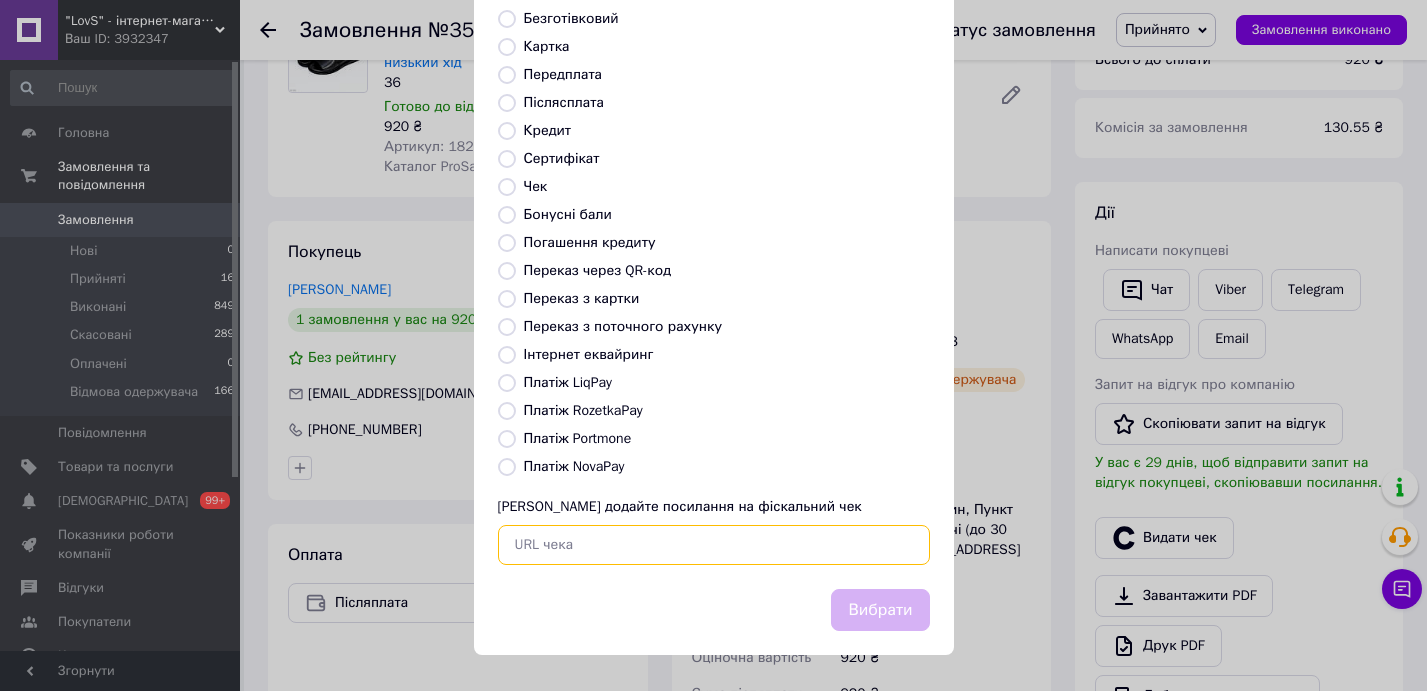 click at bounding box center [714, 545] 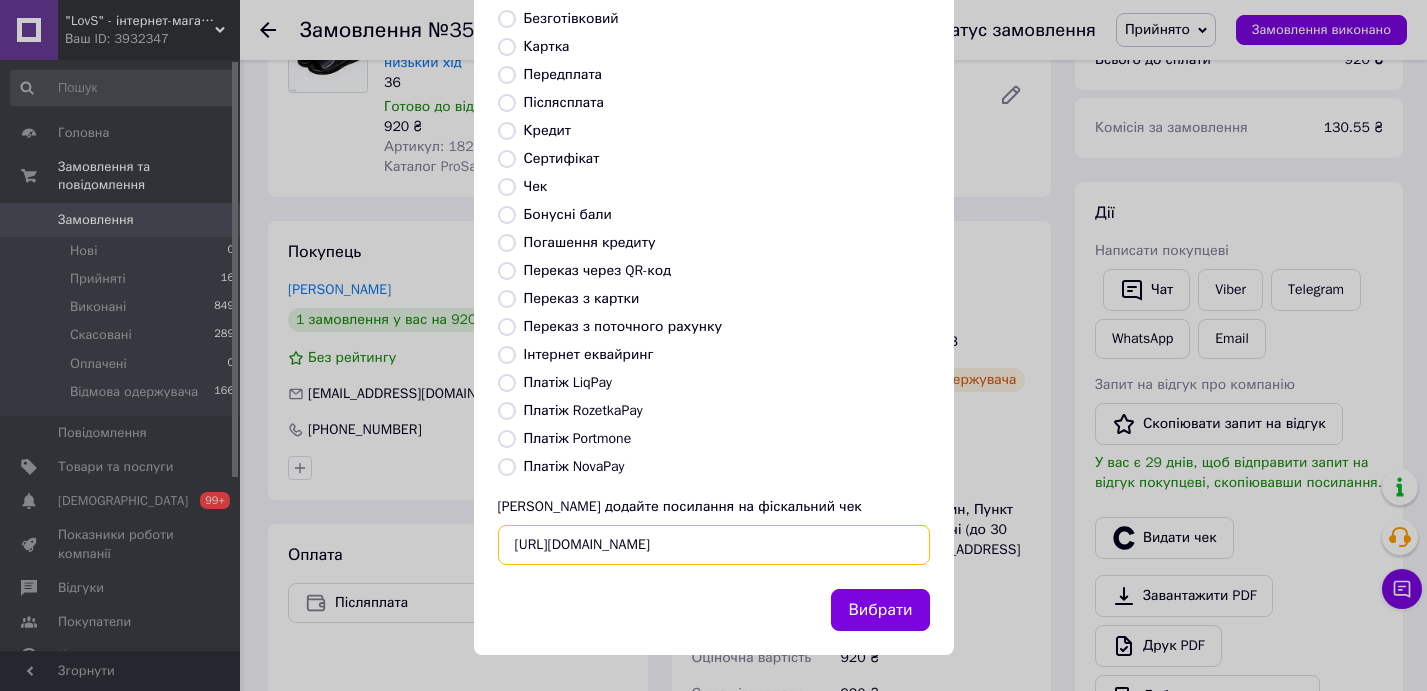 scroll, scrollTop: 0, scrollLeft: 48, axis: horizontal 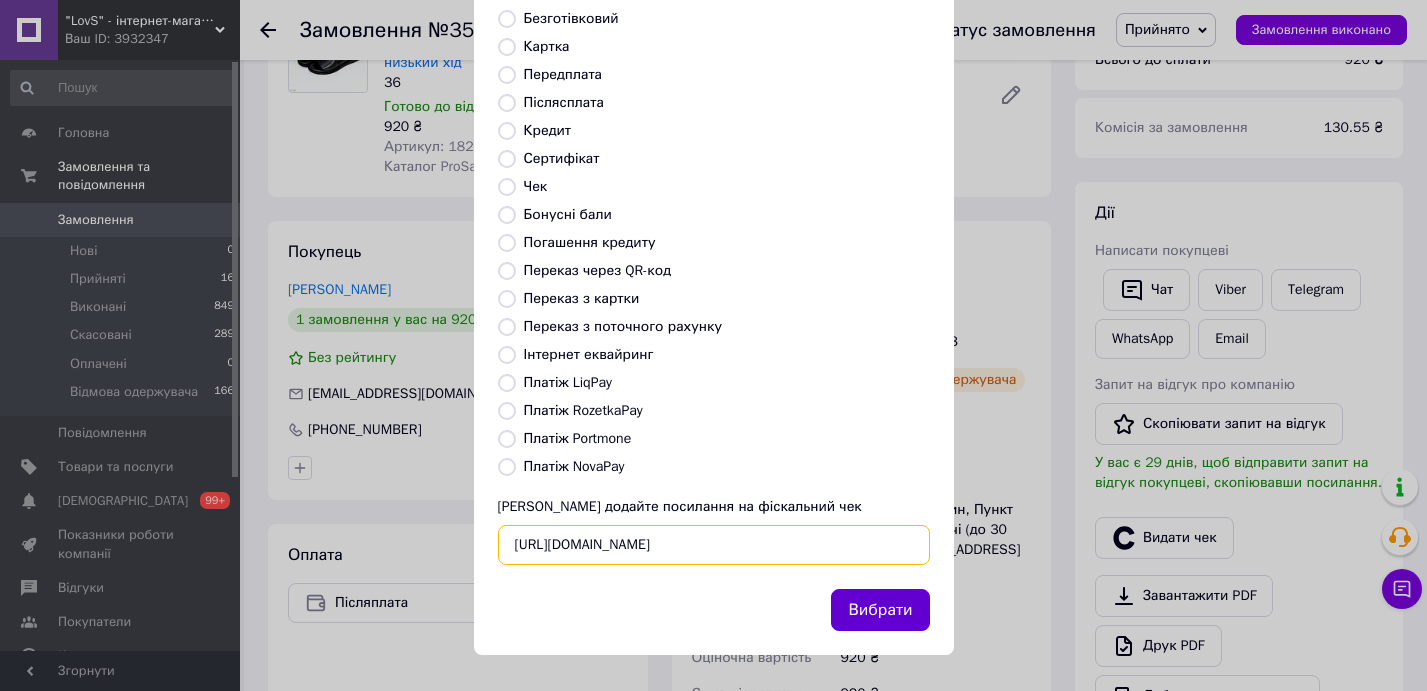type on "[URL][DOMAIN_NAME]" 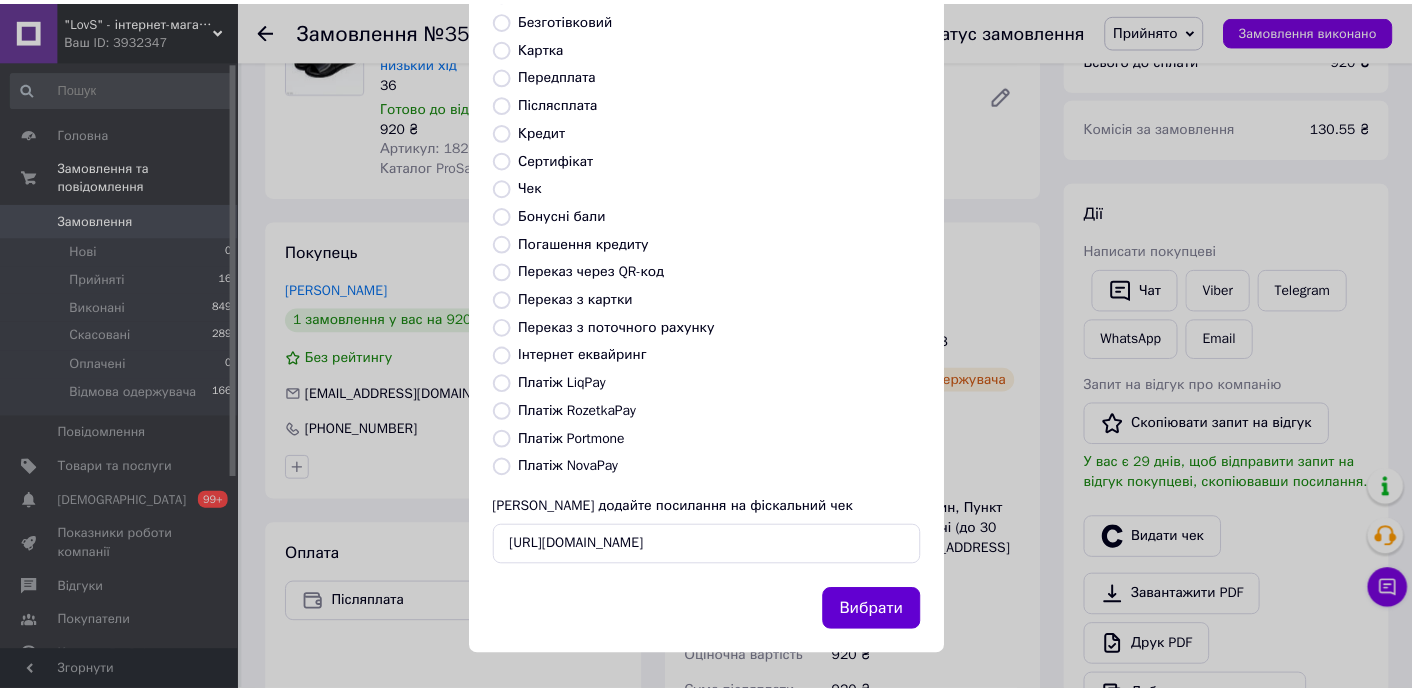 scroll, scrollTop: 0, scrollLeft: 0, axis: both 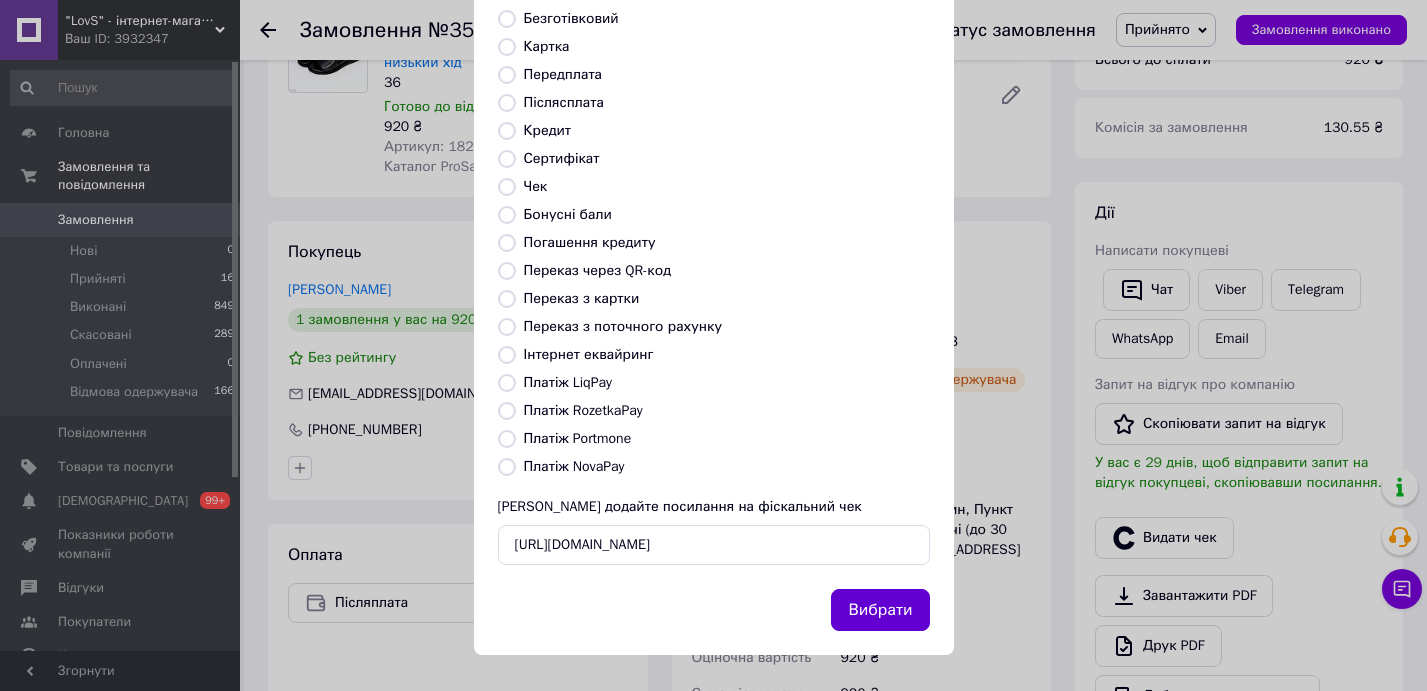 click on "Вибрати" at bounding box center [880, 610] 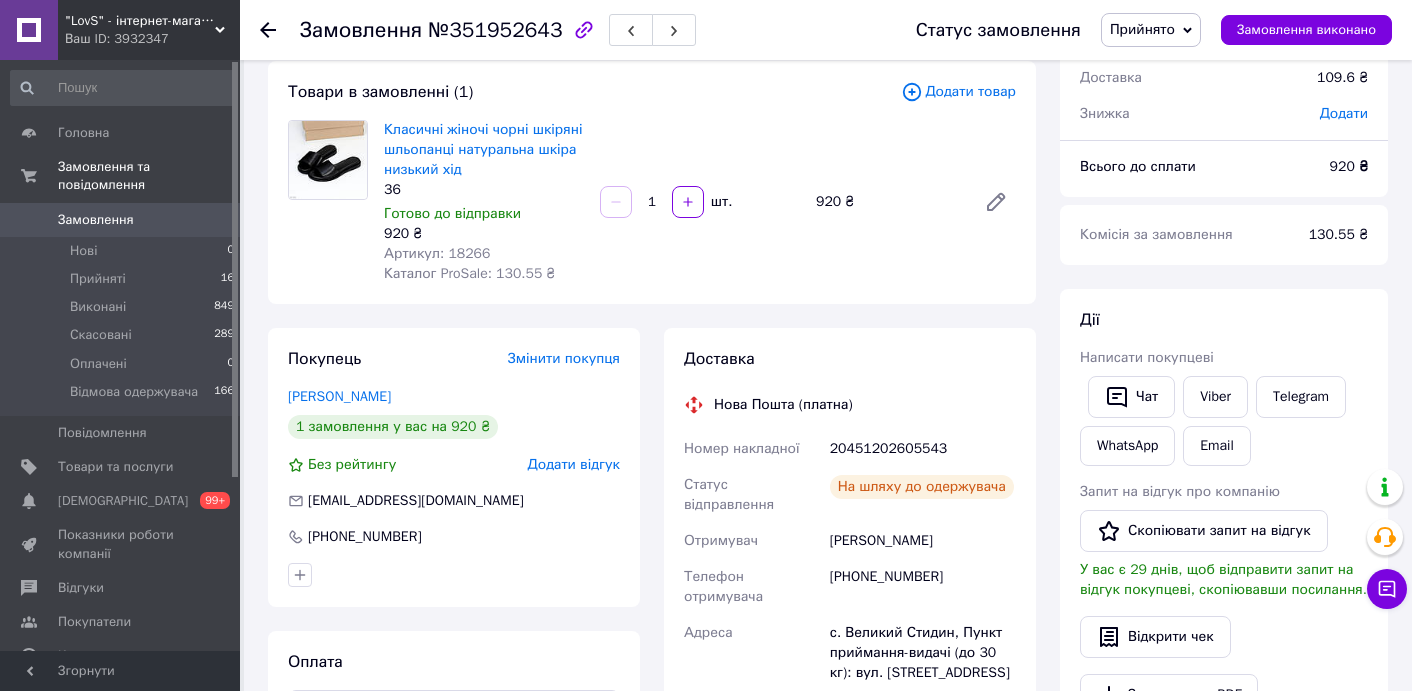 scroll, scrollTop: 99, scrollLeft: 0, axis: vertical 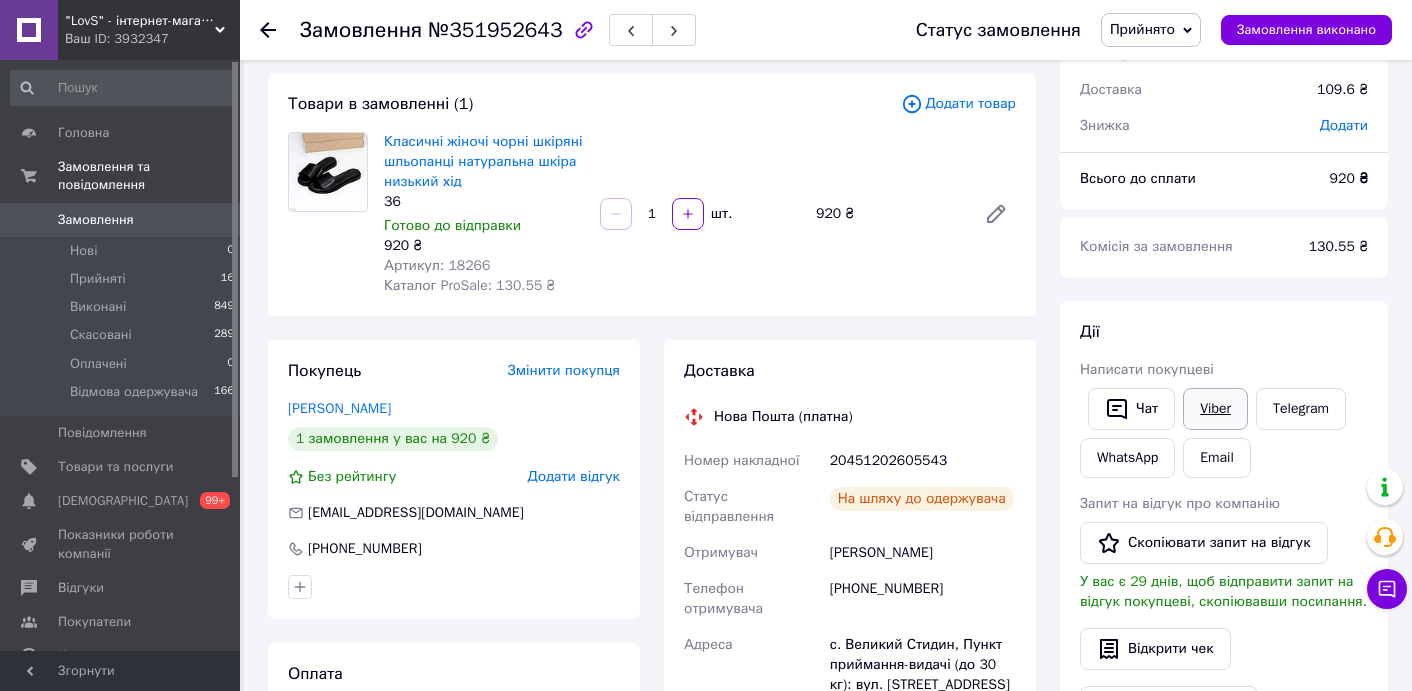 click on "Viber" at bounding box center (1215, 409) 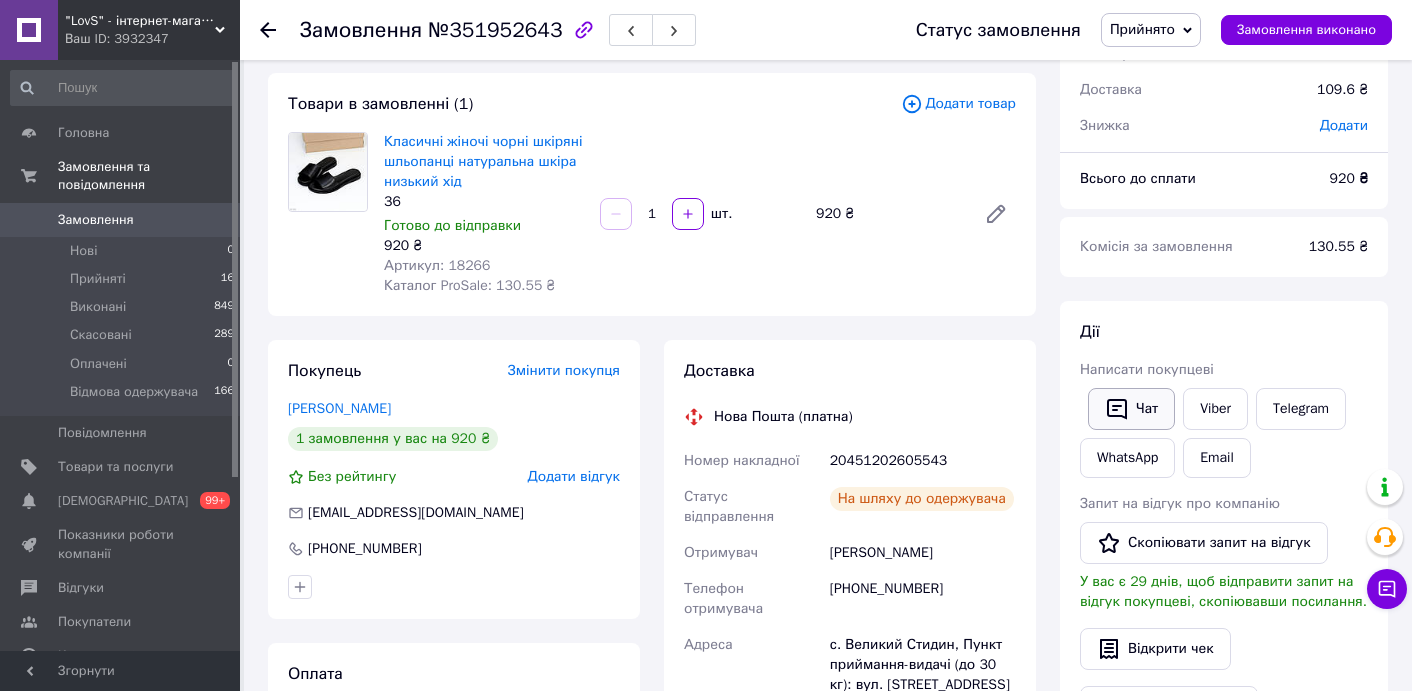 click 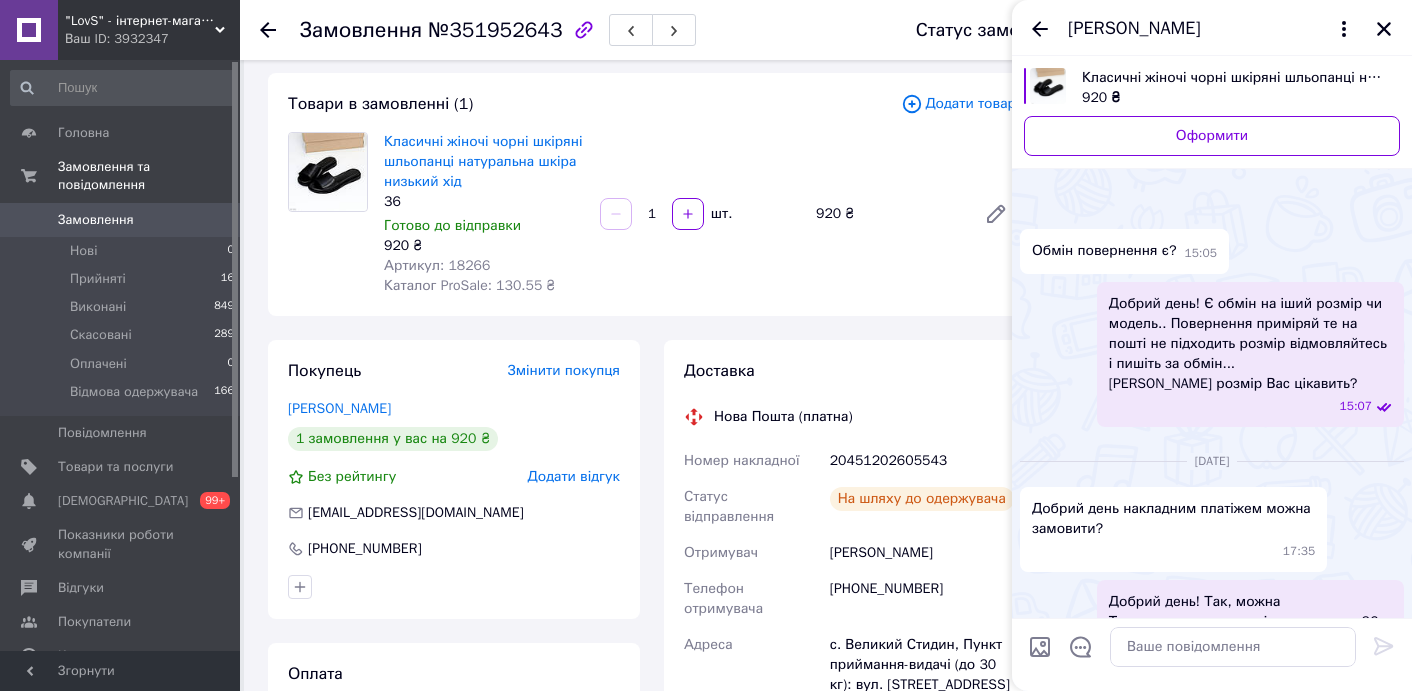 scroll, scrollTop: 1967, scrollLeft: 0, axis: vertical 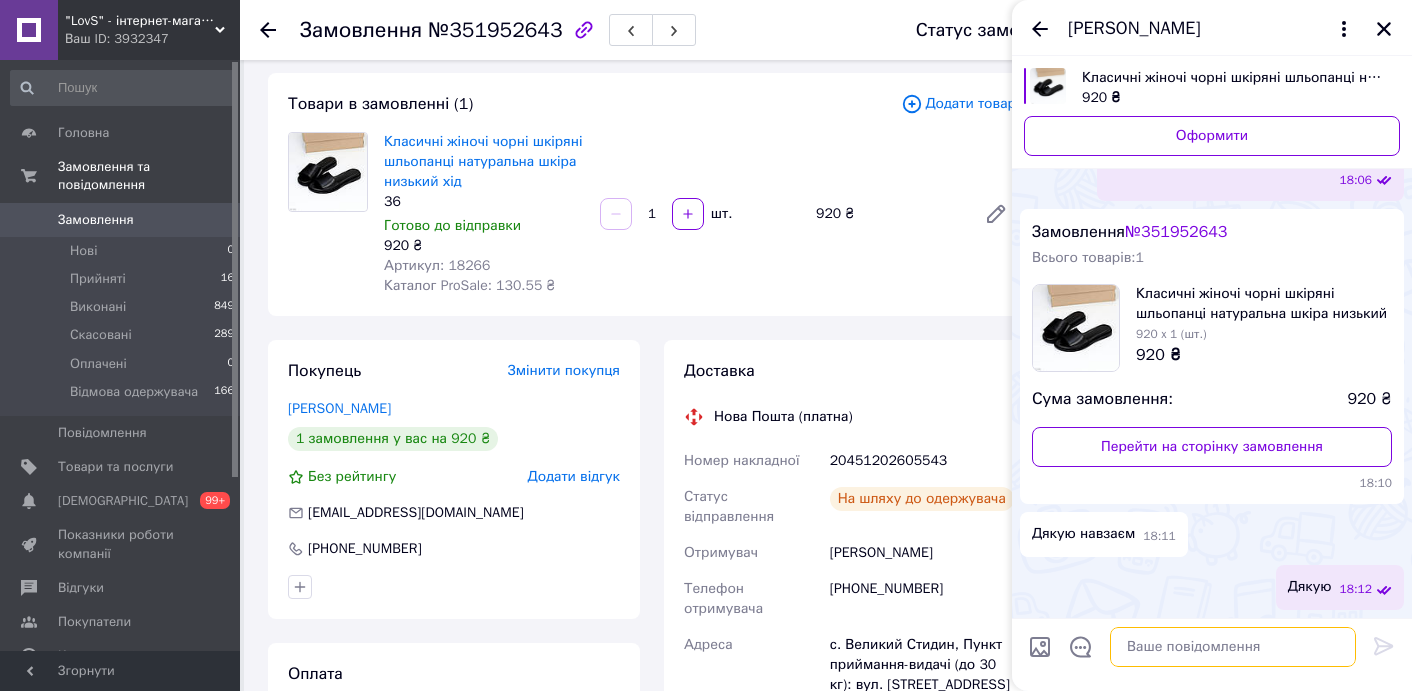 click at bounding box center [1233, 647] 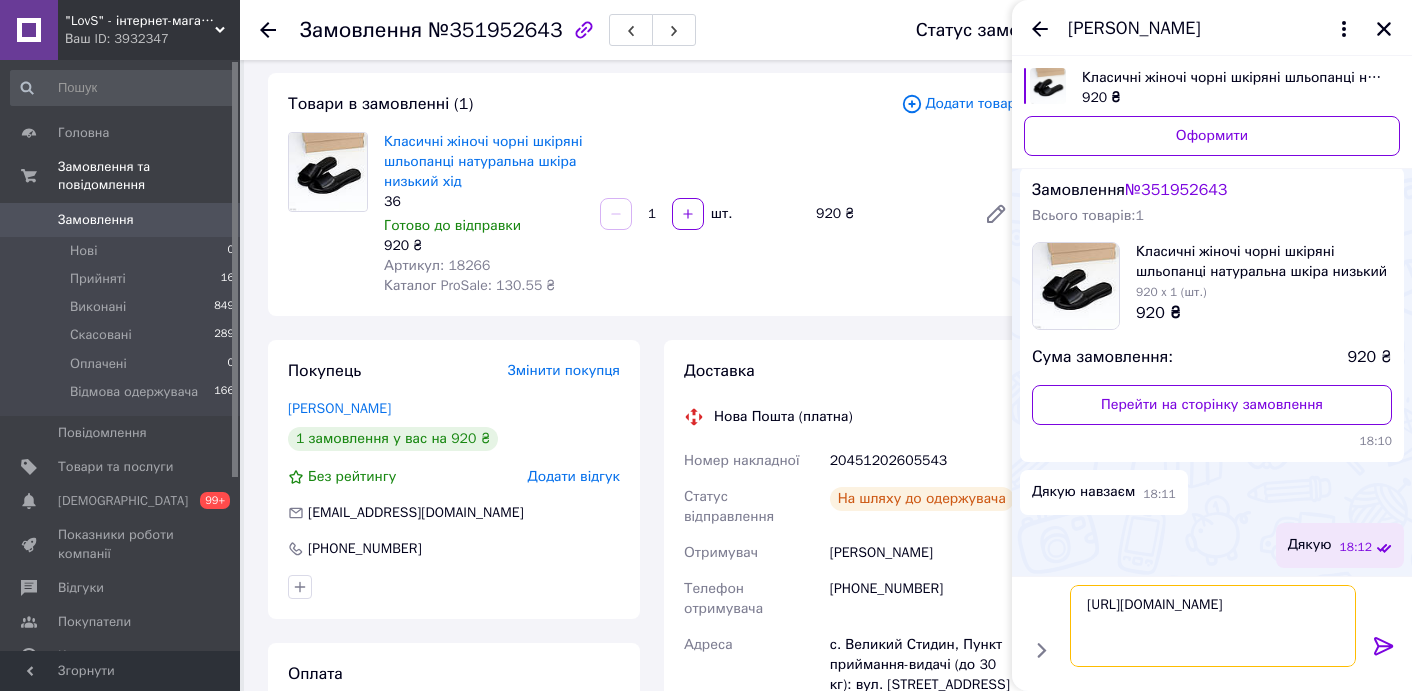 drag, startPoint x: 1285, startPoint y: 615, endPoint x: 1074, endPoint y: 593, distance: 212.14381 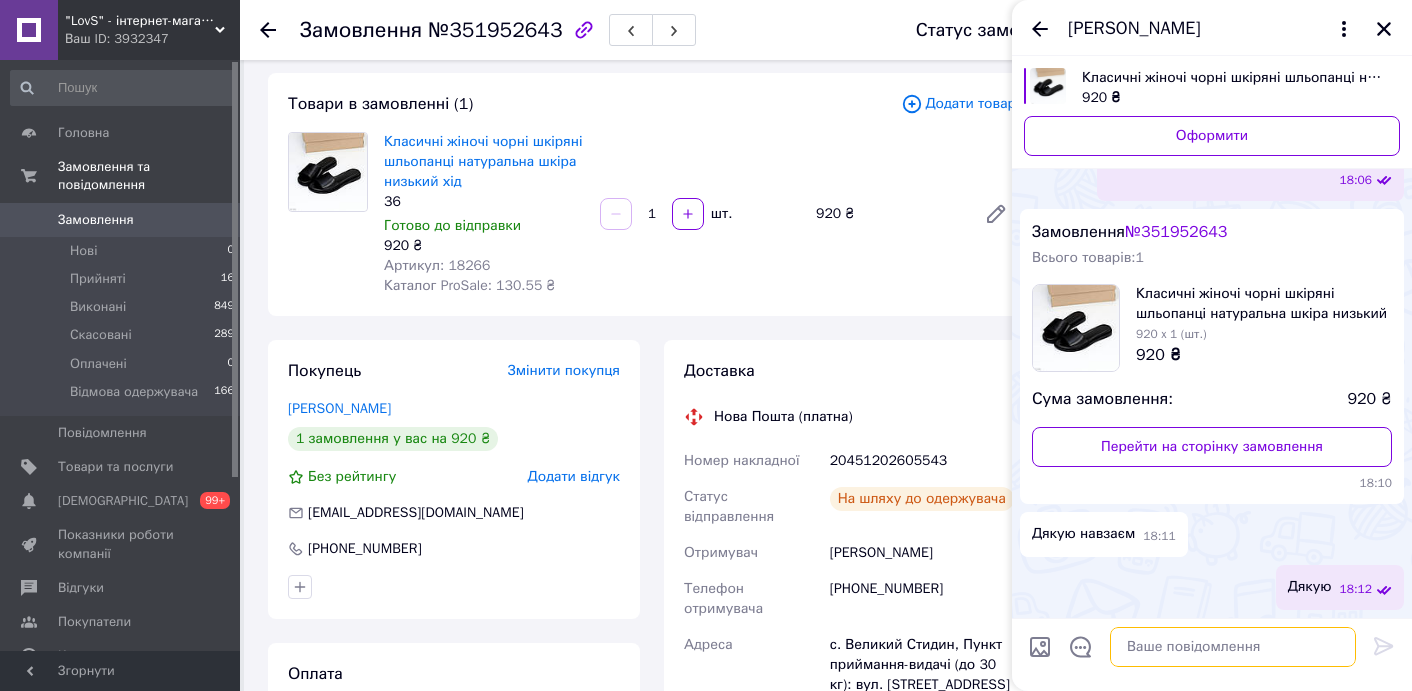 click at bounding box center [1233, 647] 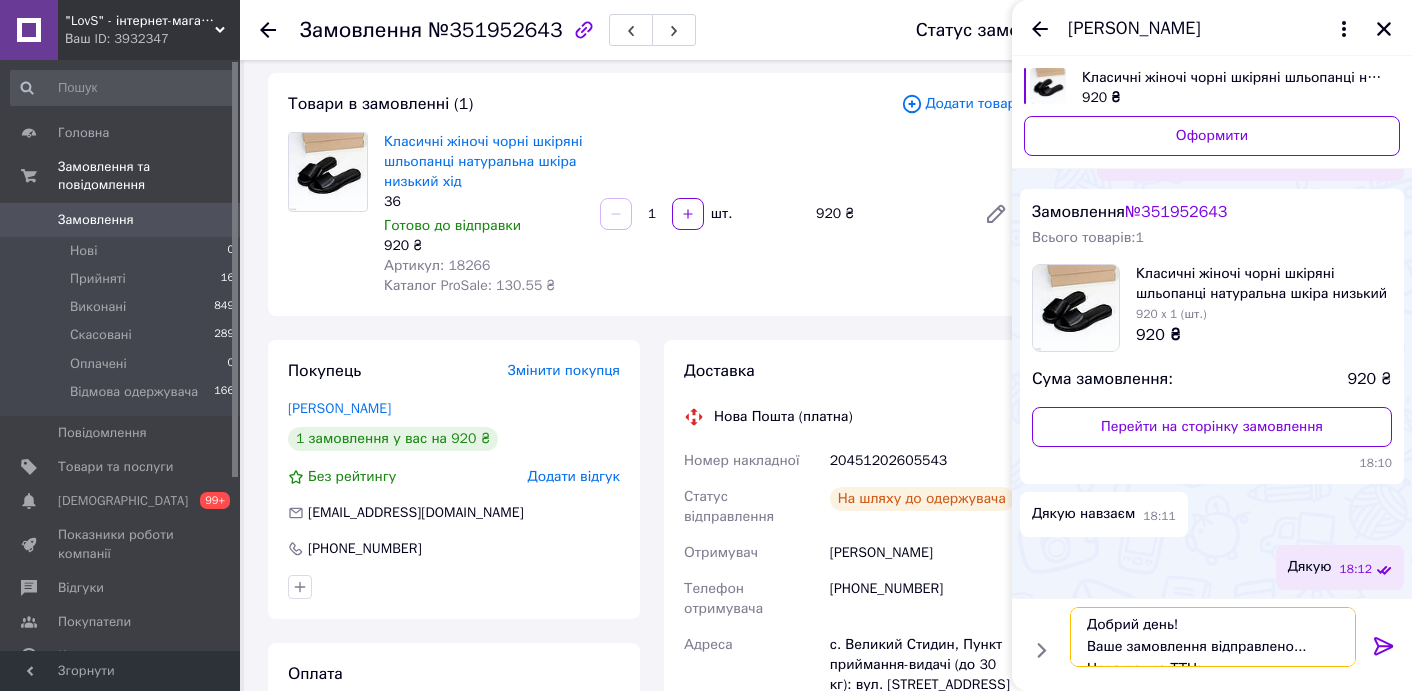 scroll, scrollTop: 13, scrollLeft: 0, axis: vertical 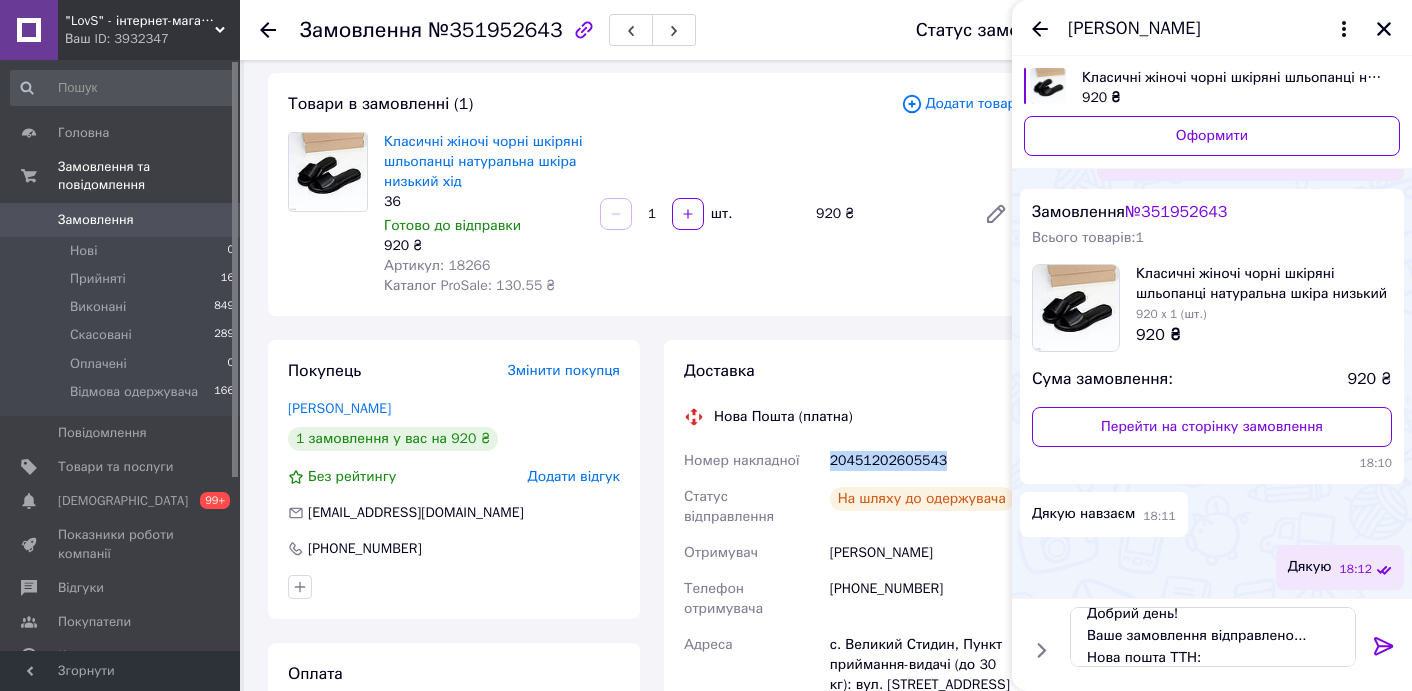 copy on "20451202605543" 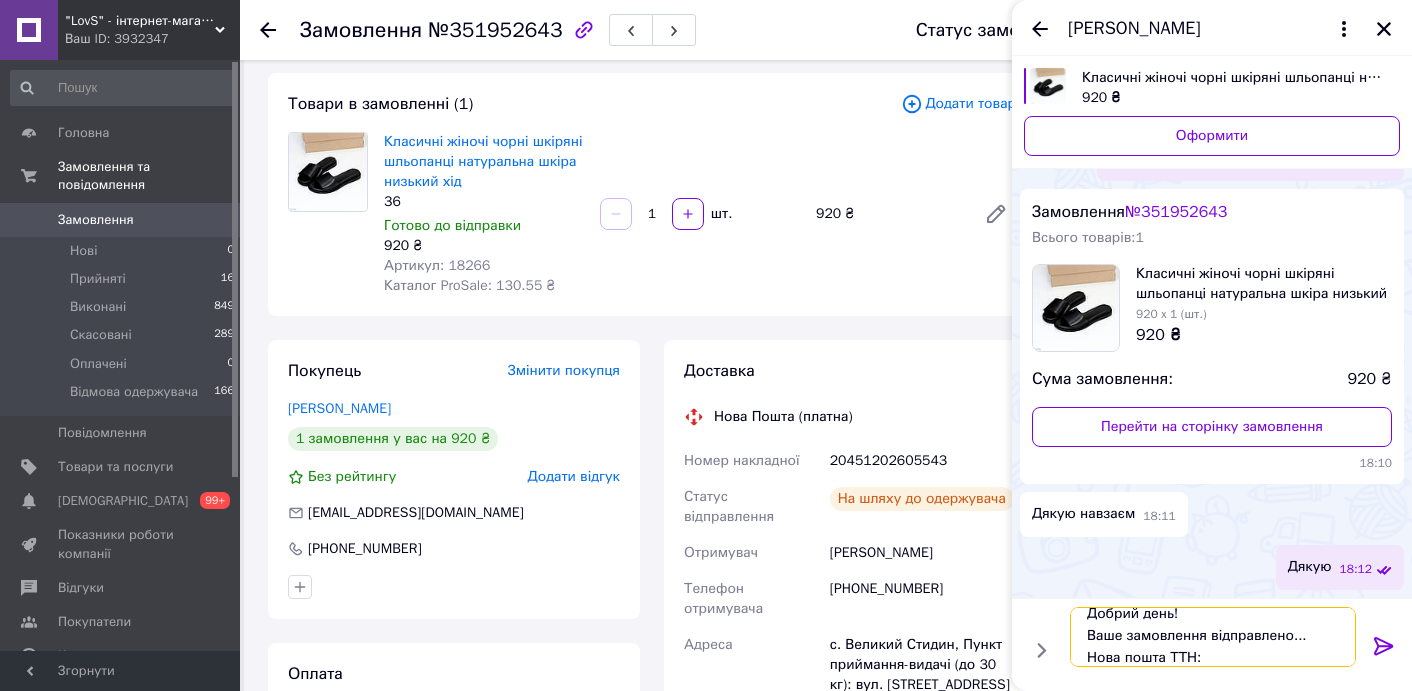 click on "Добрий день!
Ваше замовлення відправлено...
Нова пошта ТТН:" at bounding box center (1213, 637) 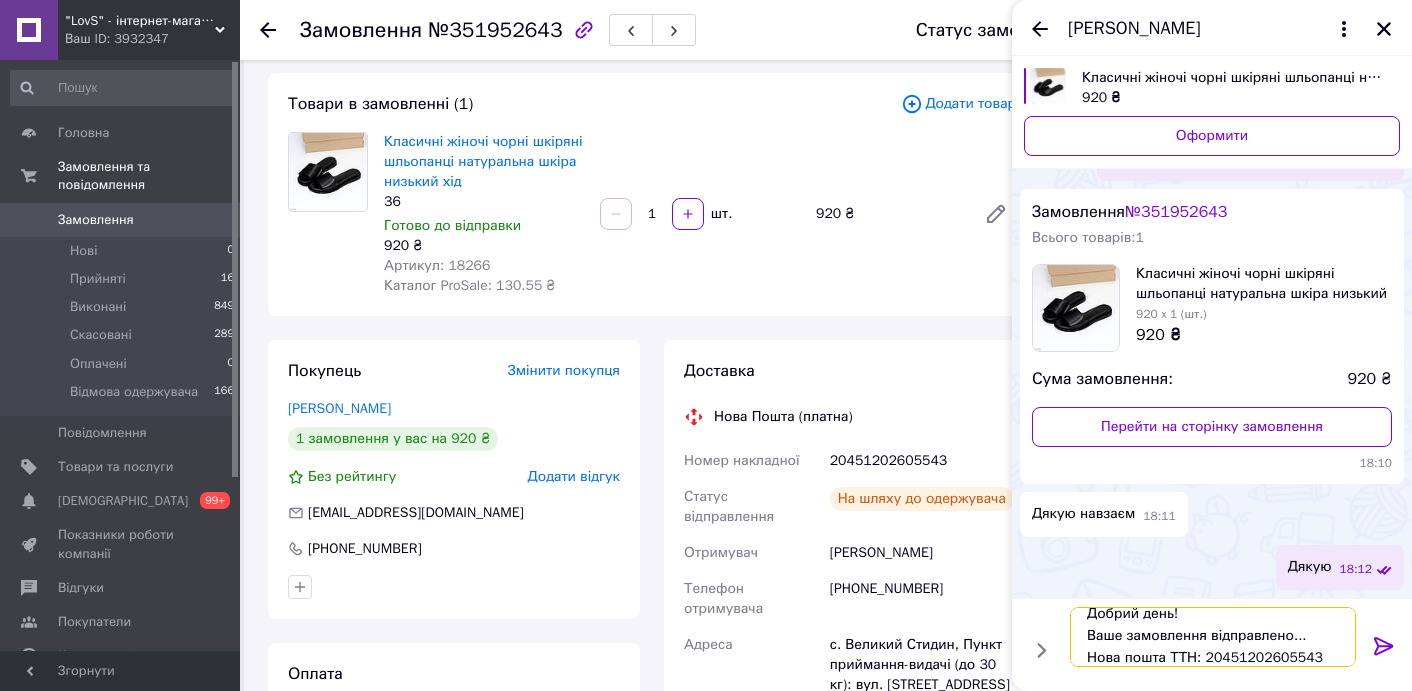 scroll, scrollTop: 2, scrollLeft: 0, axis: vertical 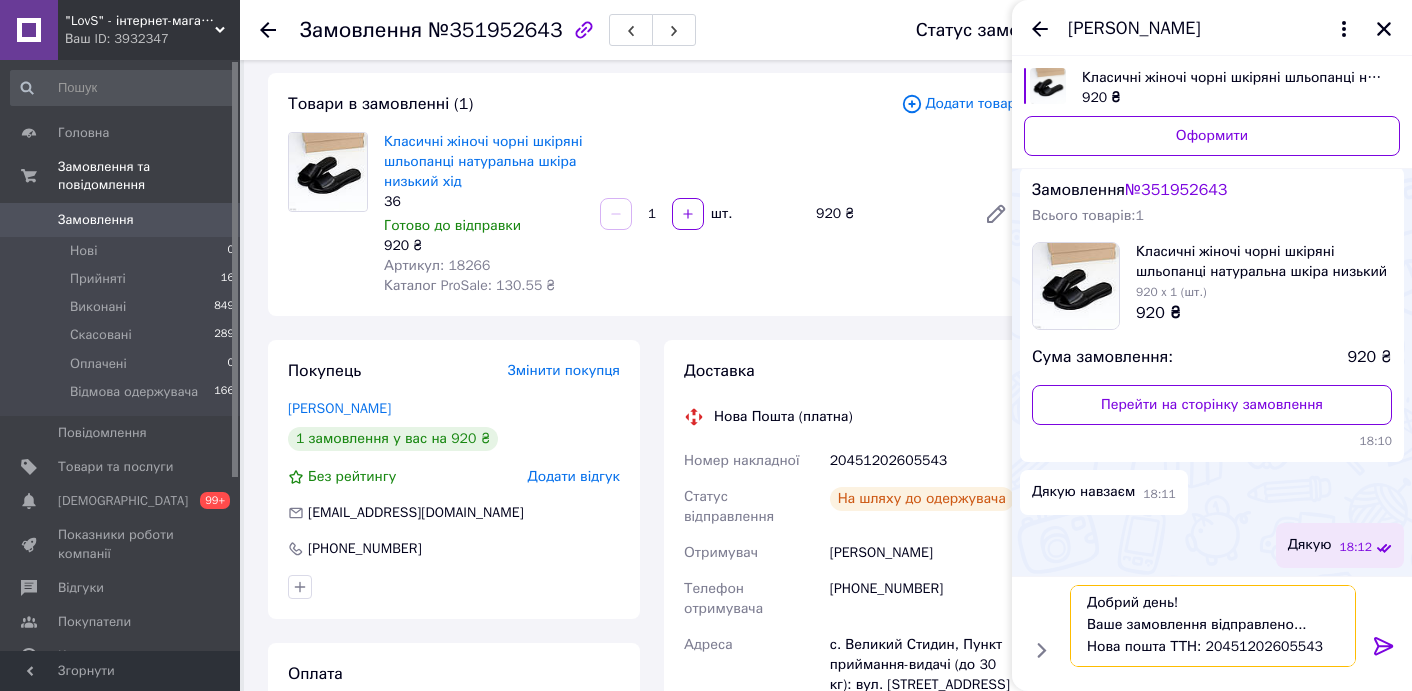 drag, startPoint x: 1089, startPoint y: 599, endPoint x: 1326, endPoint y: 644, distance: 241.23433 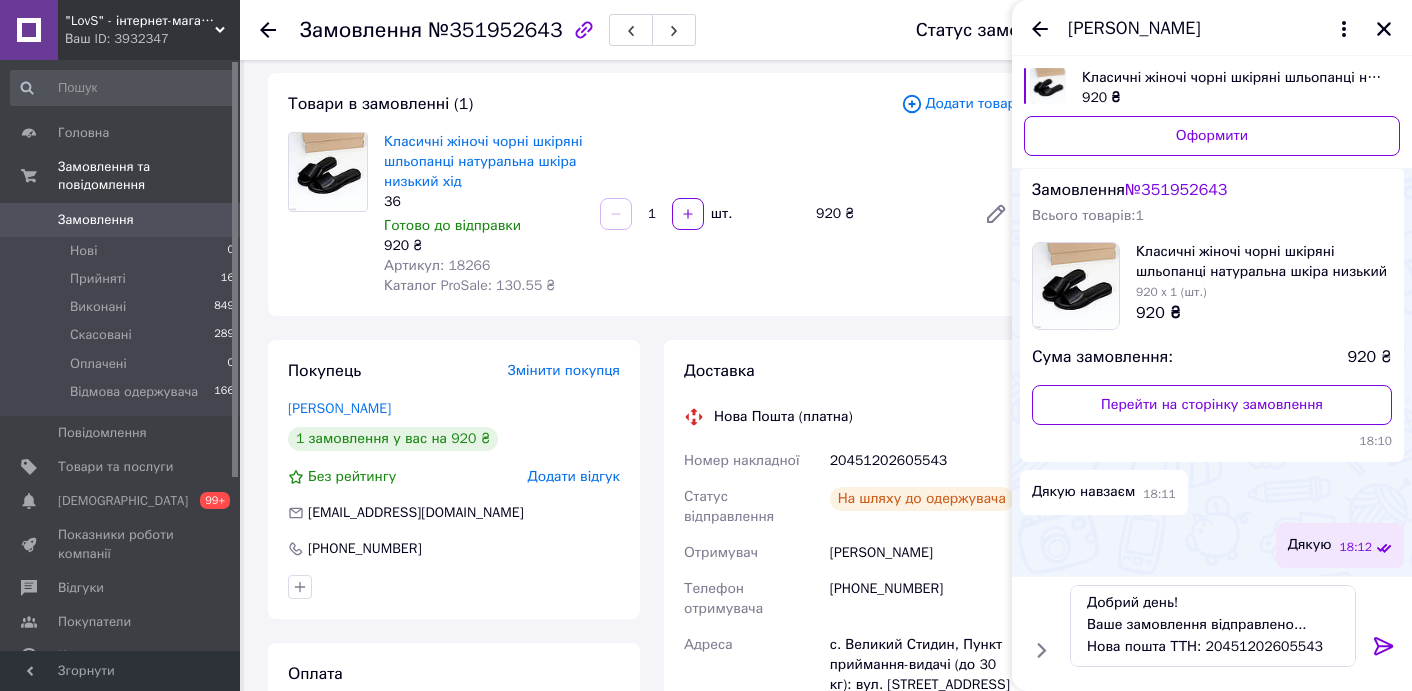 click 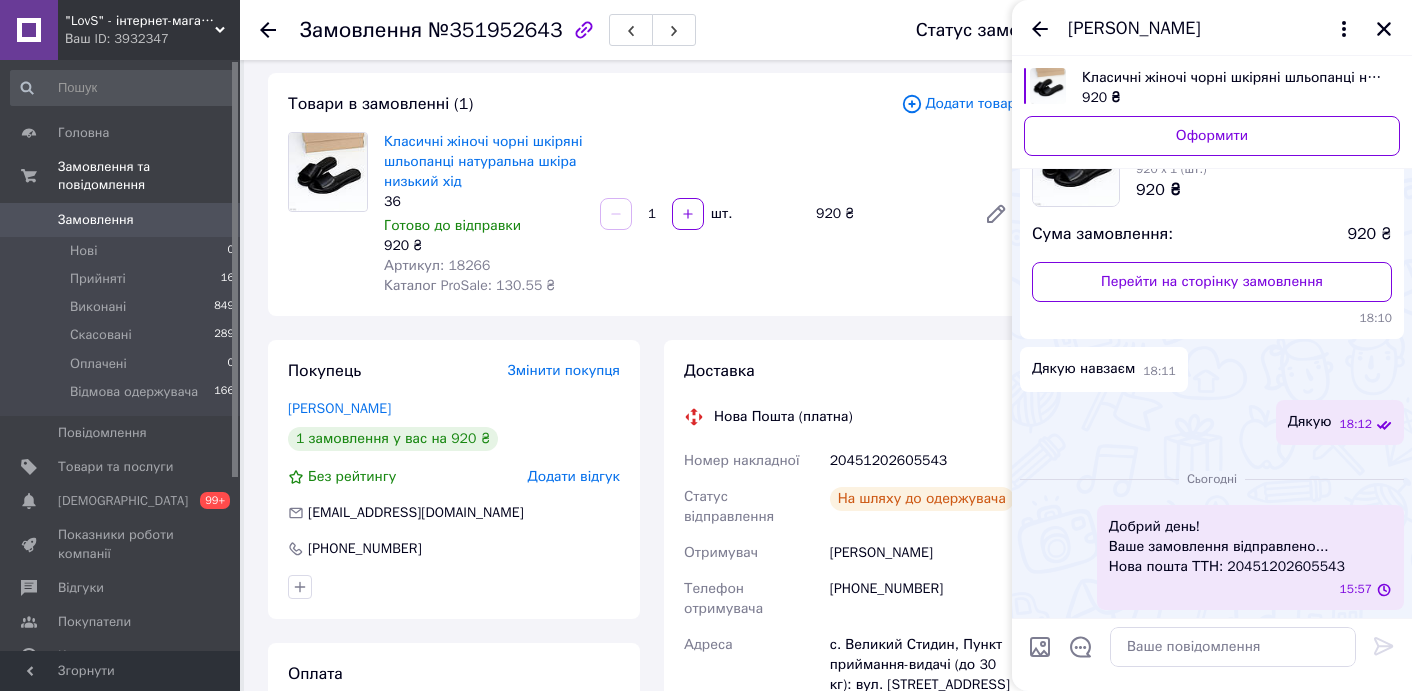 scroll, scrollTop: 0, scrollLeft: 0, axis: both 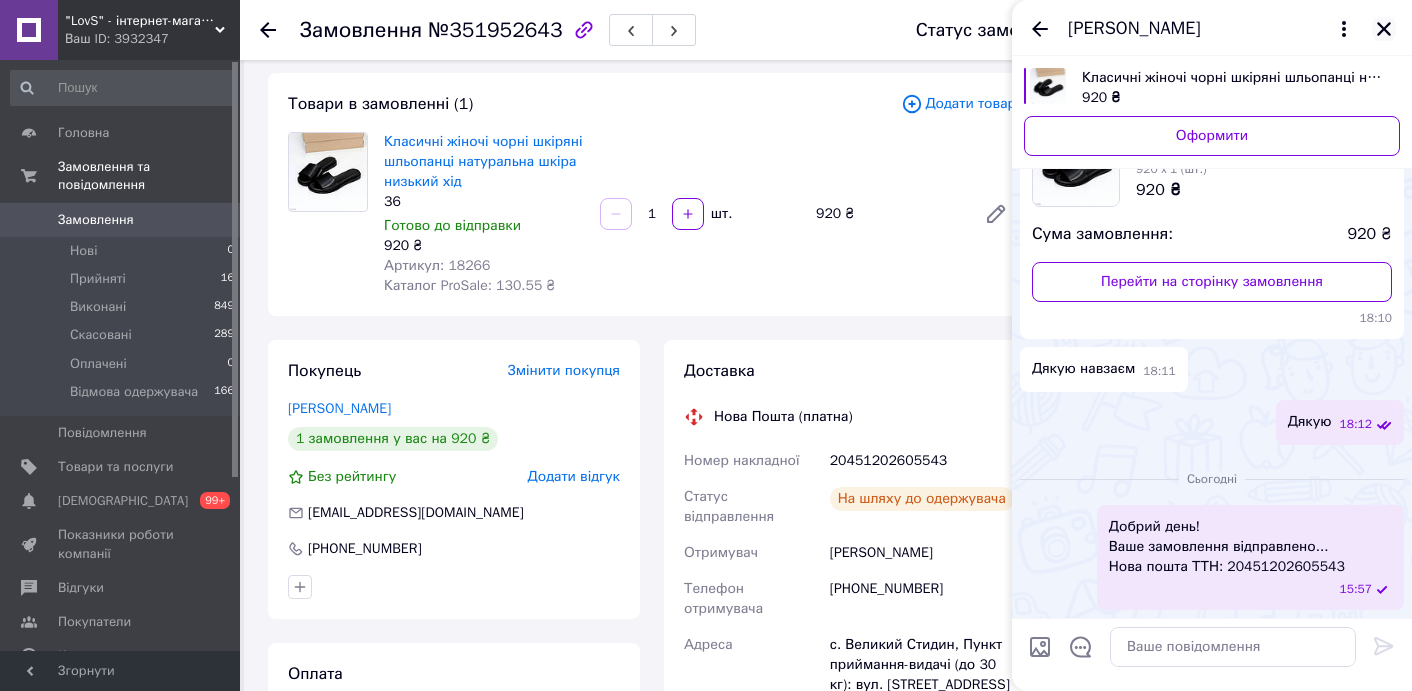 click 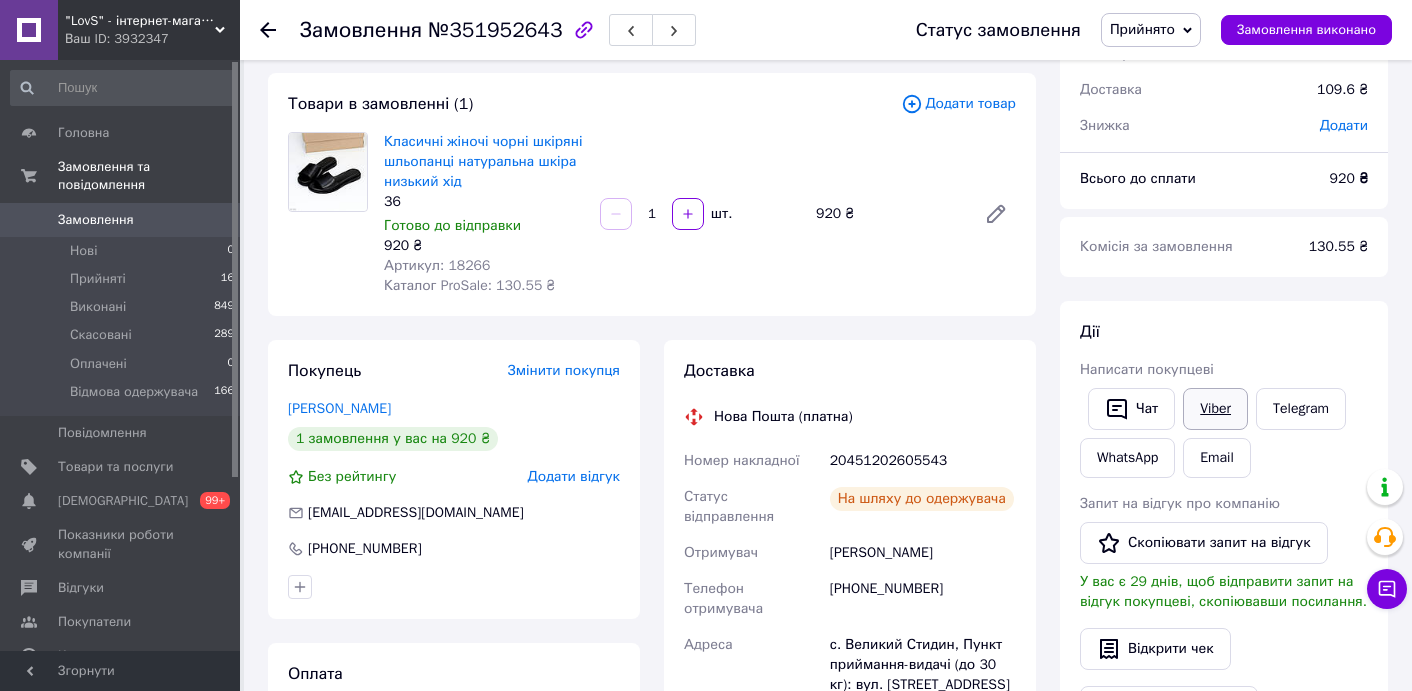 click on "Viber" at bounding box center [1215, 409] 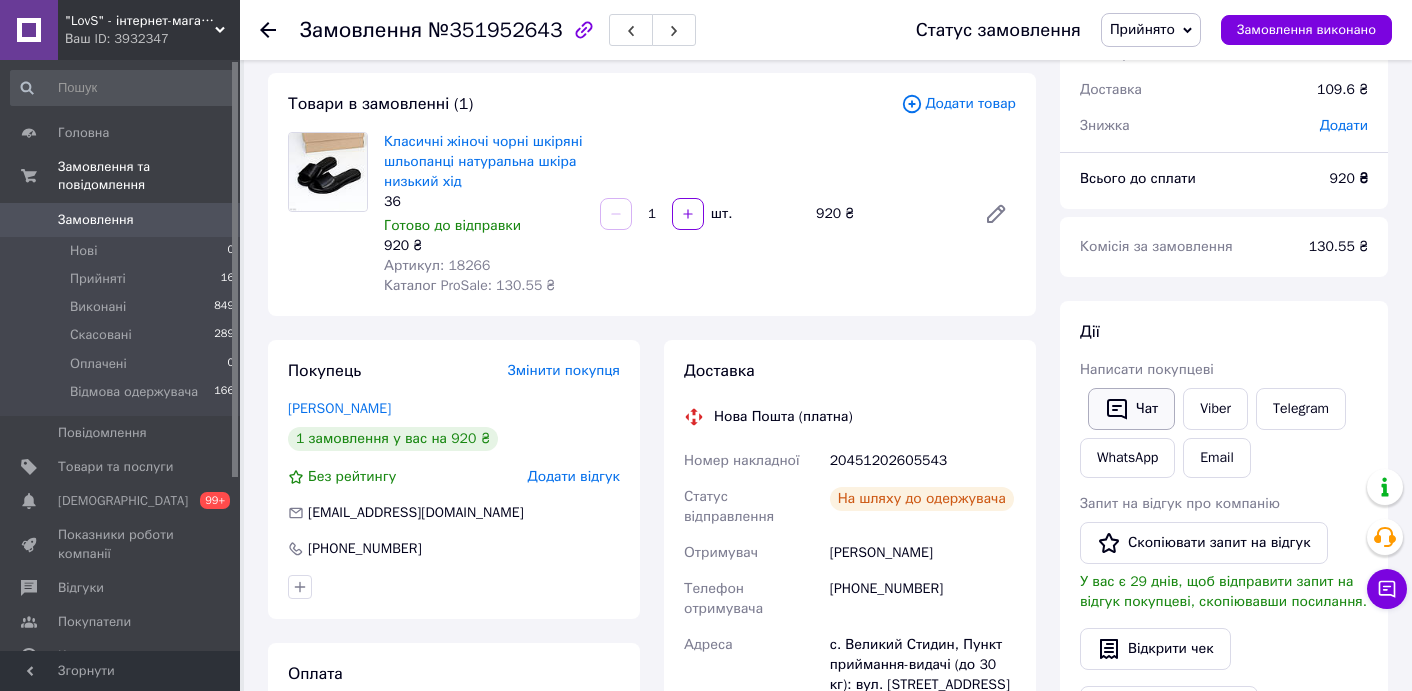 click 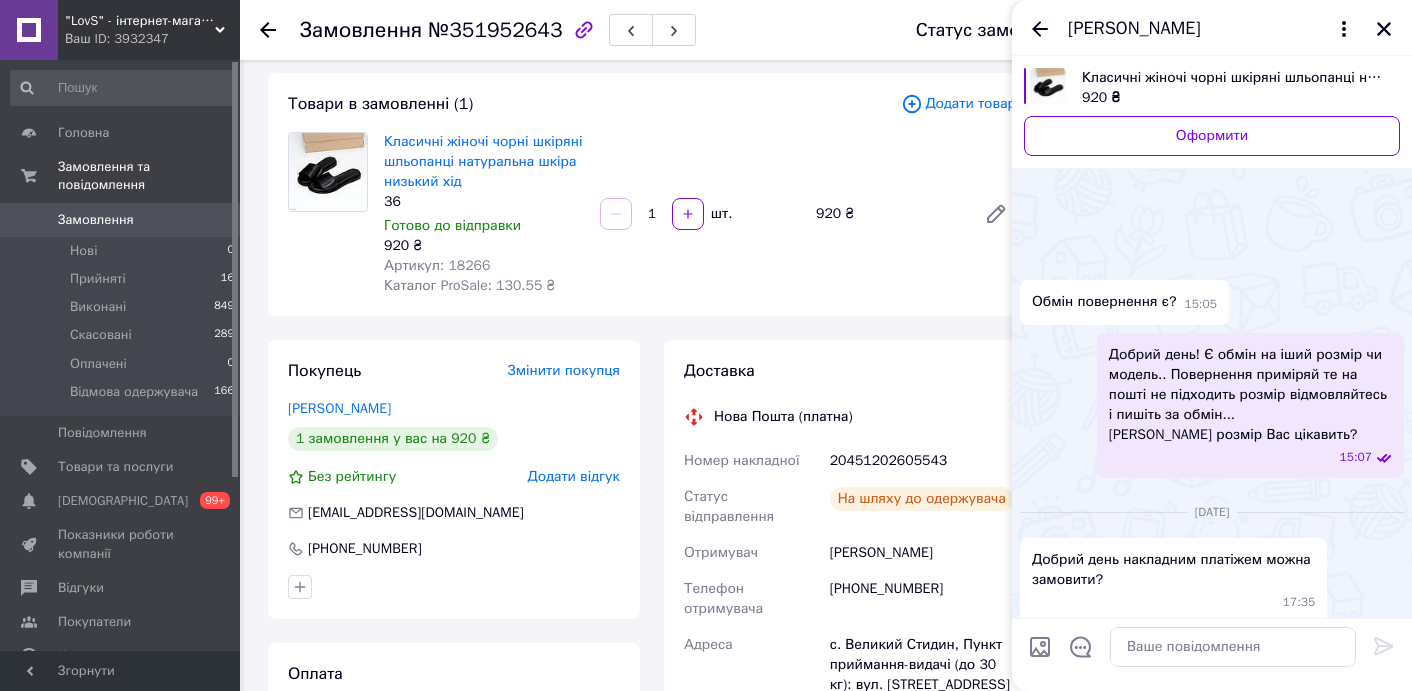 scroll, scrollTop: 2183, scrollLeft: 0, axis: vertical 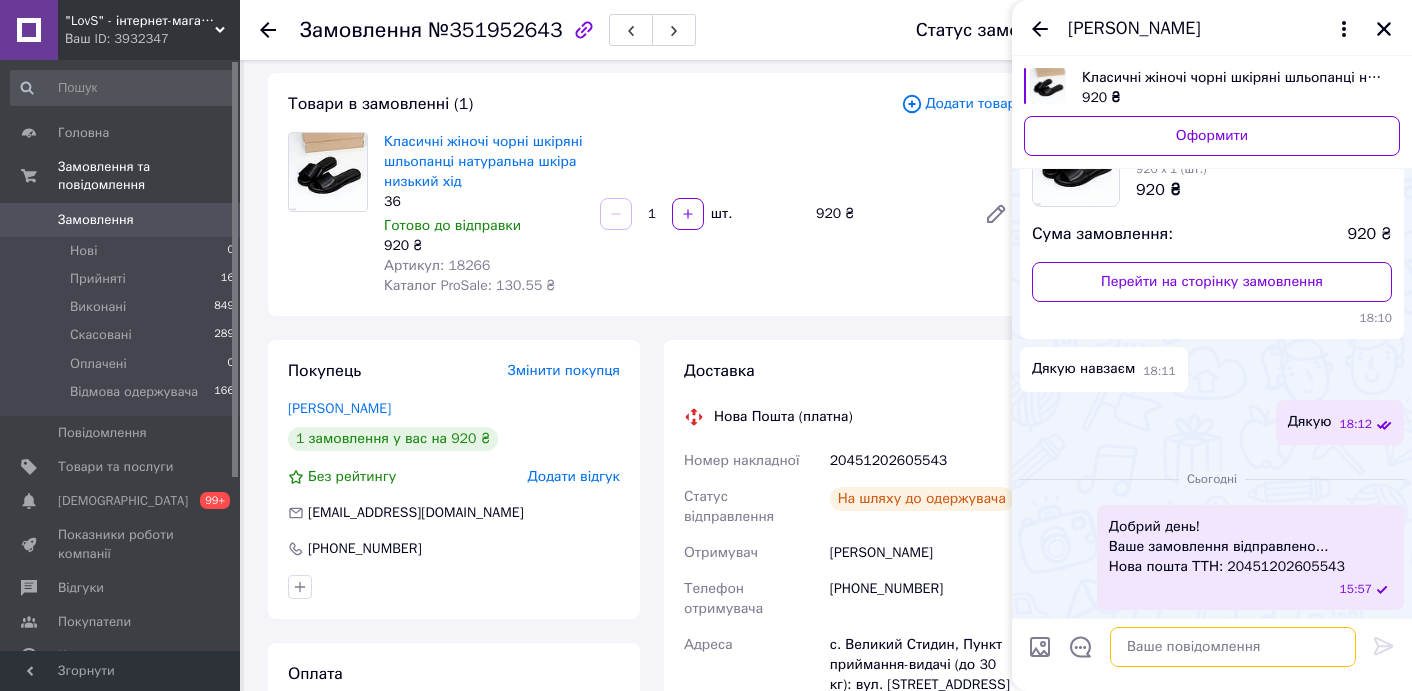 drag, startPoint x: 1163, startPoint y: 653, endPoint x: 1182, endPoint y: 651, distance: 19.104973 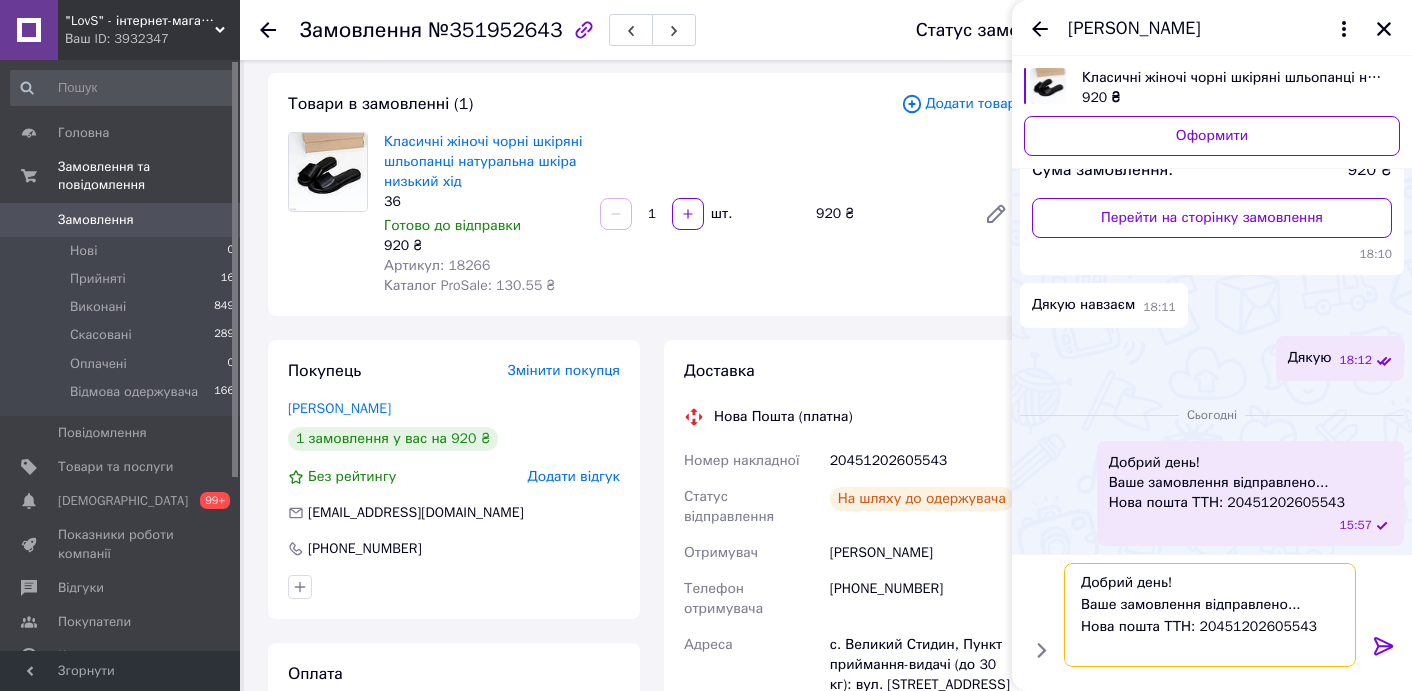 scroll, scrollTop: 0, scrollLeft: 0, axis: both 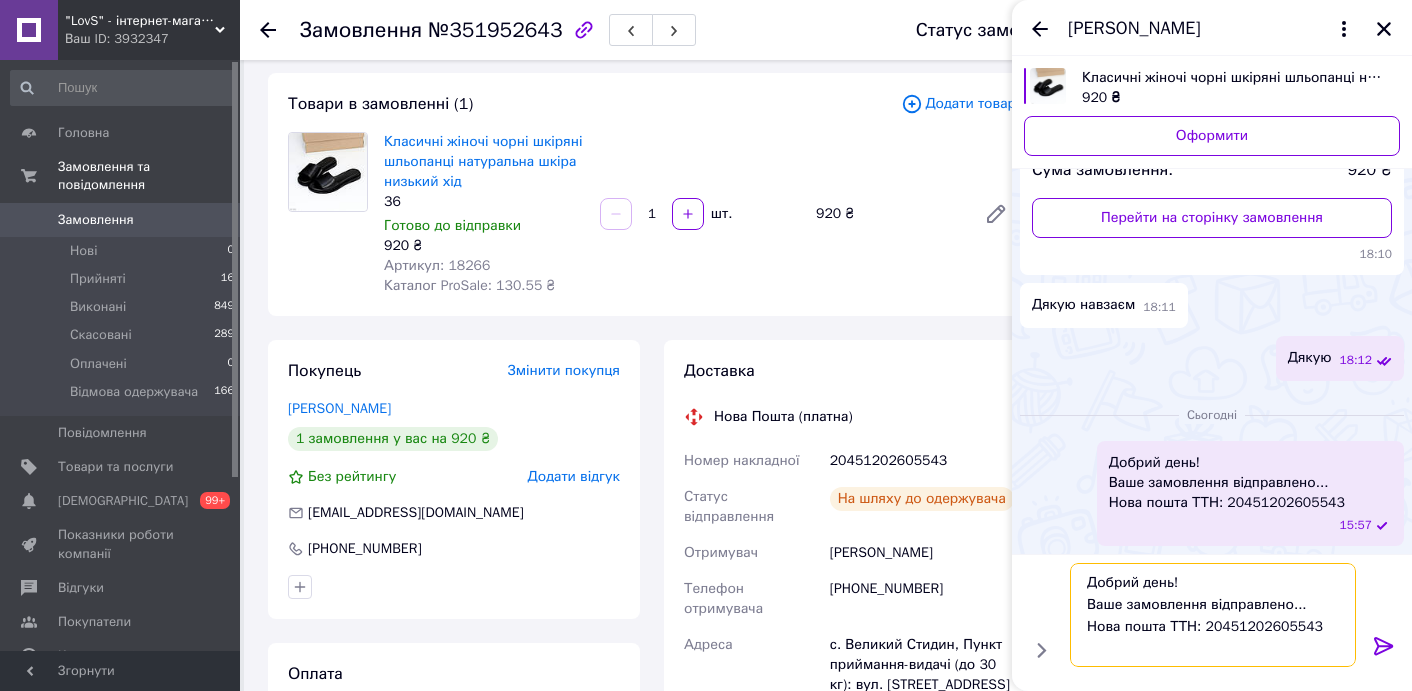 drag, startPoint x: 1332, startPoint y: 627, endPoint x: 1079, endPoint y: 577, distance: 257.8934 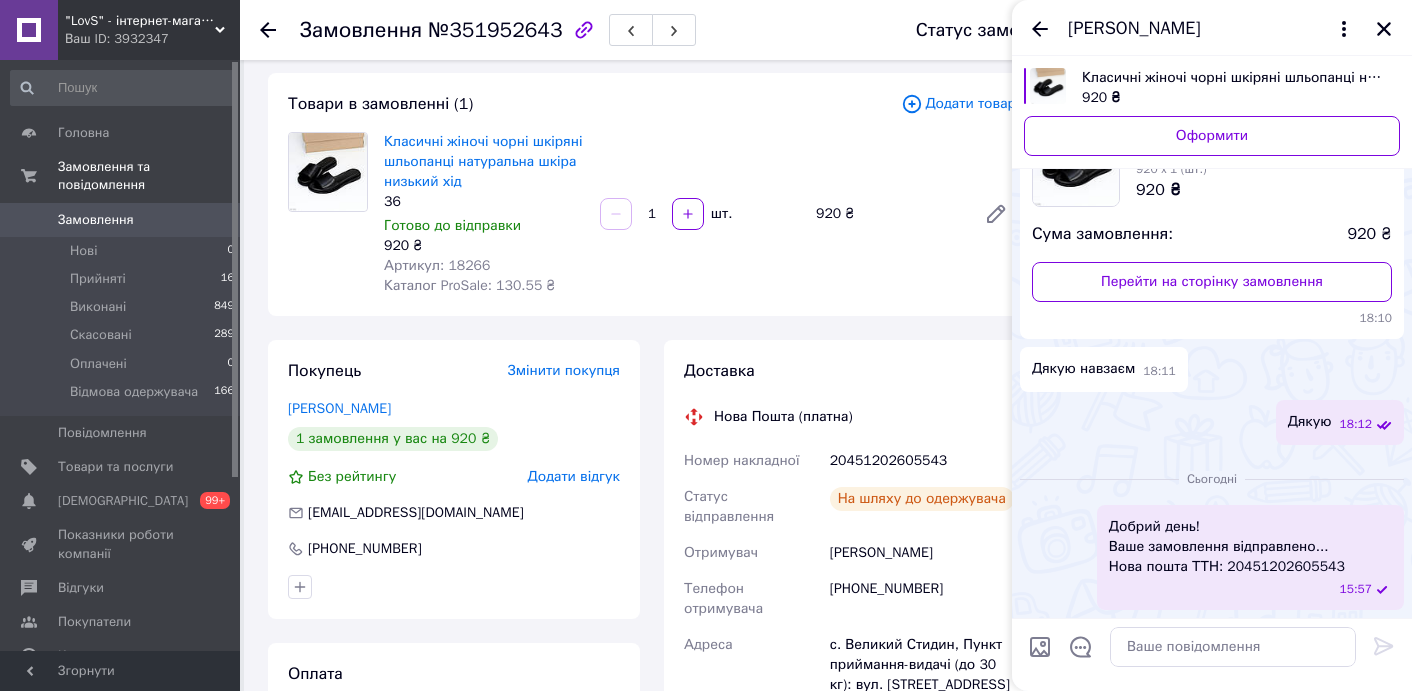 click at bounding box center [1040, 647] 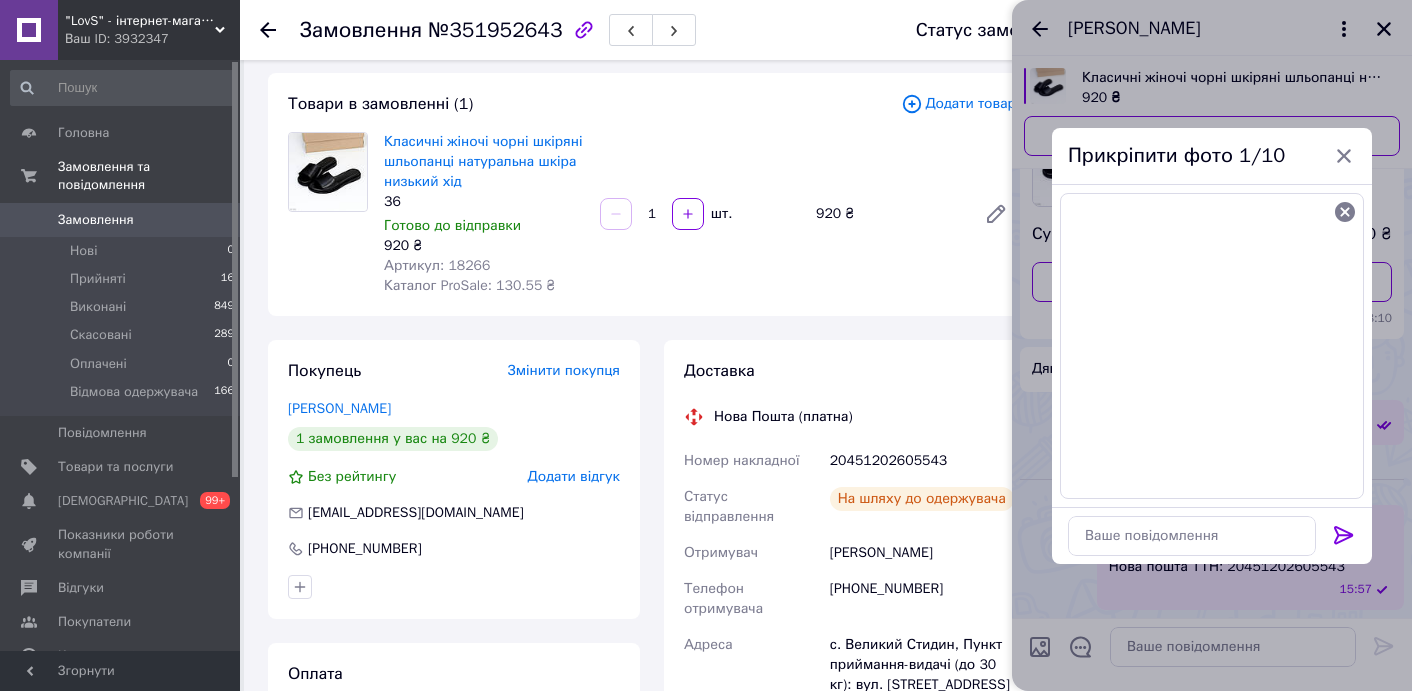 click 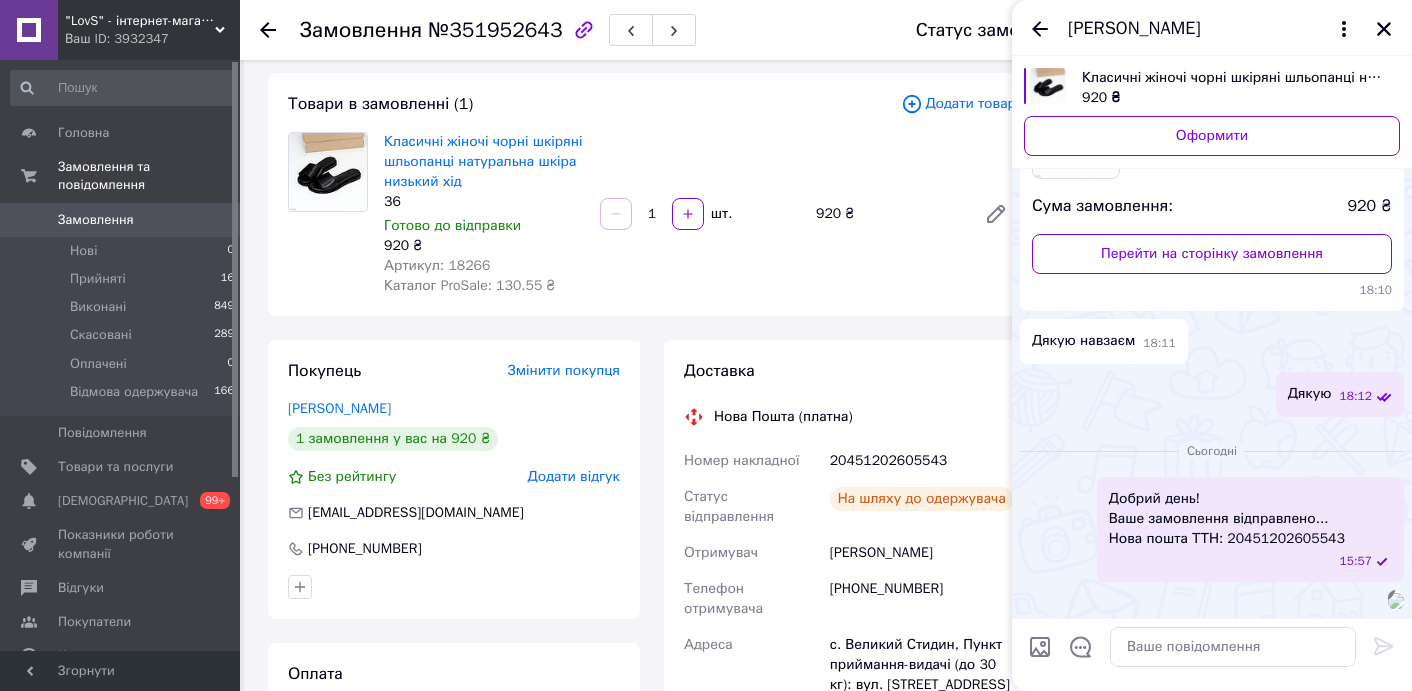 scroll, scrollTop: 2316, scrollLeft: 0, axis: vertical 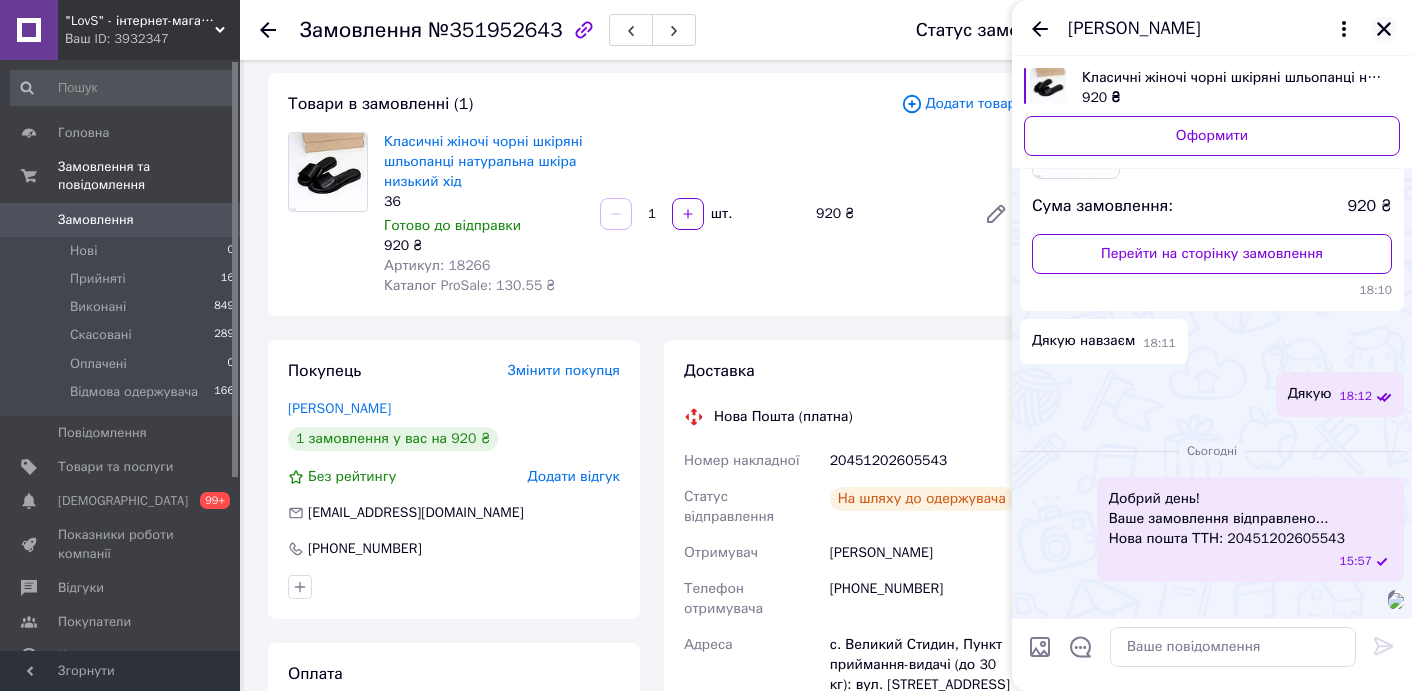 click 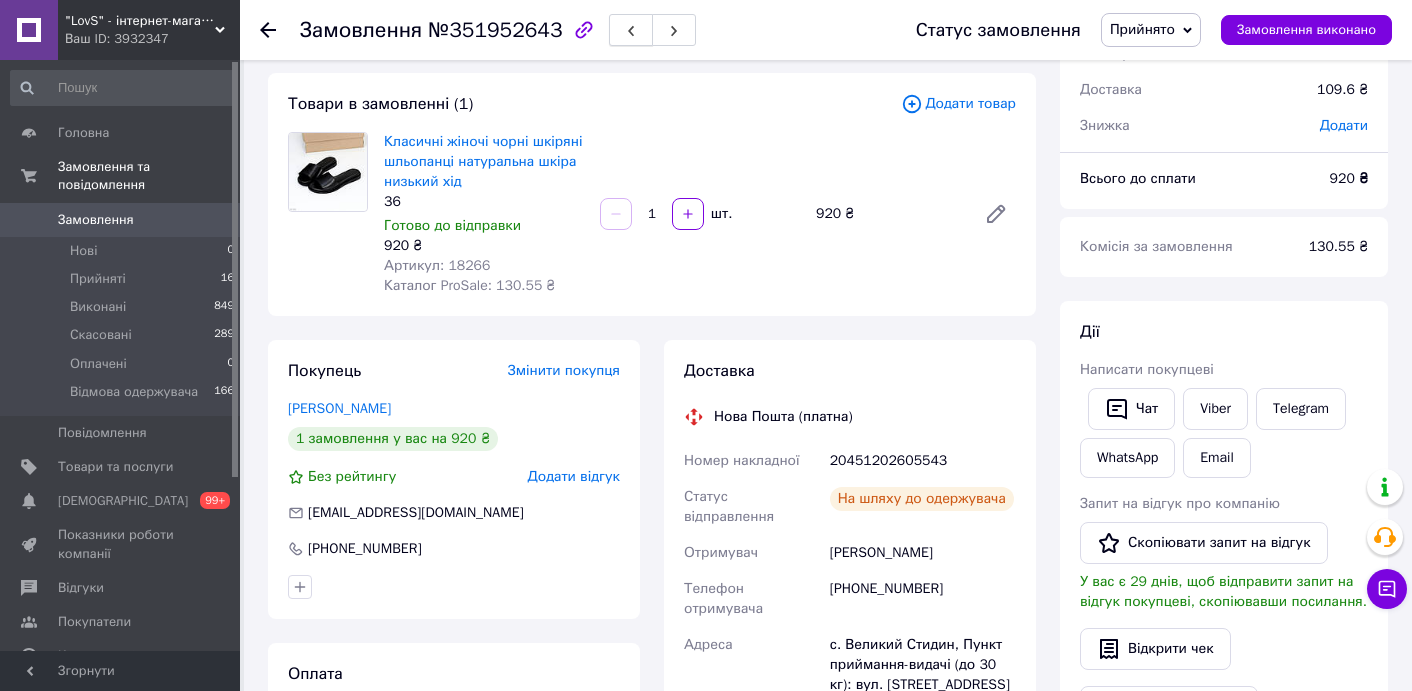 click 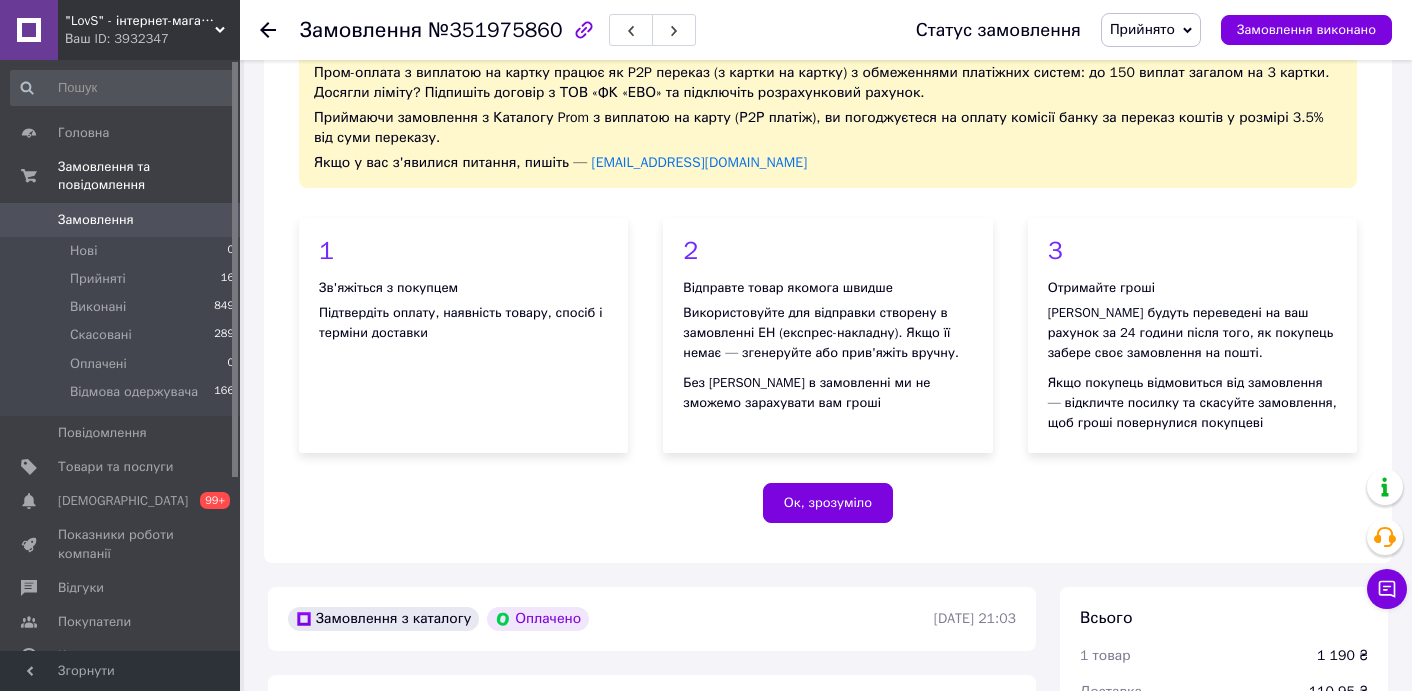 scroll, scrollTop: 60, scrollLeft: 0, axis: vertical 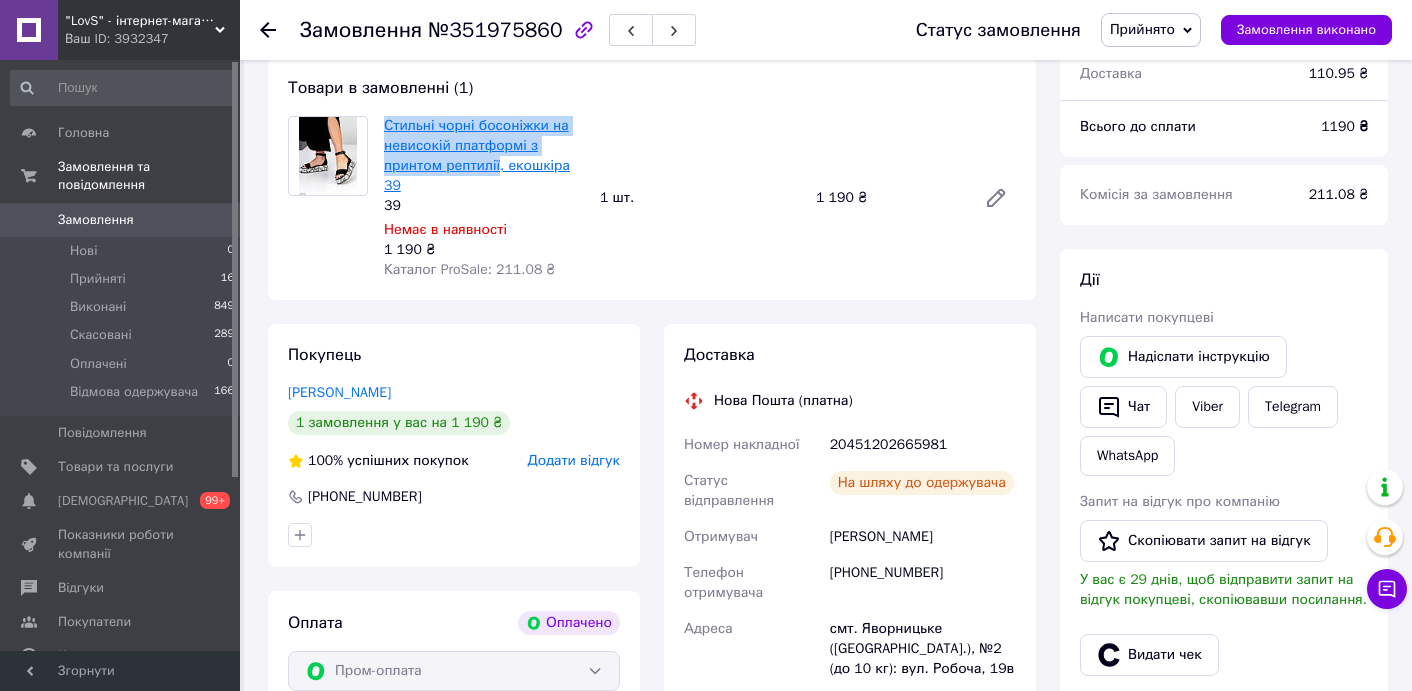 drag, startPoint x: 436, startPoint y: 131, endPoint x: 501, endPoint y: 191, distance: 88.45903 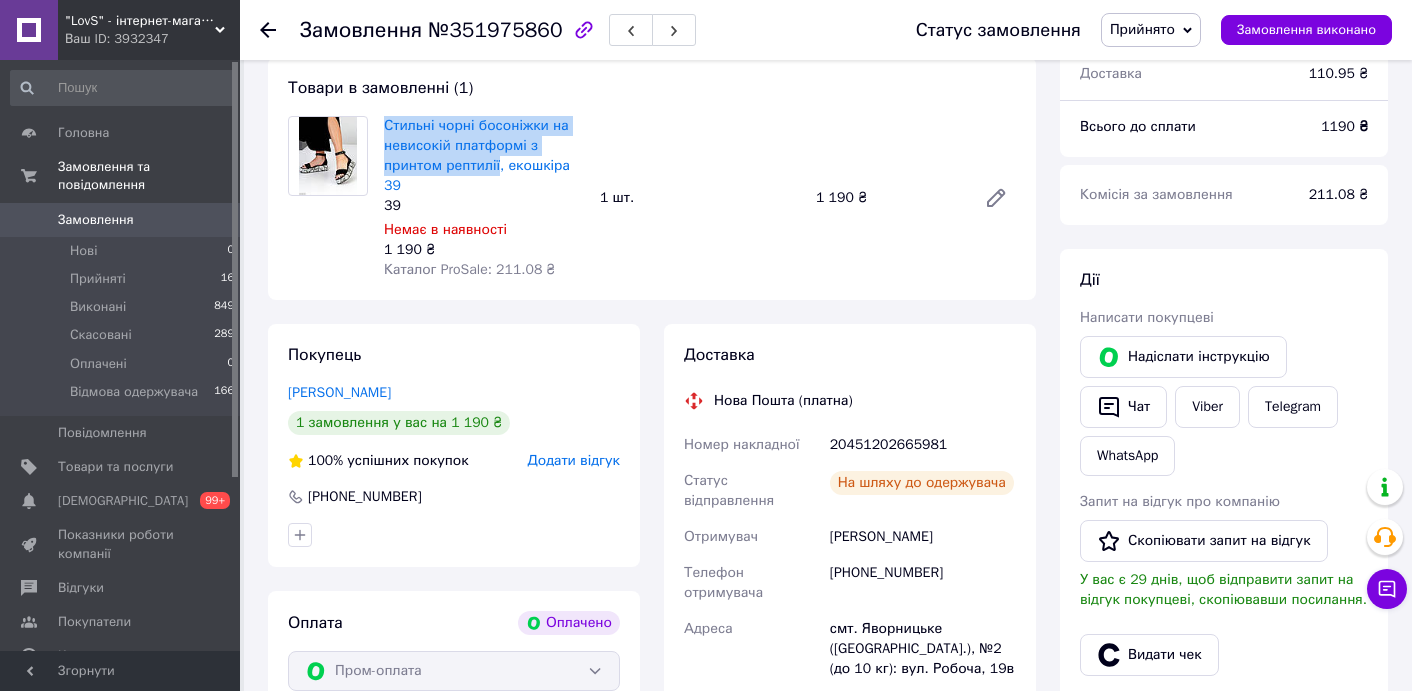 copy on "Стильні чорні босоніжки на невисокій платформі з принтом рептилії" 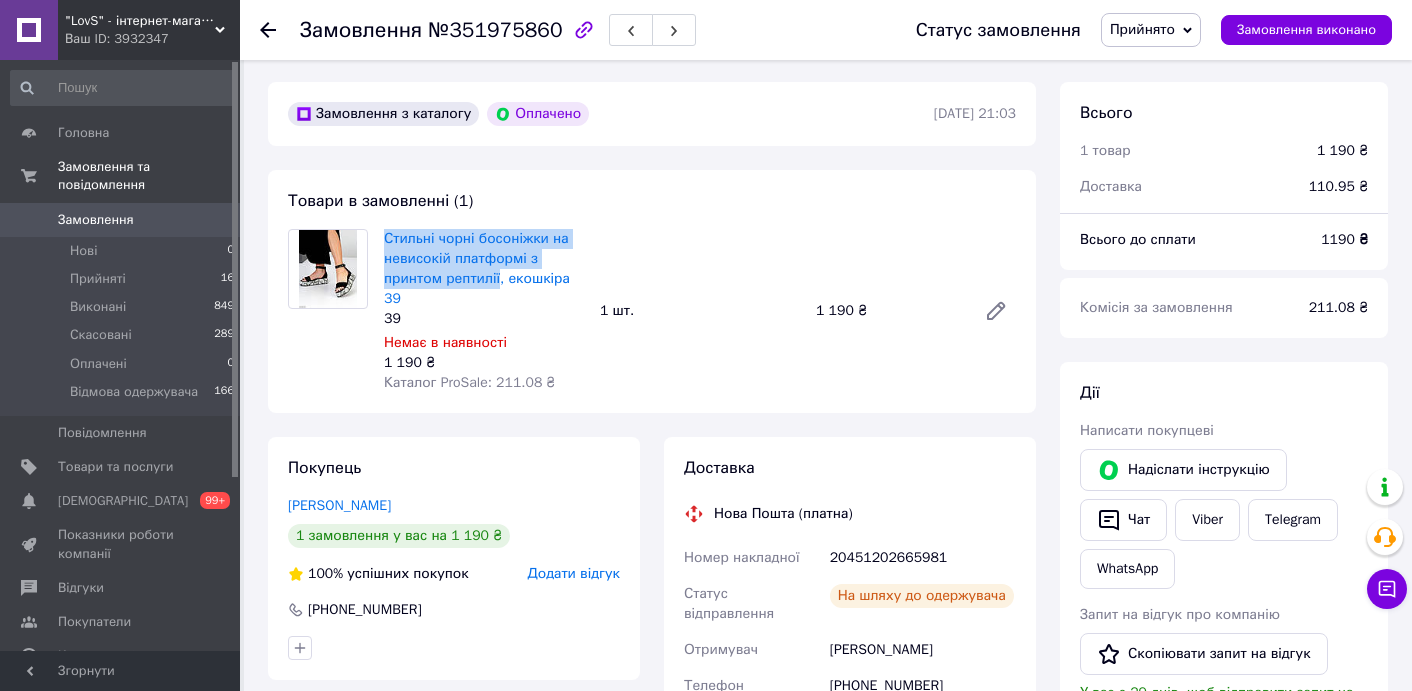 scroll, scrollTop: 590, scrollLeft: 0, axis: vertical 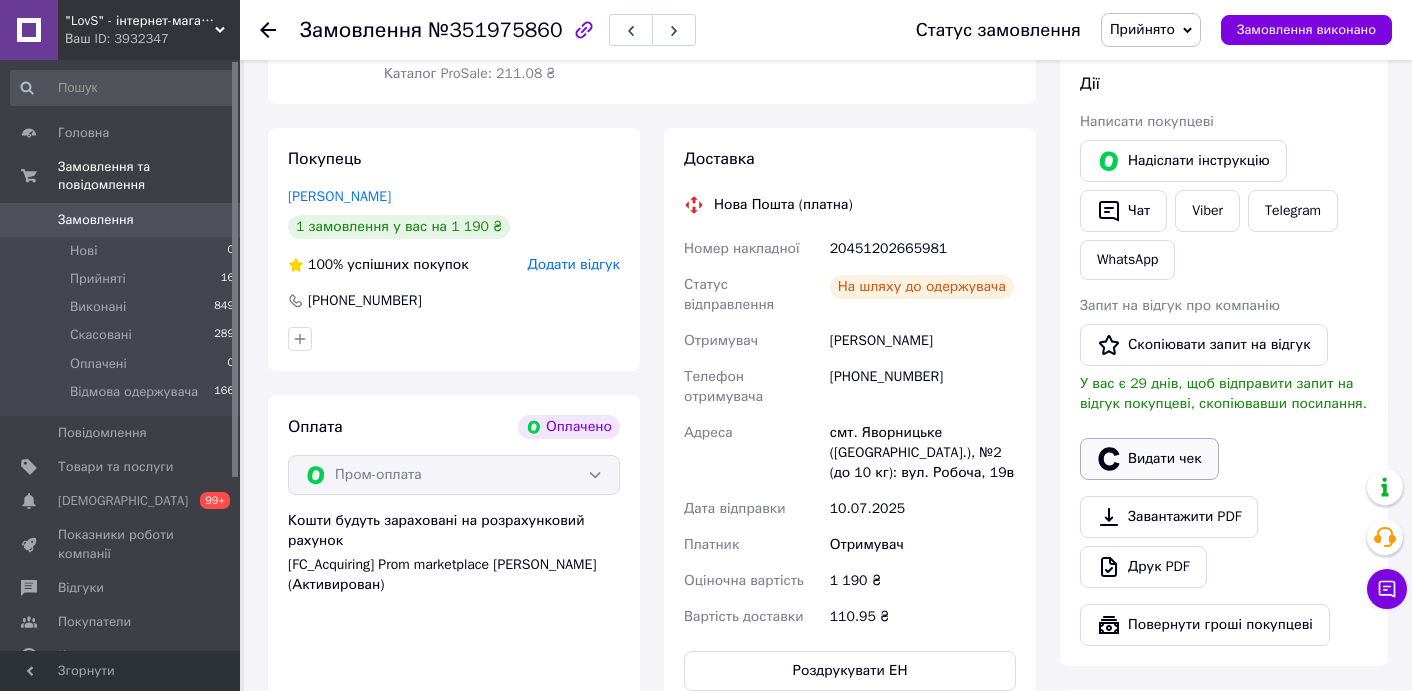 click on "Видати чек" at bounding box center (1149, 459) 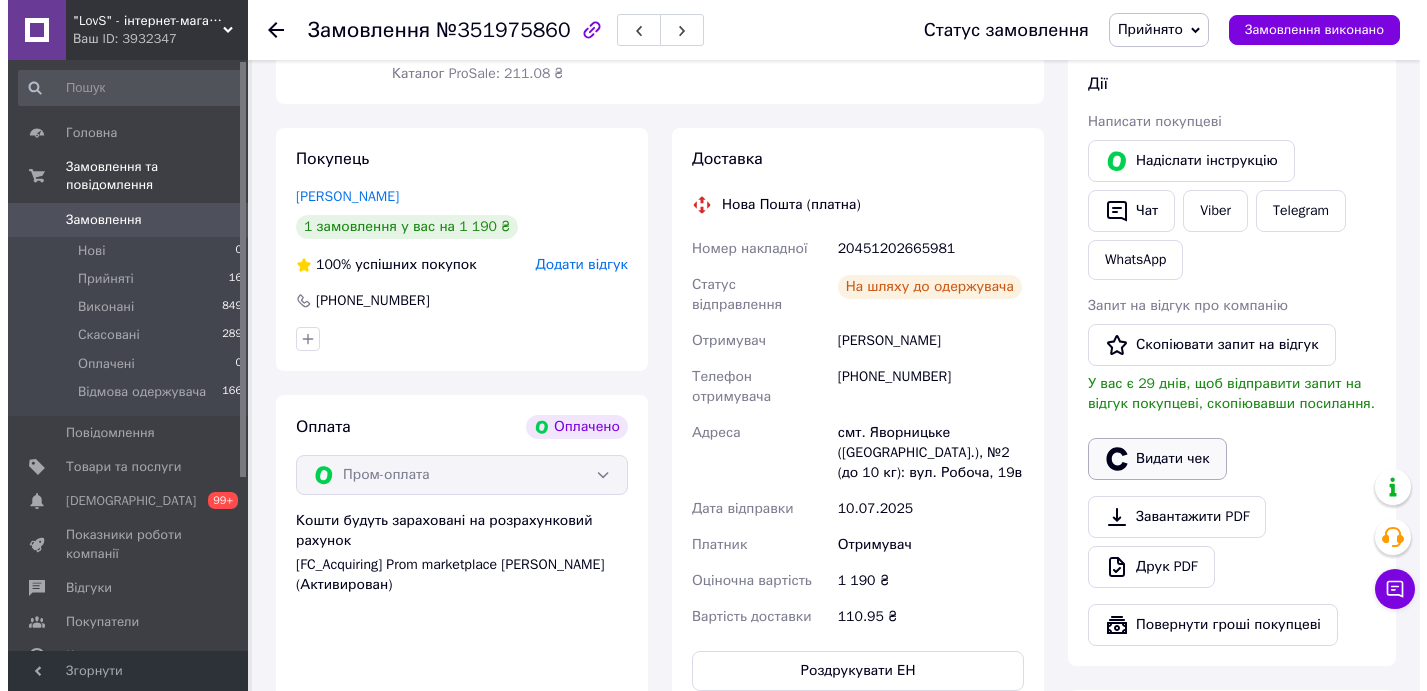 scroll, scrollTop: 848, scrollLeft: 0, axis: vertical 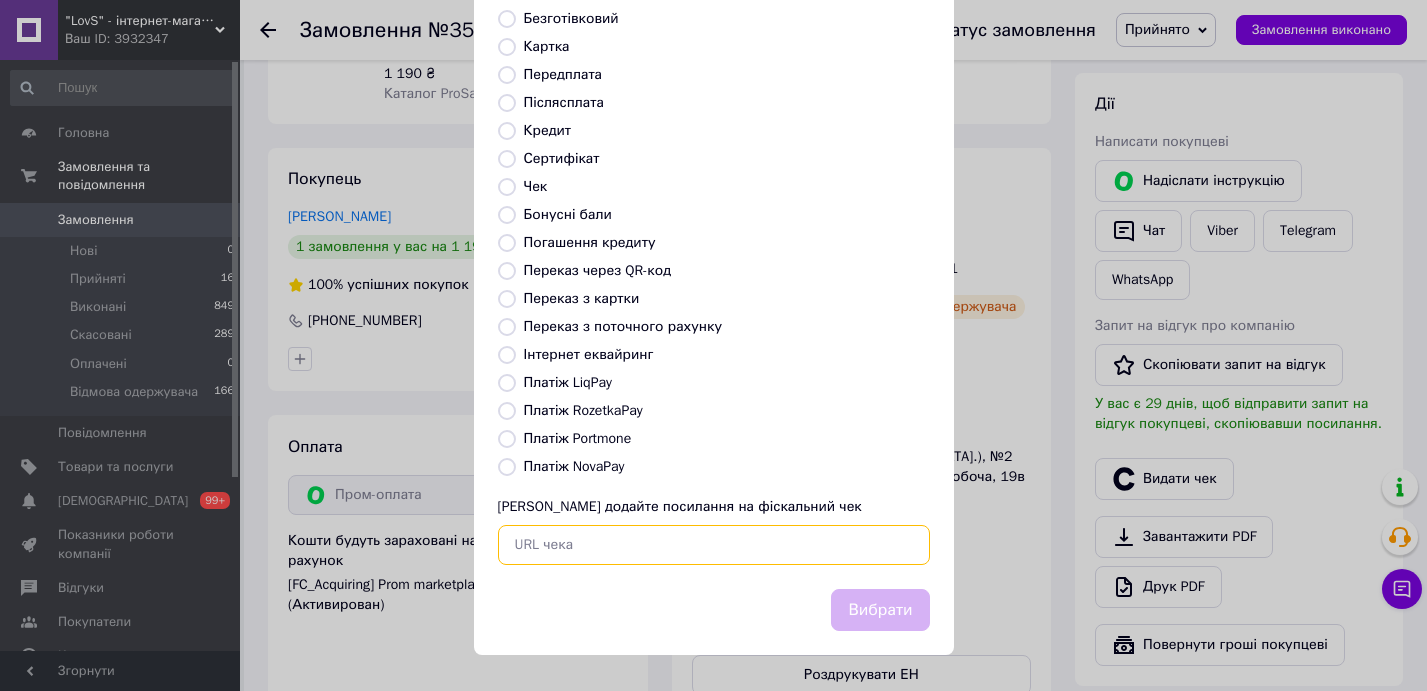 click at bounding box center [714, 545] 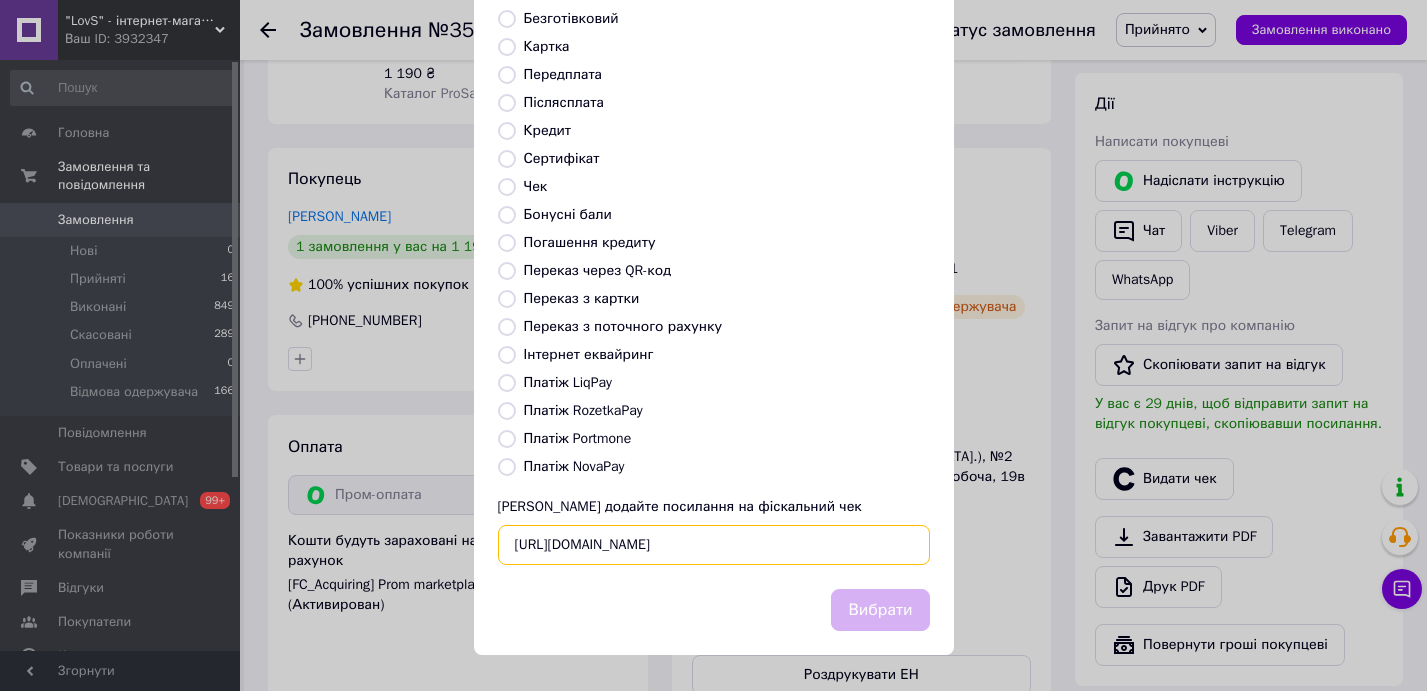 scroll, scrollTop: 0, scrollLeft: 56, axis: horizontal 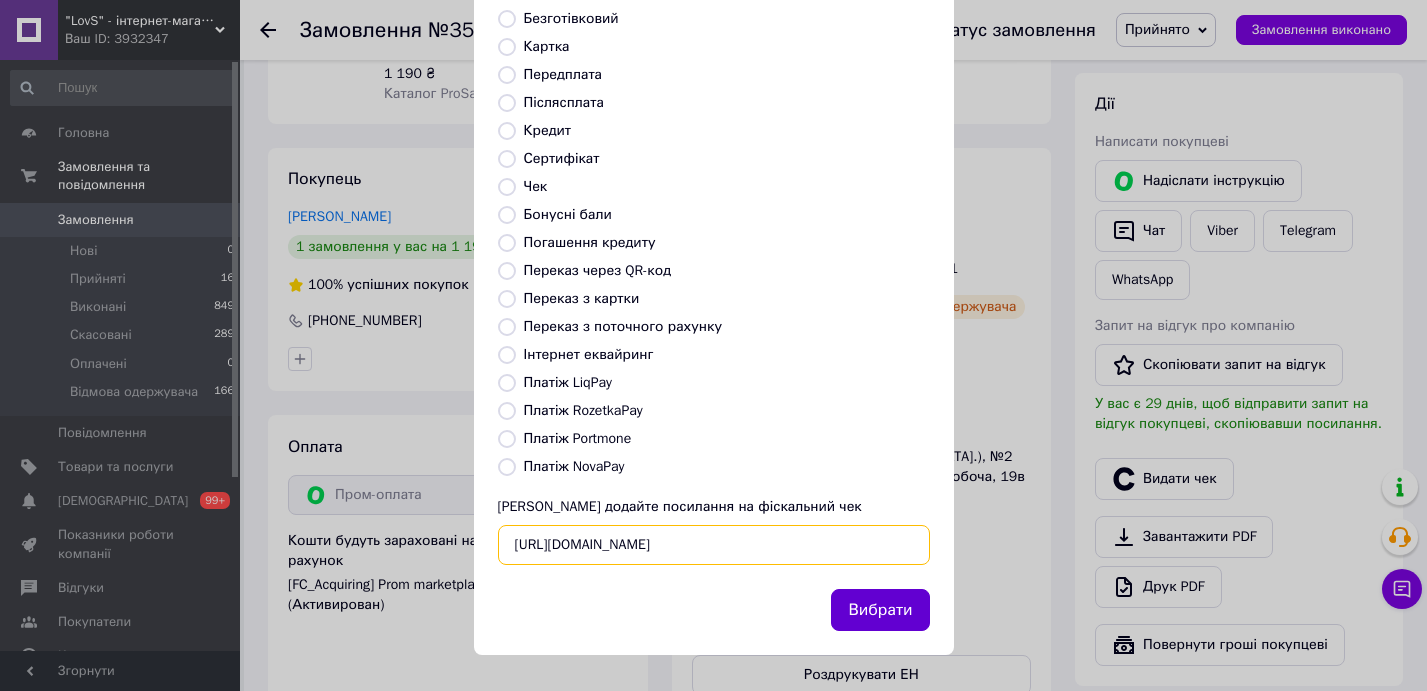 type on "[URL][DOMAIN_NAME]" 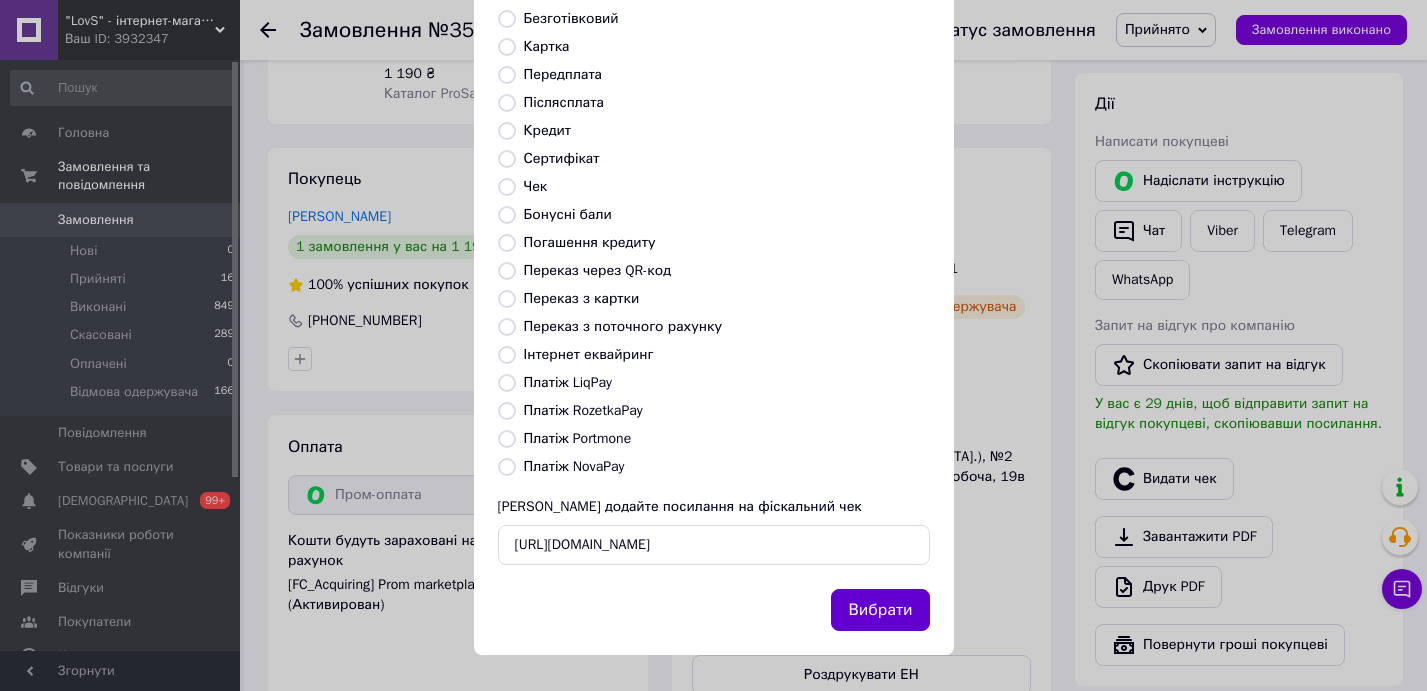 scroll, scrollTop: 0, scrollLeft: 0, axis: both 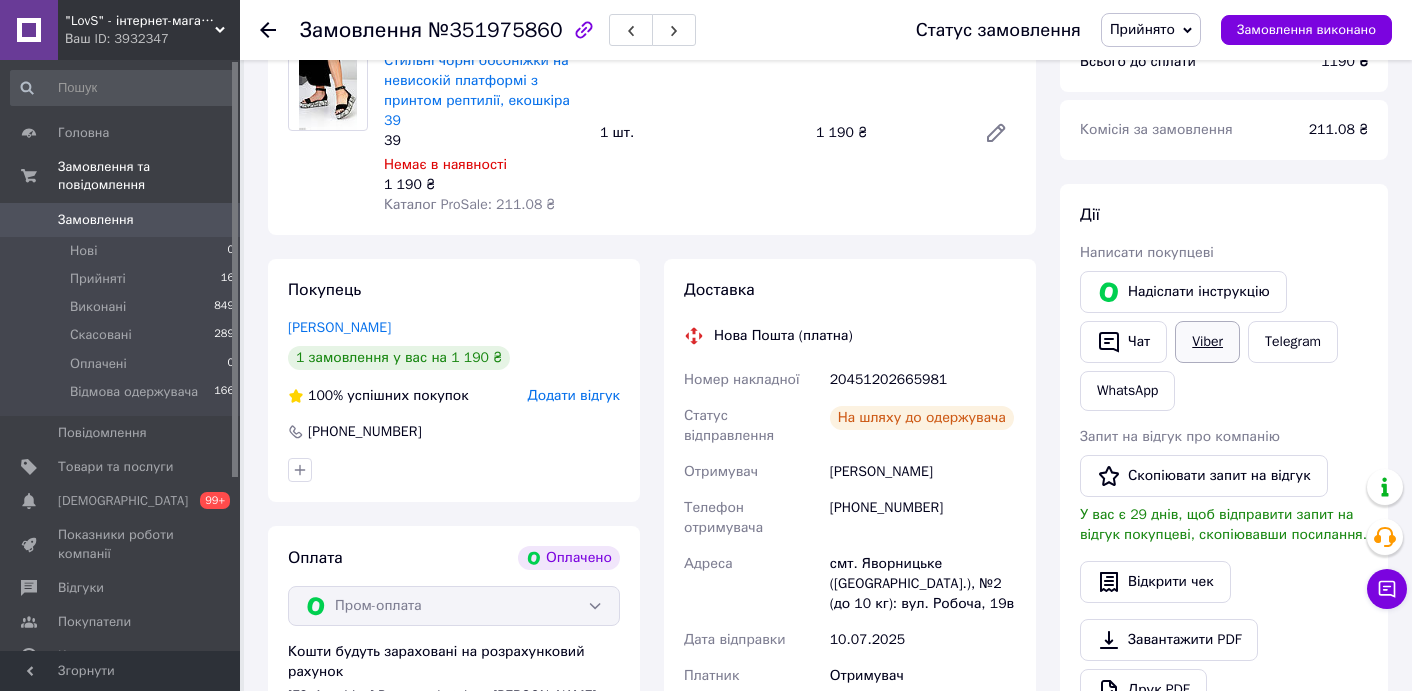 click on "Viber" at bounding box center [1207, 342] 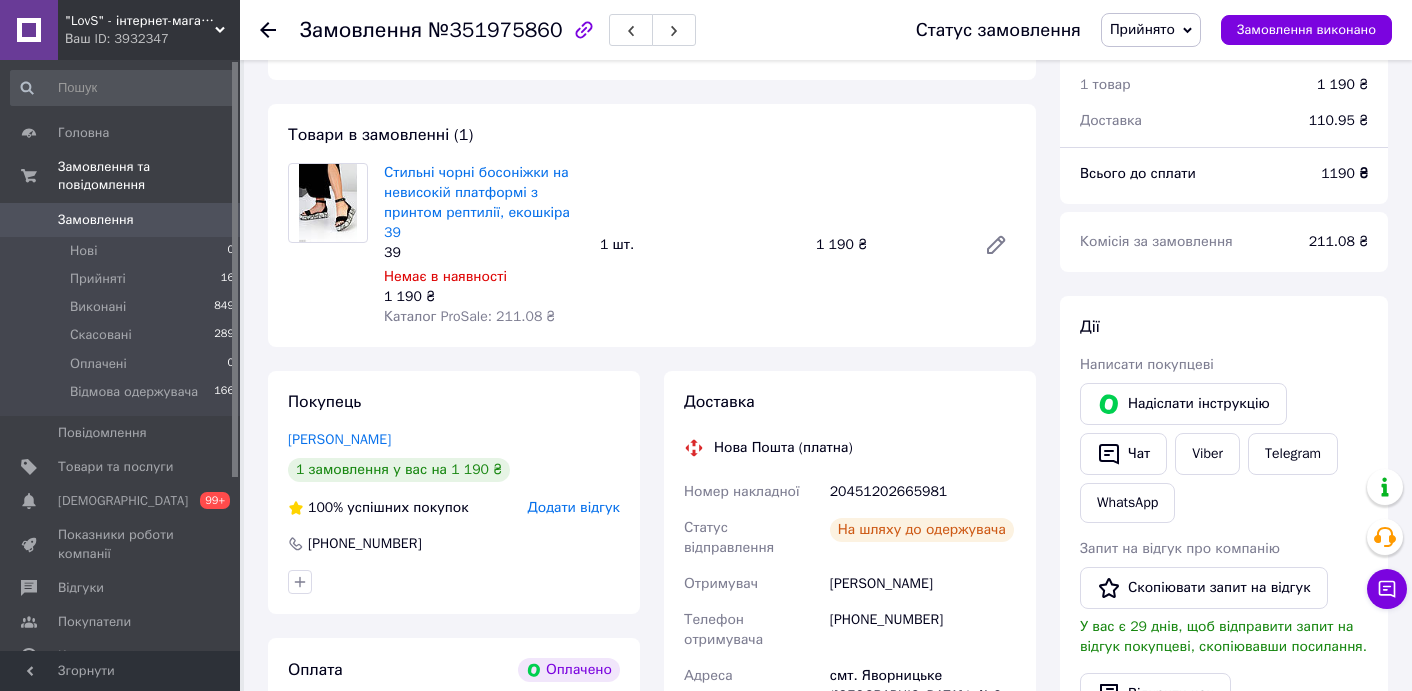 scroll, scrollTop: 628, scrollLeft: 0, axis: vertical 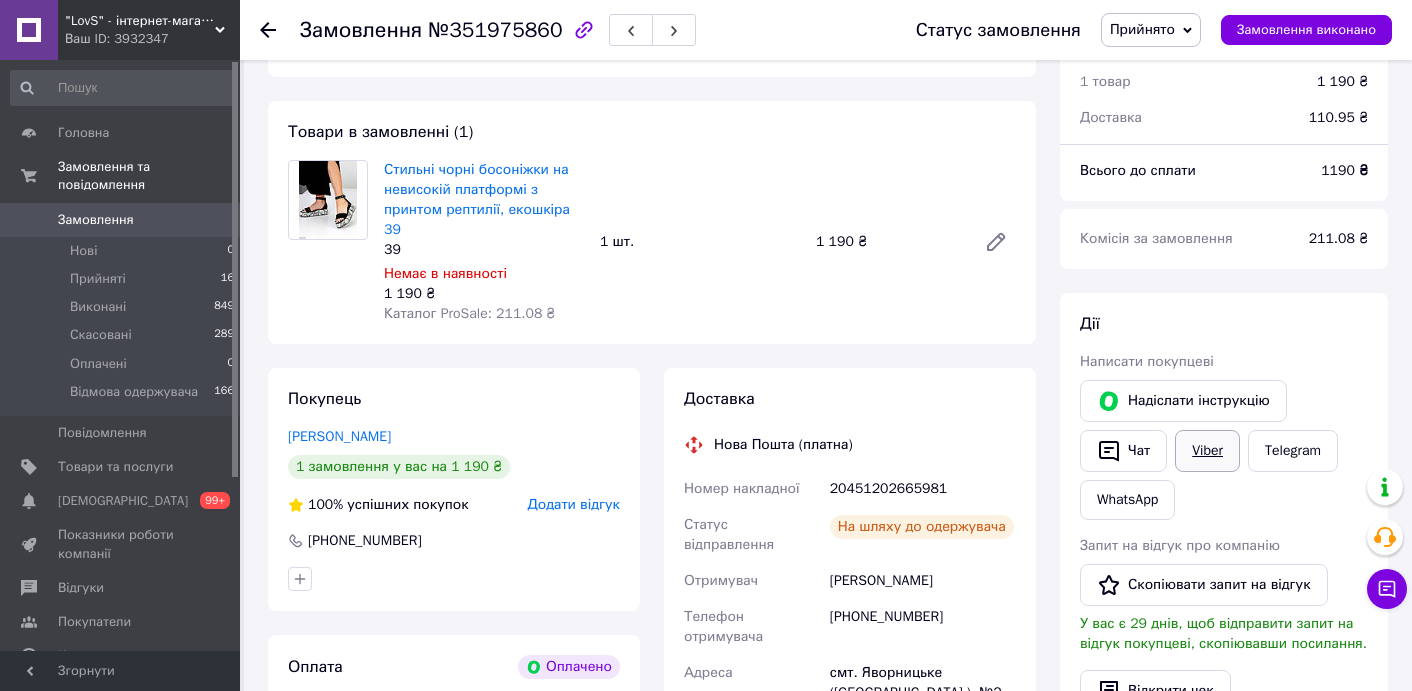 click on "Viber" at bounding box center (1207, 451) 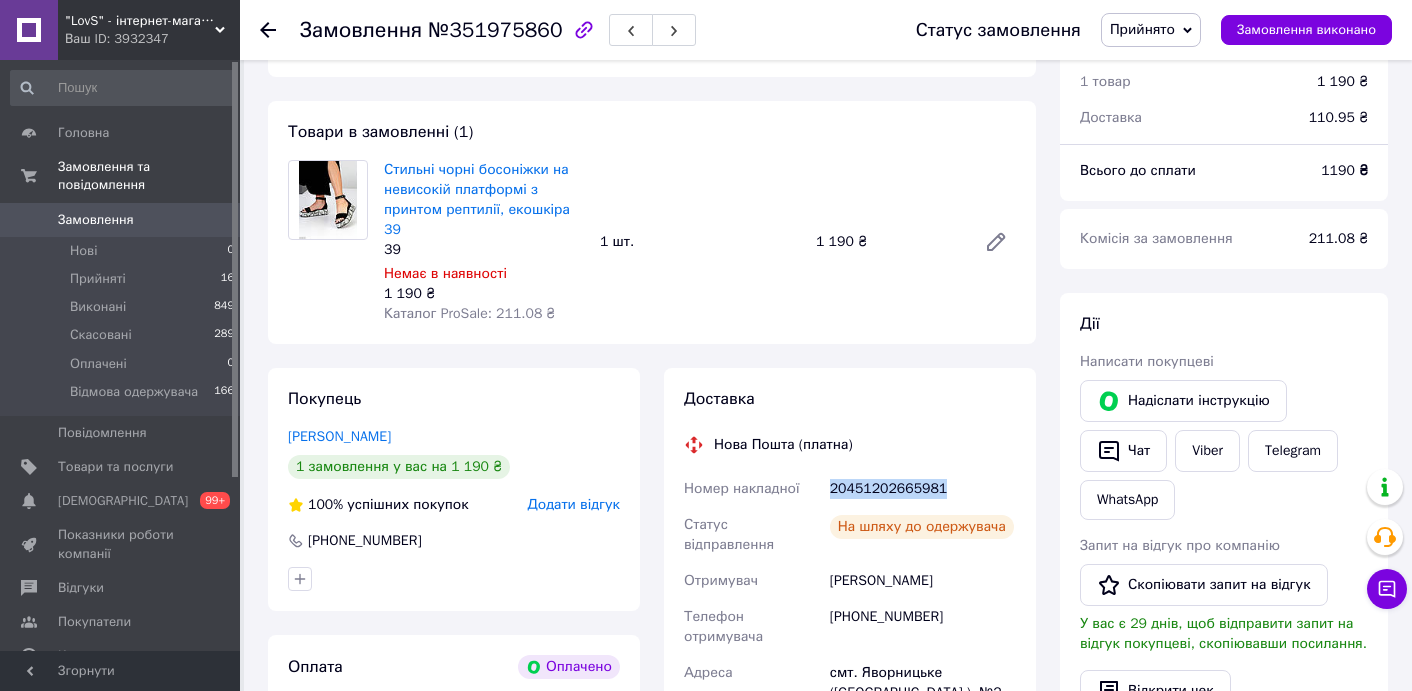 copy on "20451202665981" 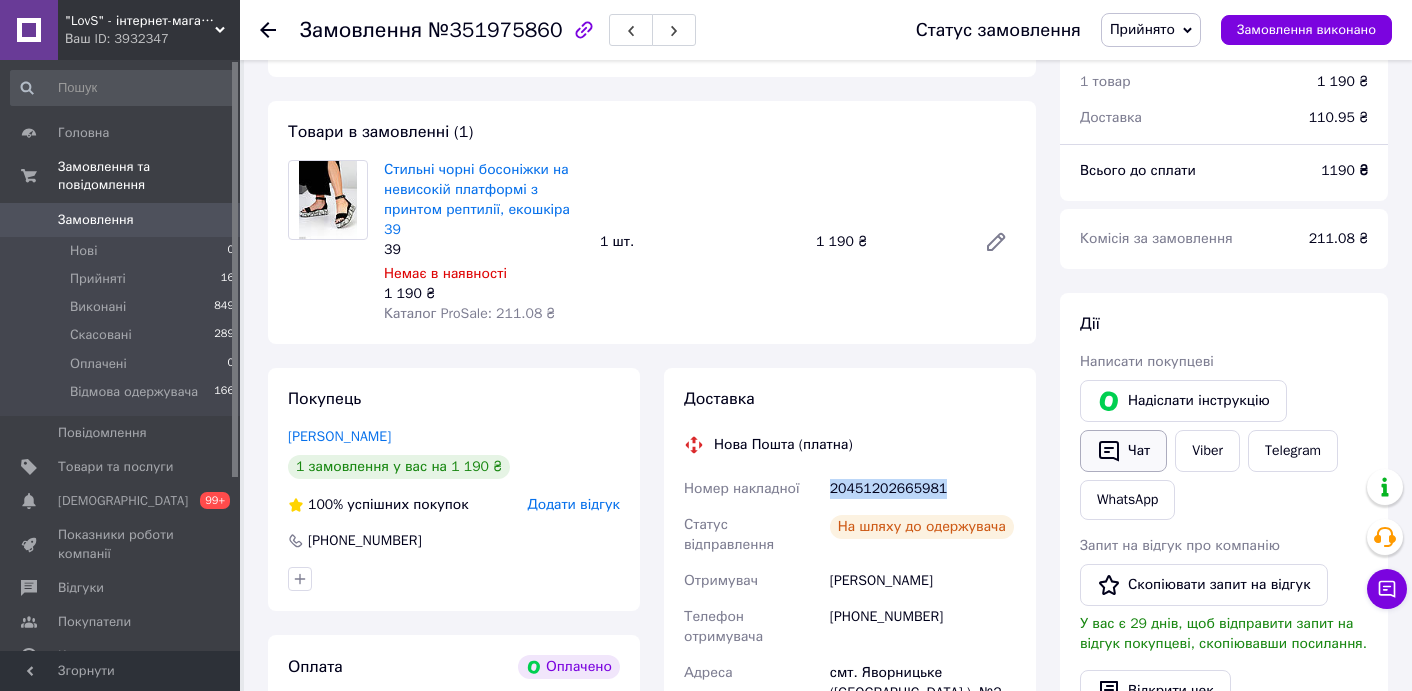 click 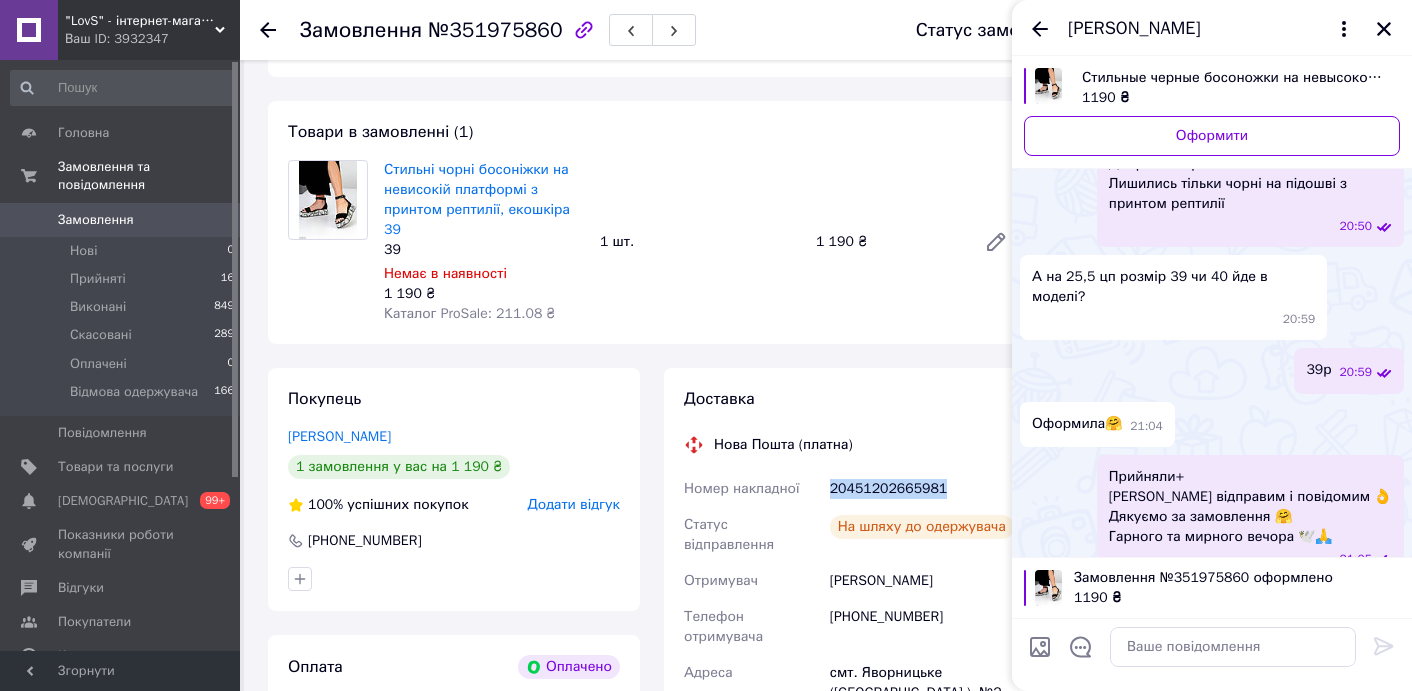 scroll, scrollTop: 190, scrollLeft: 0, axis: vertical 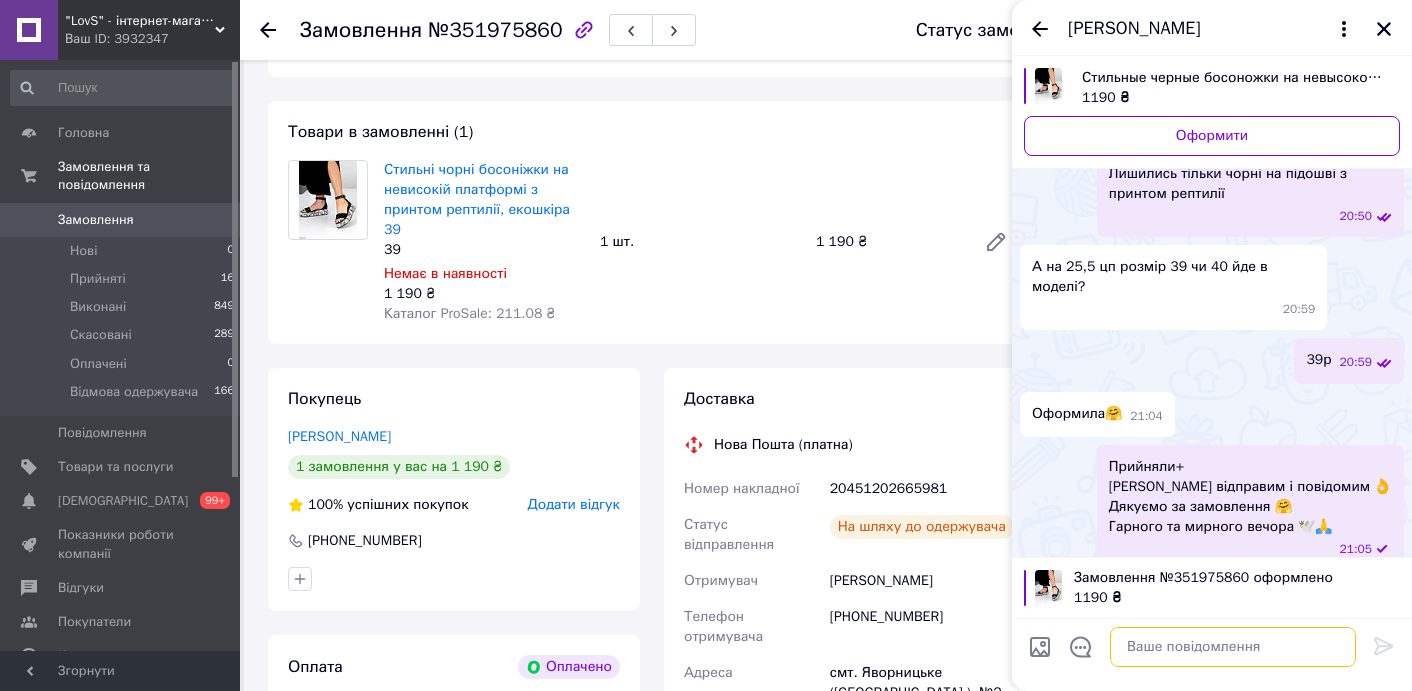click at bounding box center (1233, 647) 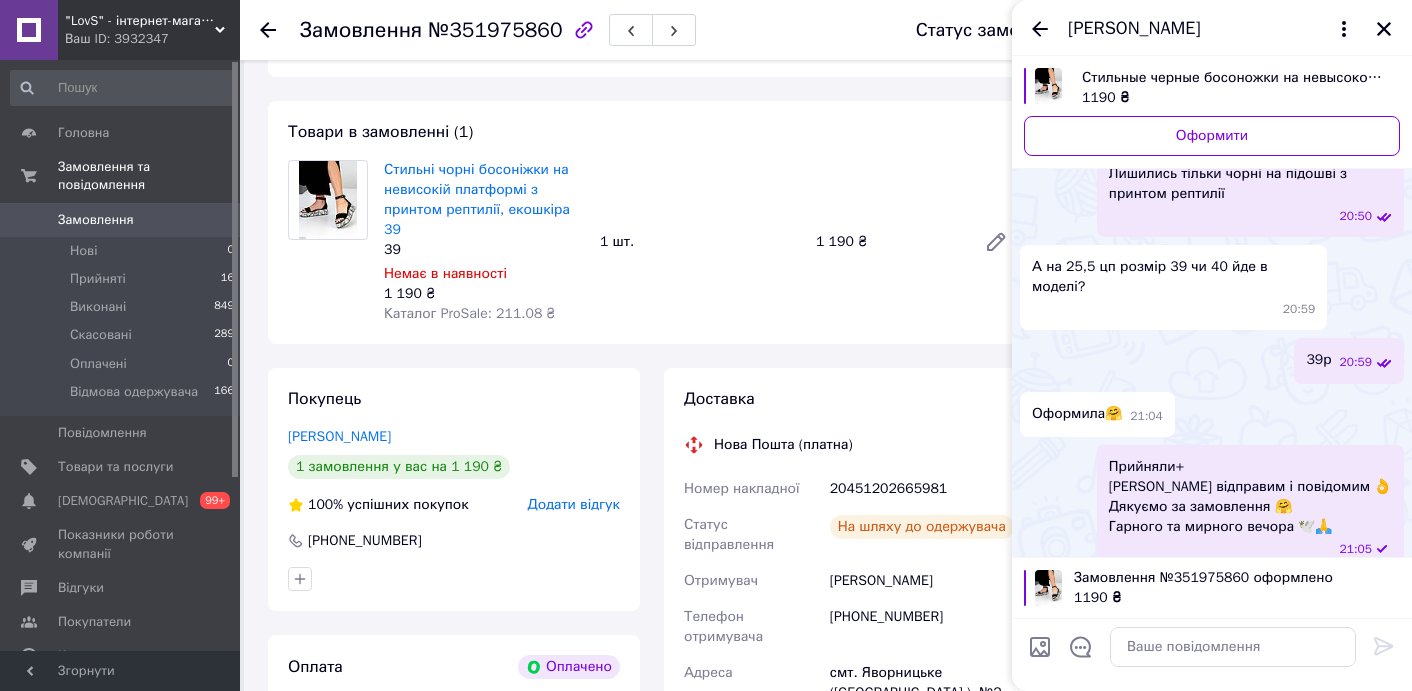 click at bounding box center [1040, 647] 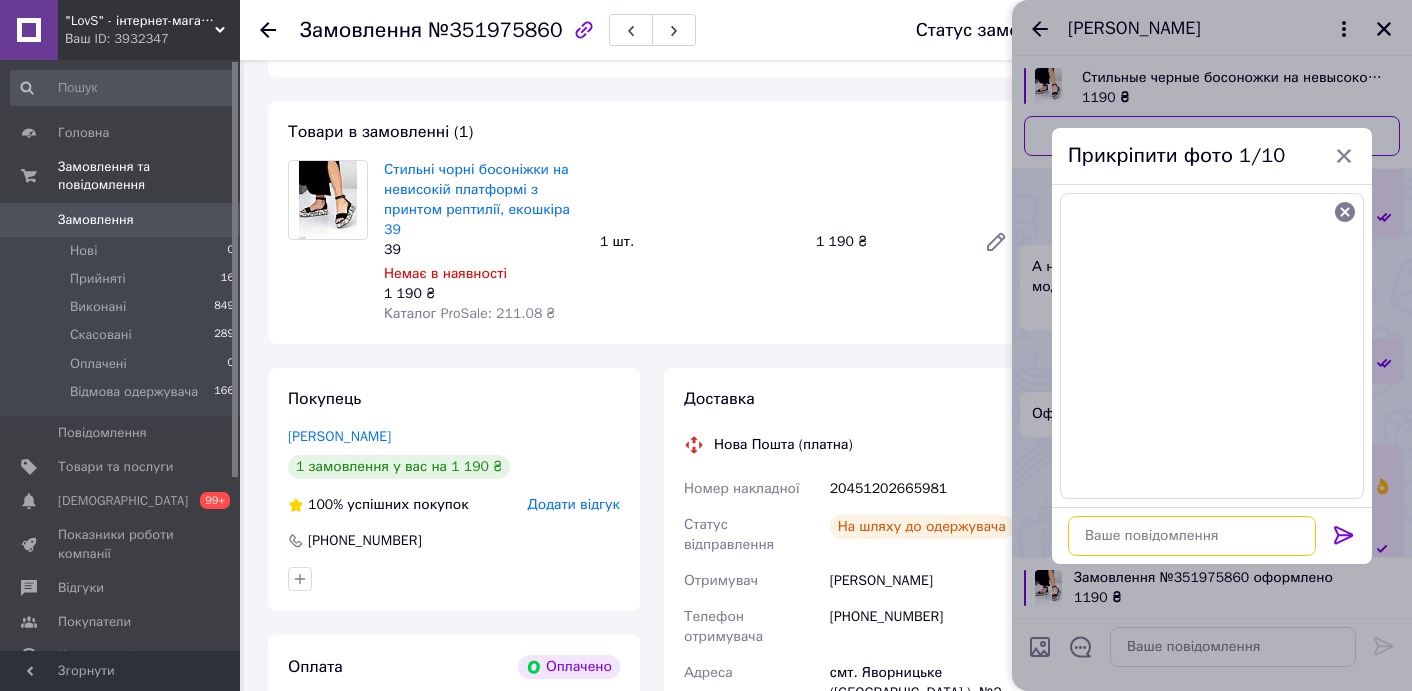 click at bounding box center [1192, 536] 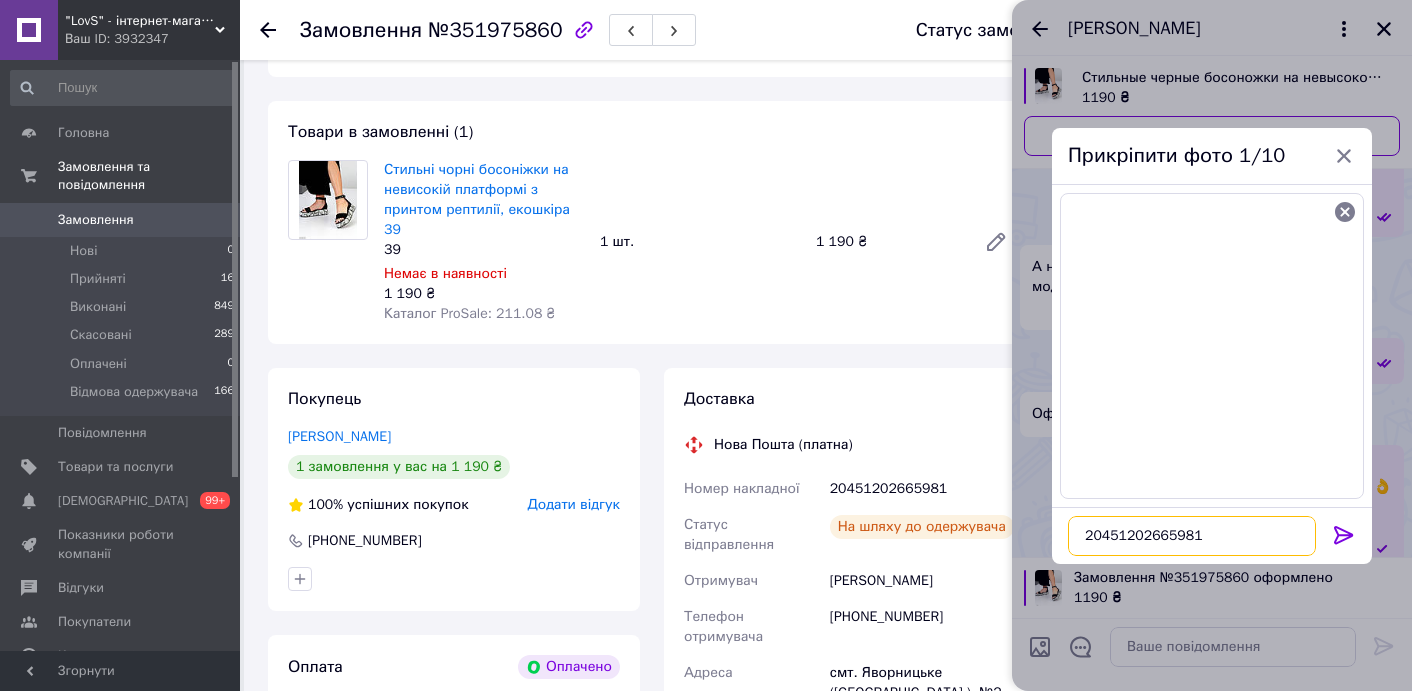 drag, startPoint x: 1208, startPoint y: 541, endPoint x: 1064, endPoint y: 520, distance: 145.5232 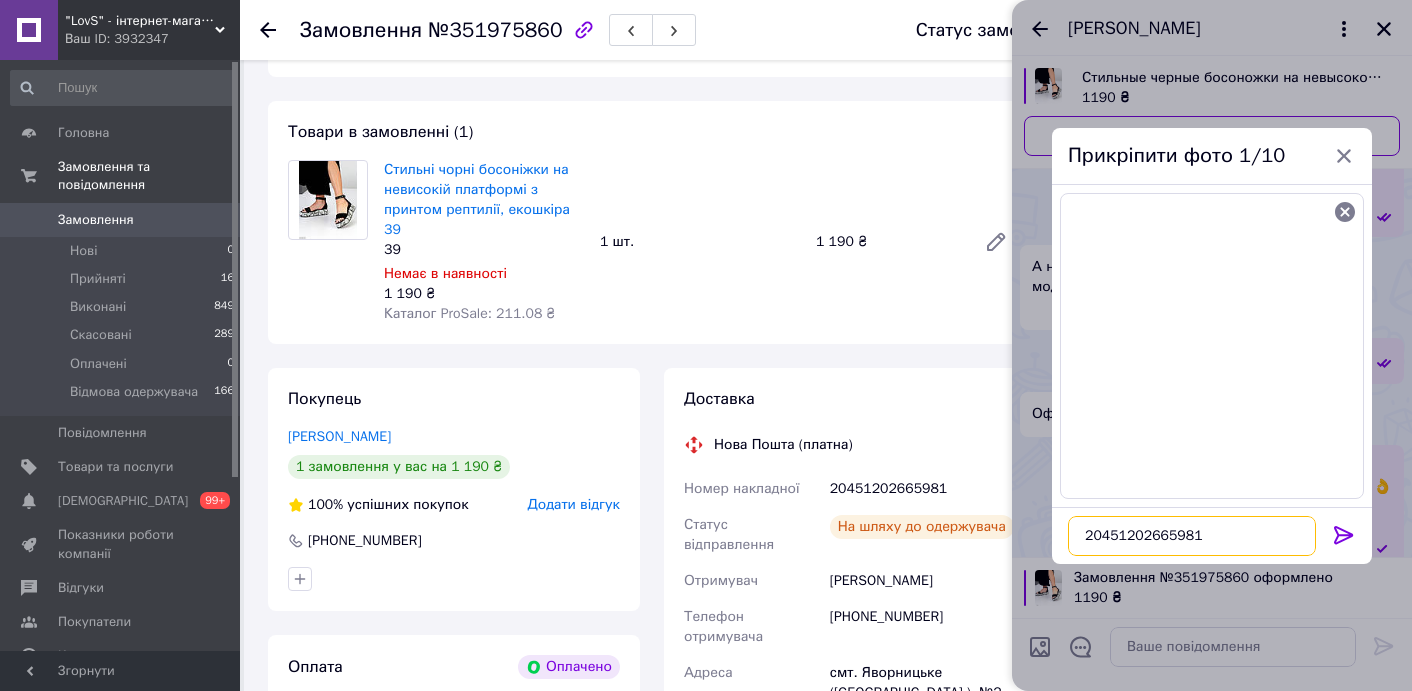 paste on "Добрий день!
Ваше замовлення відправлено...
Нова пошта ТТН:" 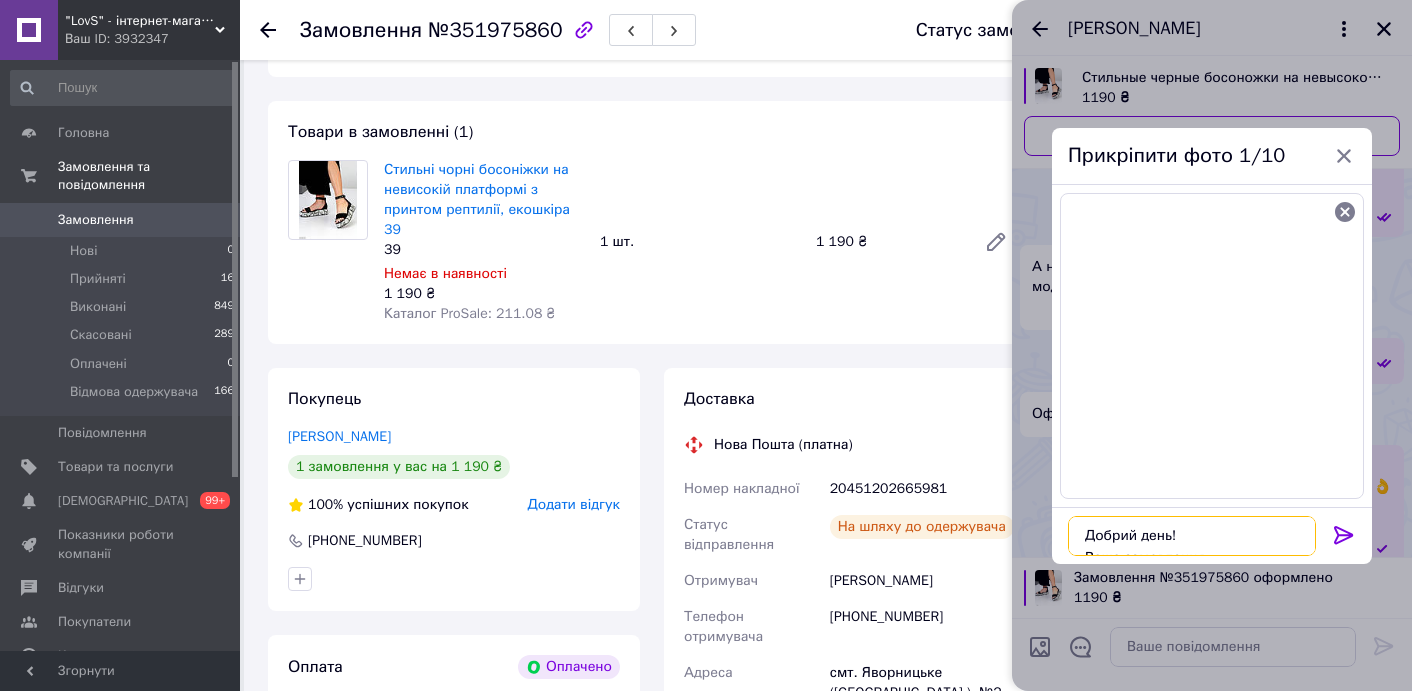 scroll, scrollTop: 13, scrollLeft: 0, axis: vertical 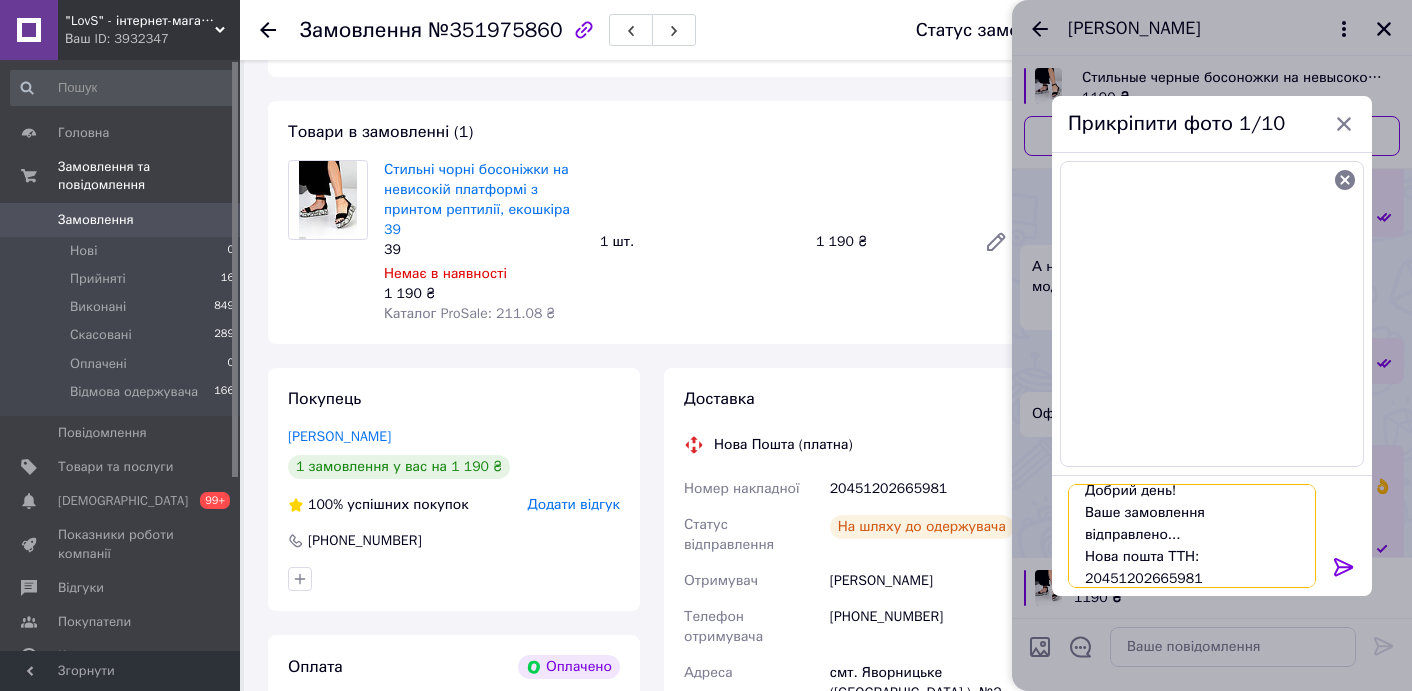 type on "Добрий день!
Ваше замовлення відправлено...
Нова пошта ТТН:  20451202665981" 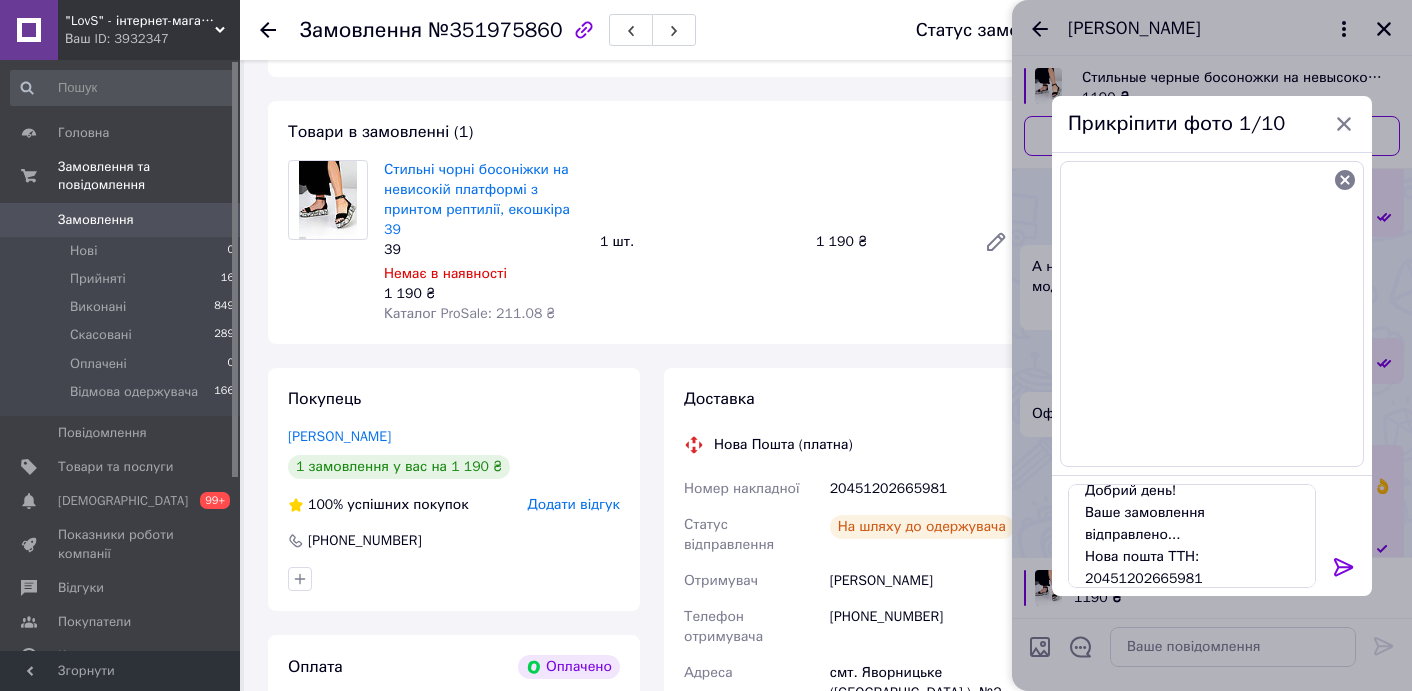 click 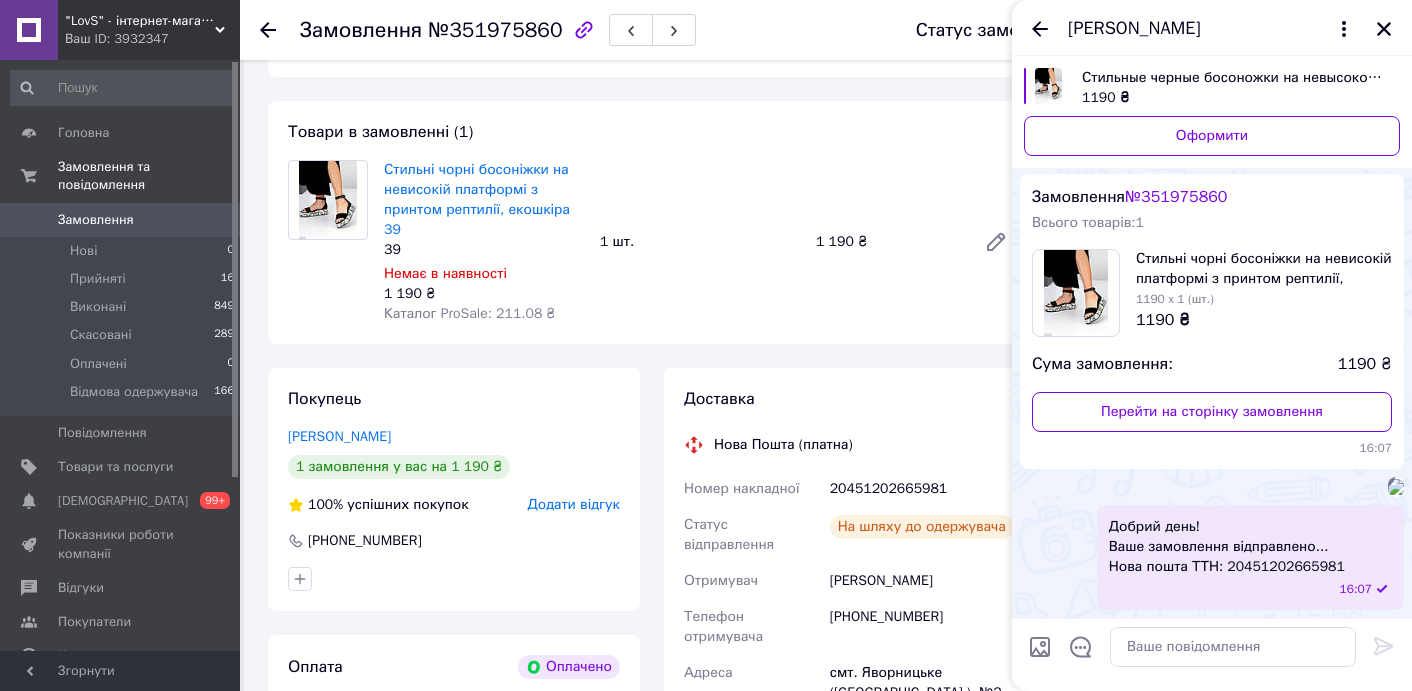 scroll, scrollTop: 905, scrollLeft: 0, axis: vertical 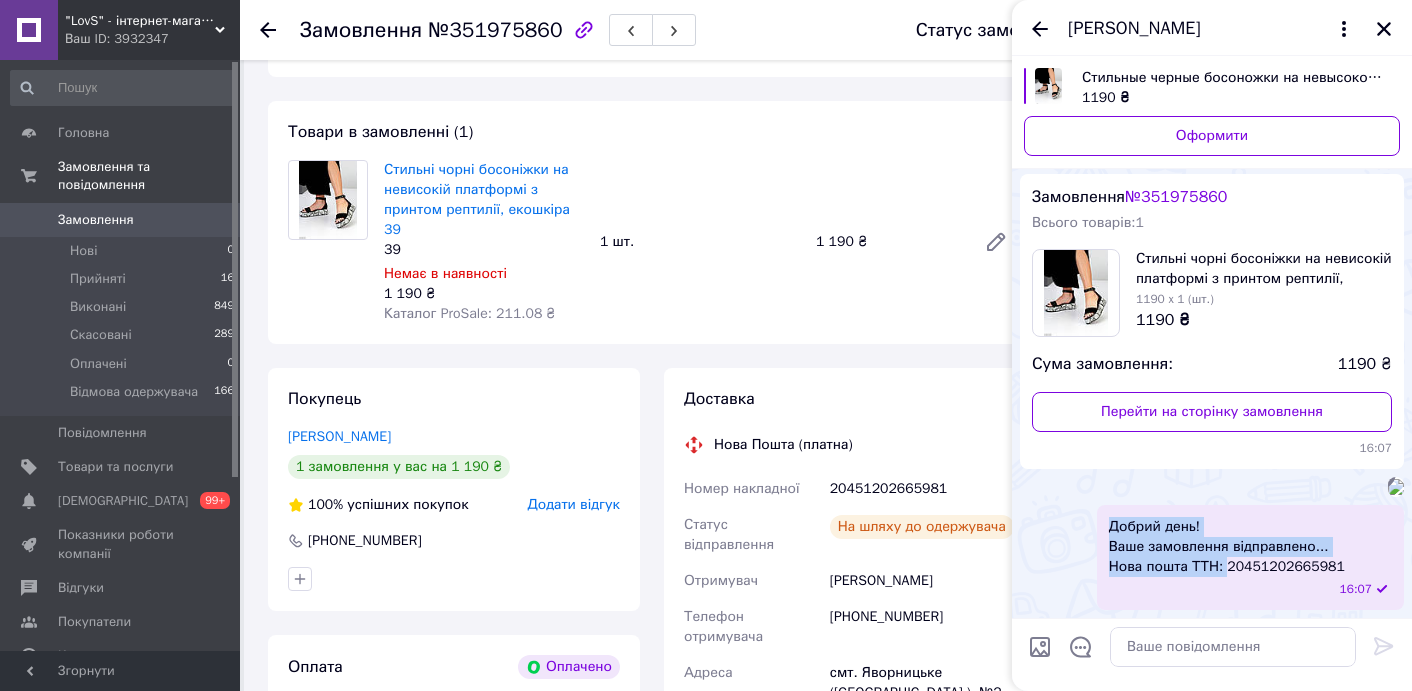 drag, startPoint x: 1111, startPoint y: 525, endPoint x: 1228, endPoint y: 567, distance: 124.3101 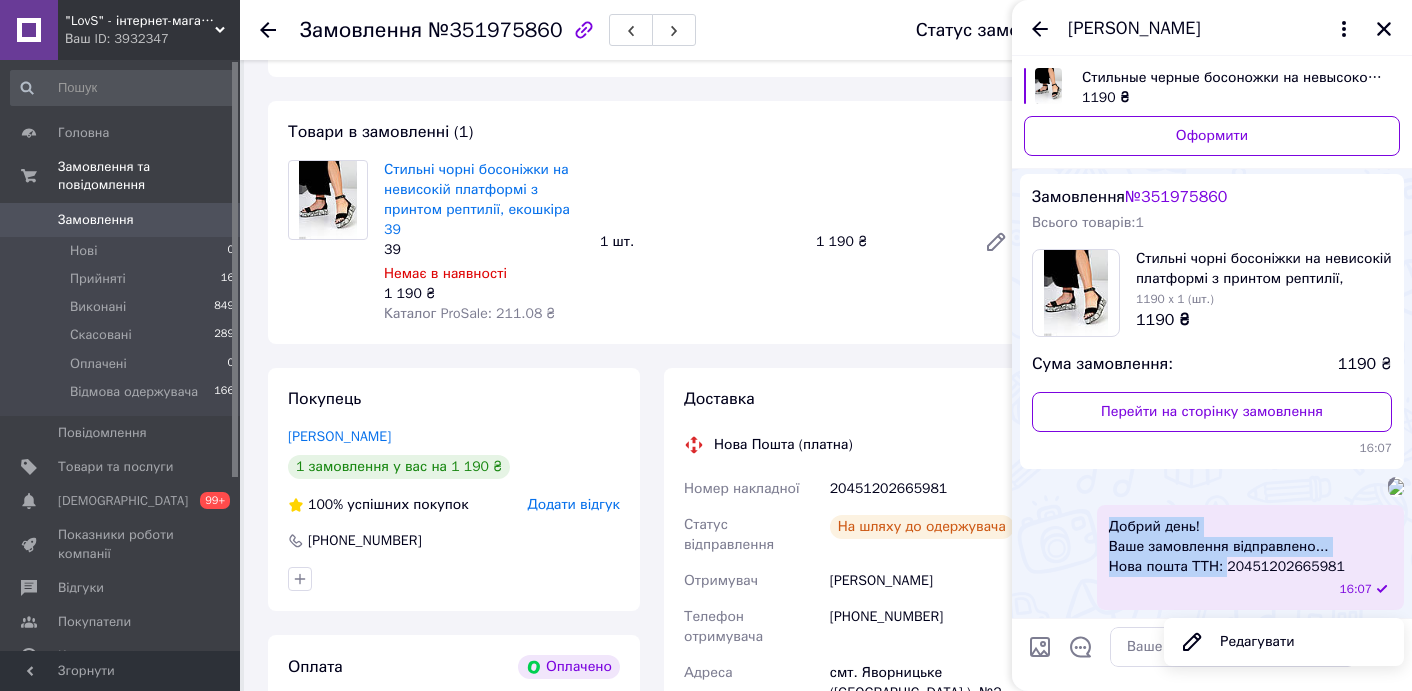 copy on "Добрий день! Ваше замовлення відправлено... Нова пошта ТТН:" 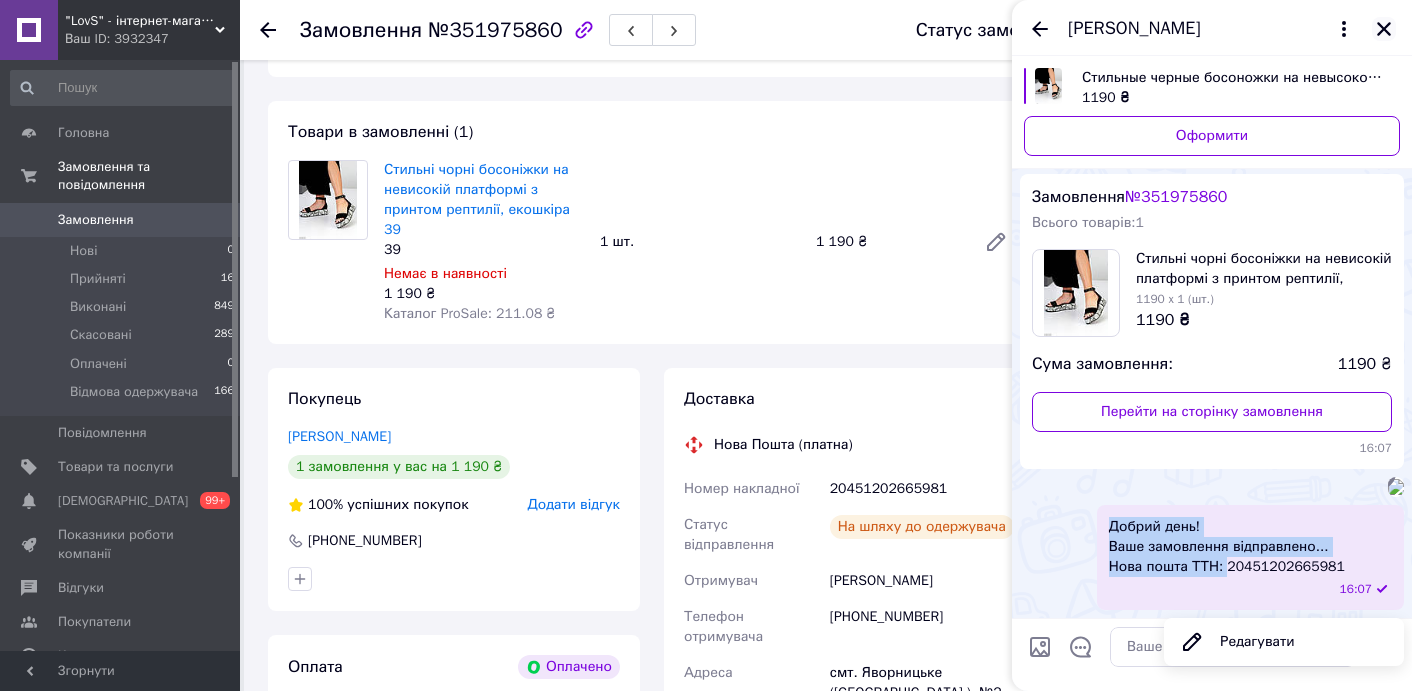 click 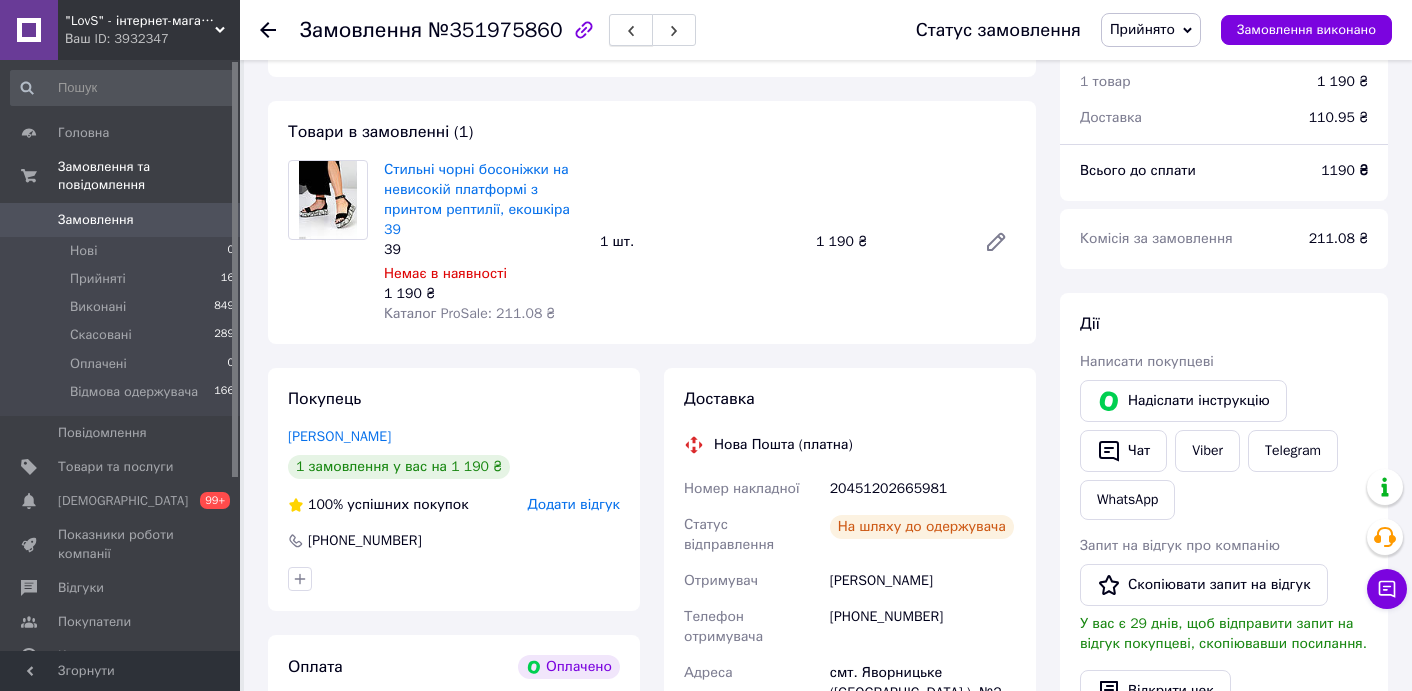 click at bounding box center (631, 30) 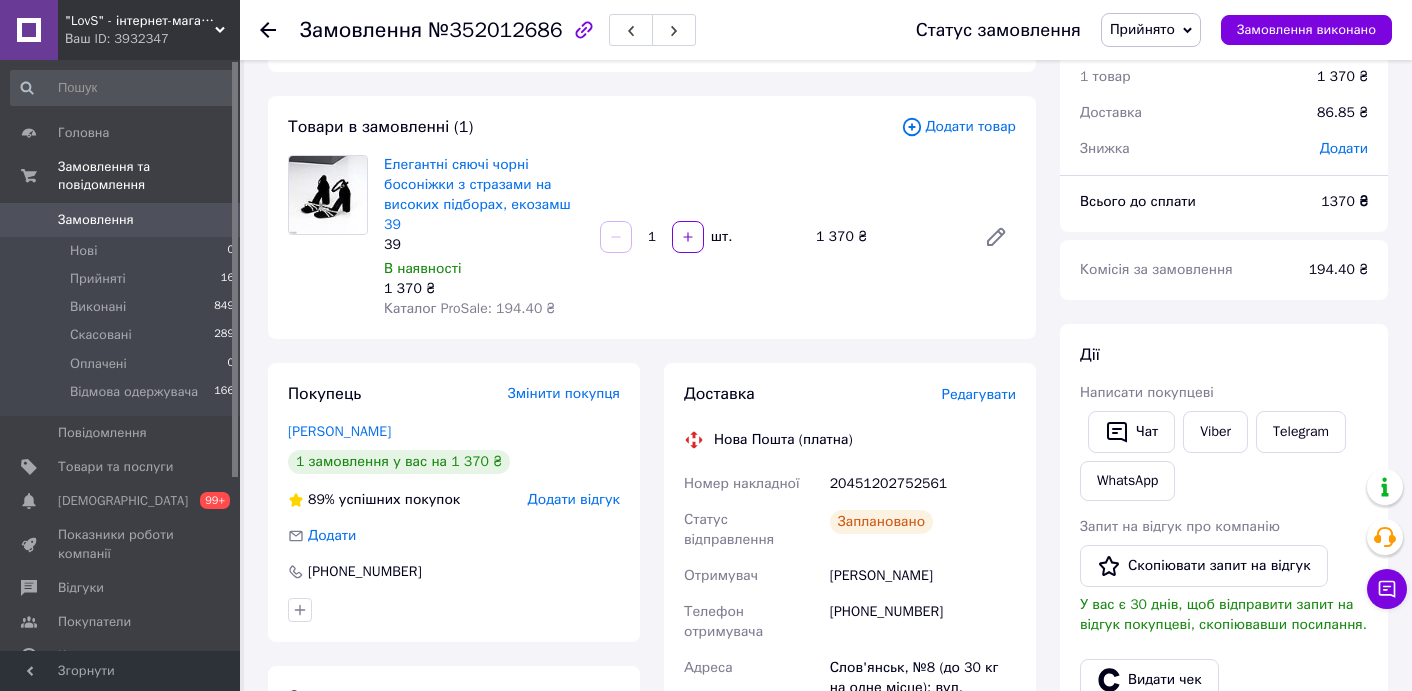 scroll, scrollTop: 77, scrollLeft: 0, axis: vertical 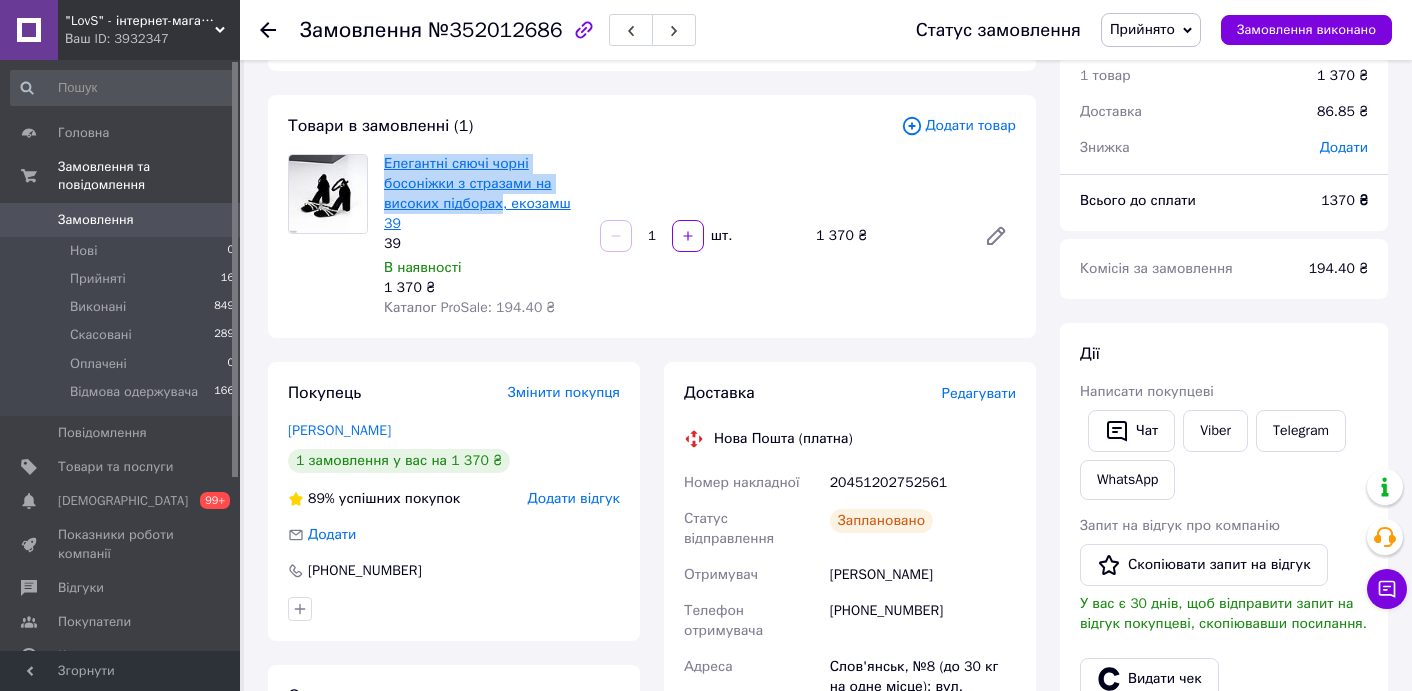 drag, startPoint x: 496, startPoint y: 155, endPoint x: 501, endPoint y: 200, distance: 45.276924 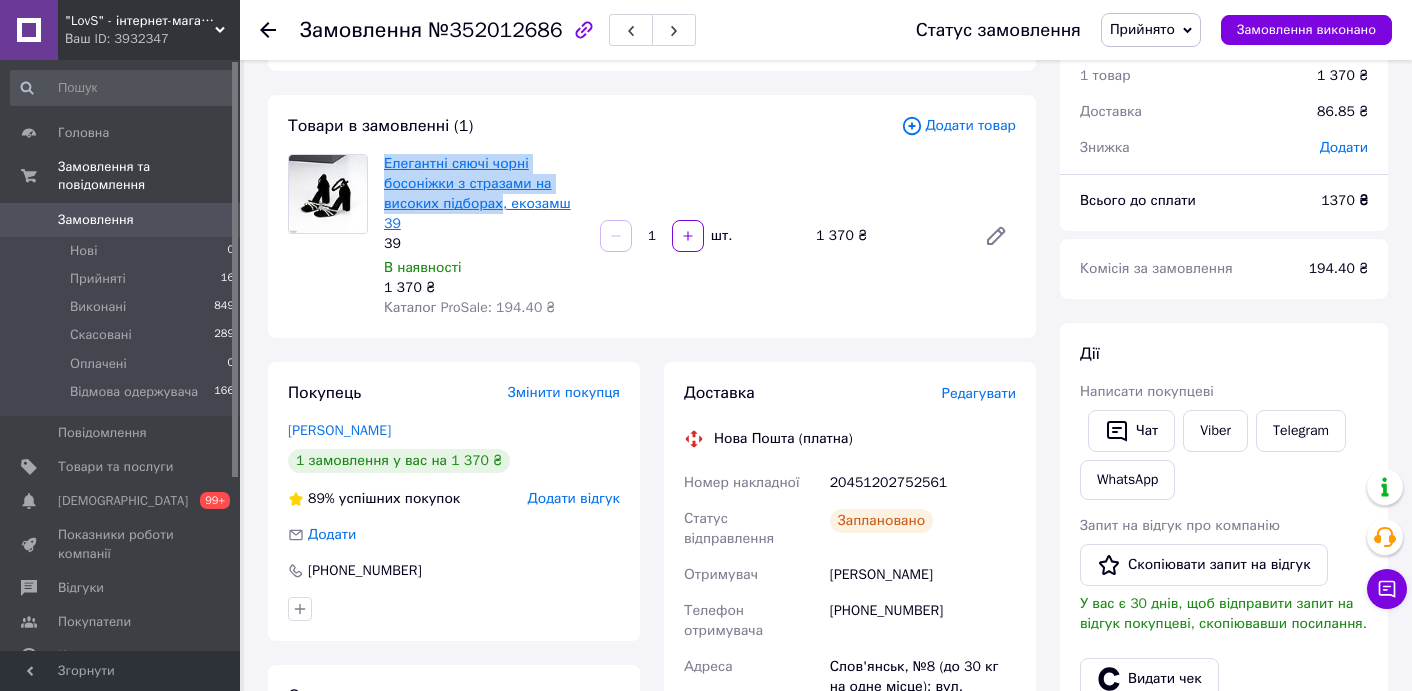 copy on "Елегантні сяючі чорні босоніжки з стразами на високих підборах" 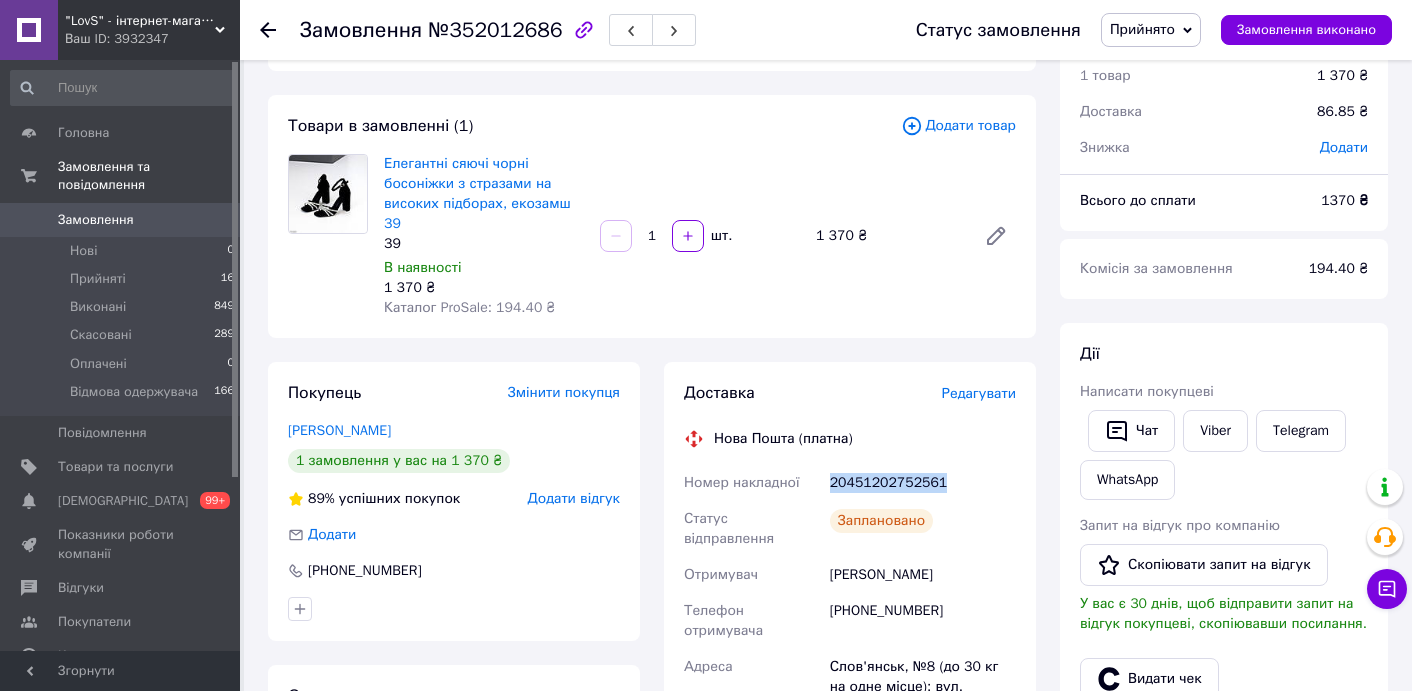 copy on "20451202752561" 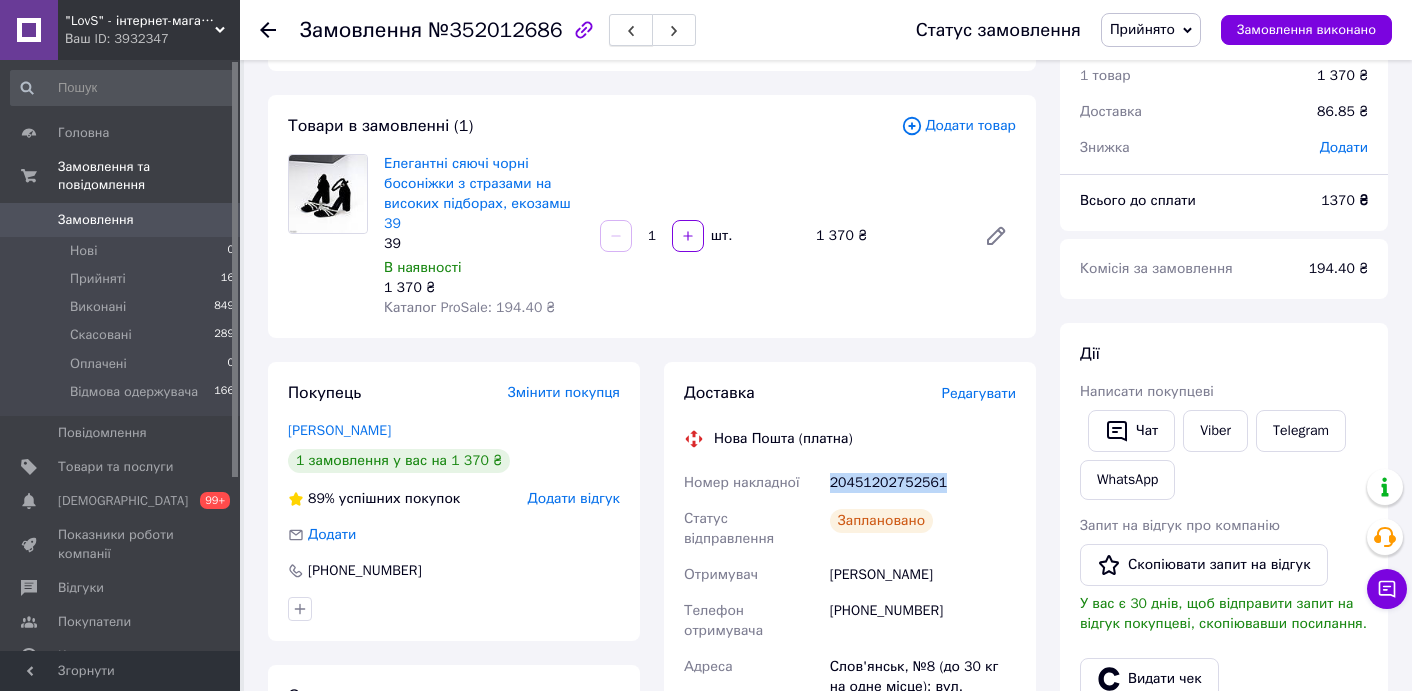 click at bounding box center (631, 30) 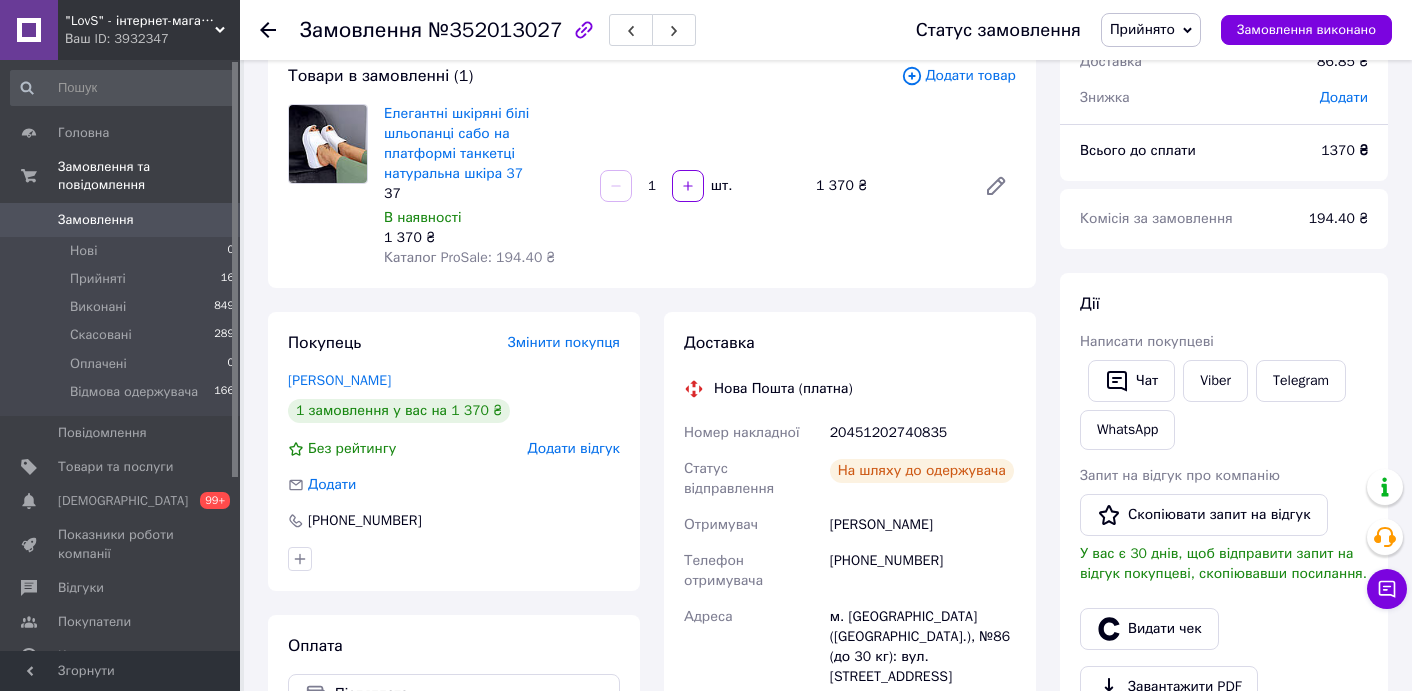 scroll, scrollTop: 132, scrollLeft: 0, axis: vertical 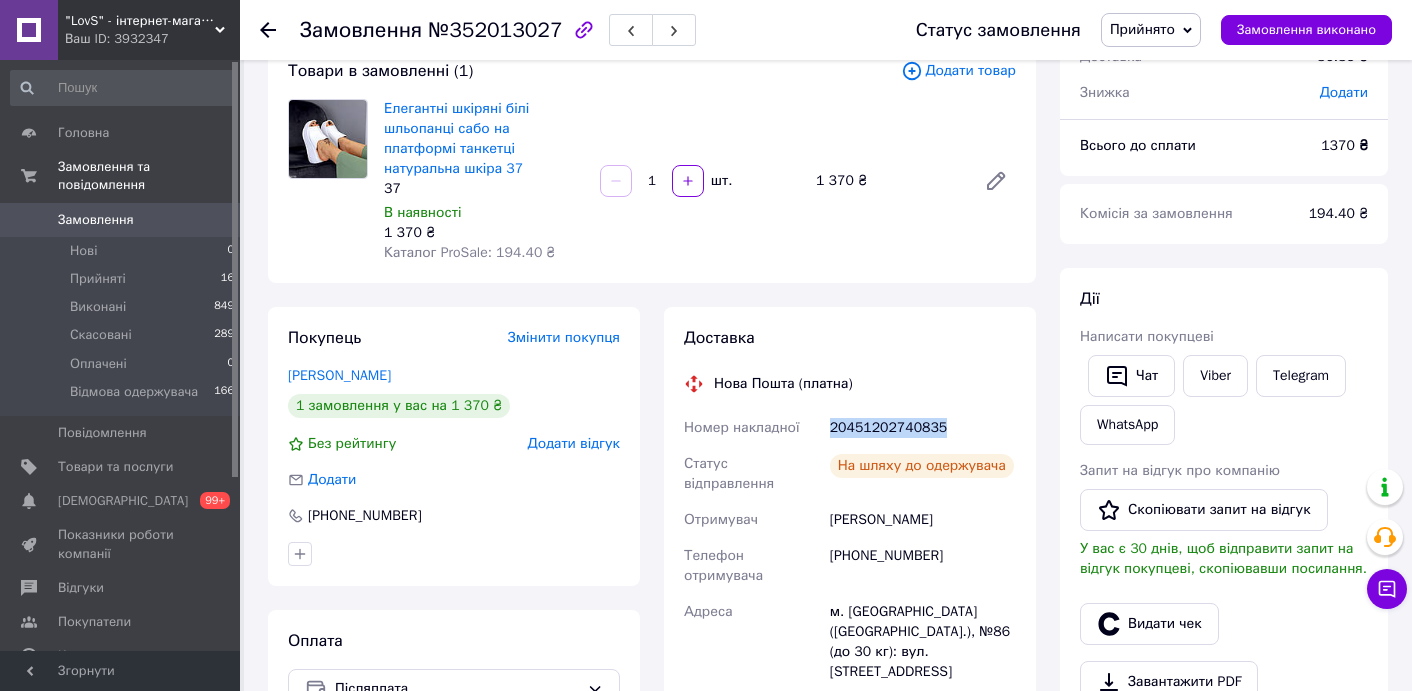 copy on "20451202740835" 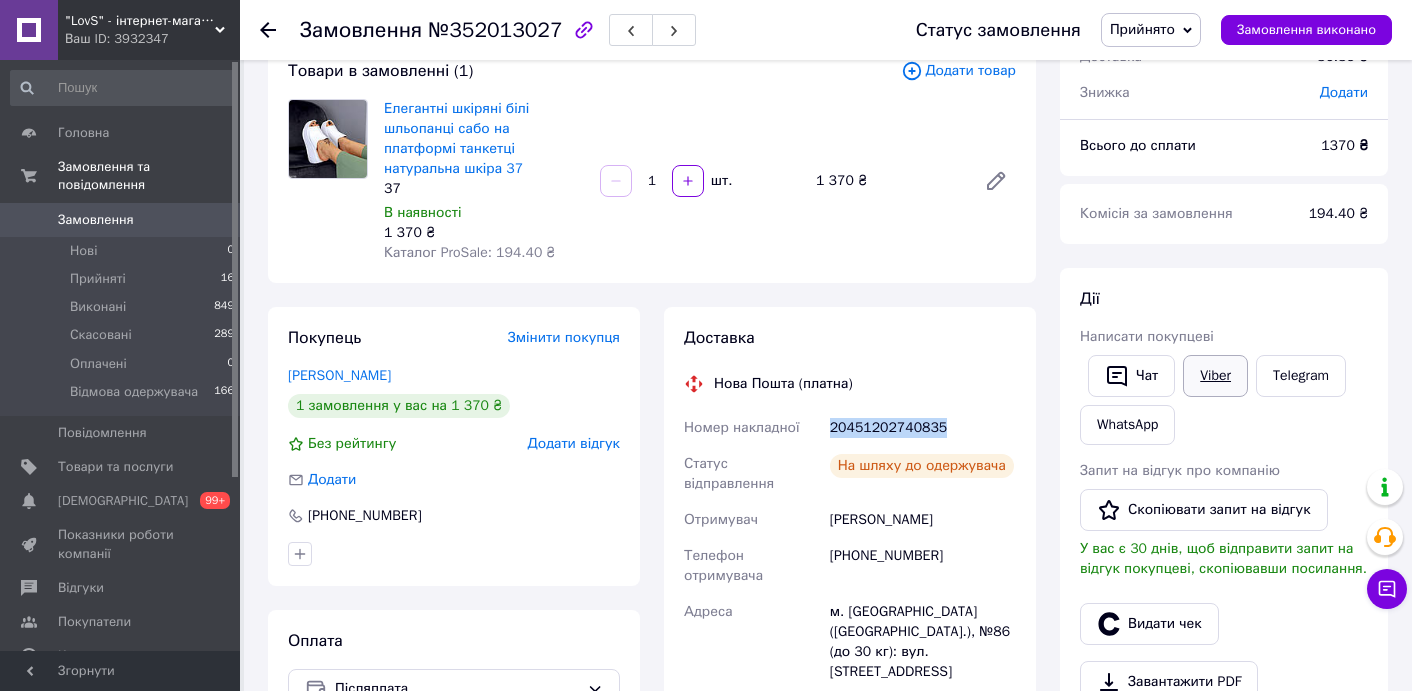 click on "Viber" at bounding box center [1215, 376] 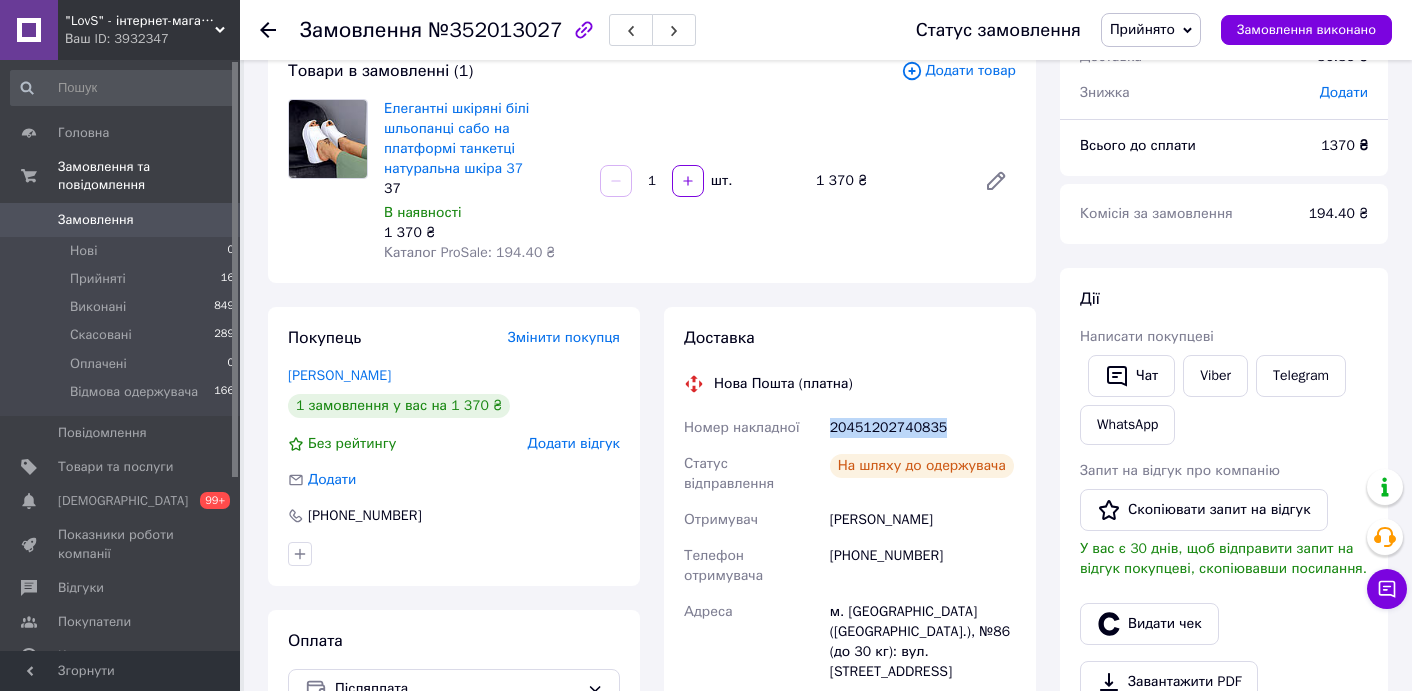 copy on "20451202740835" 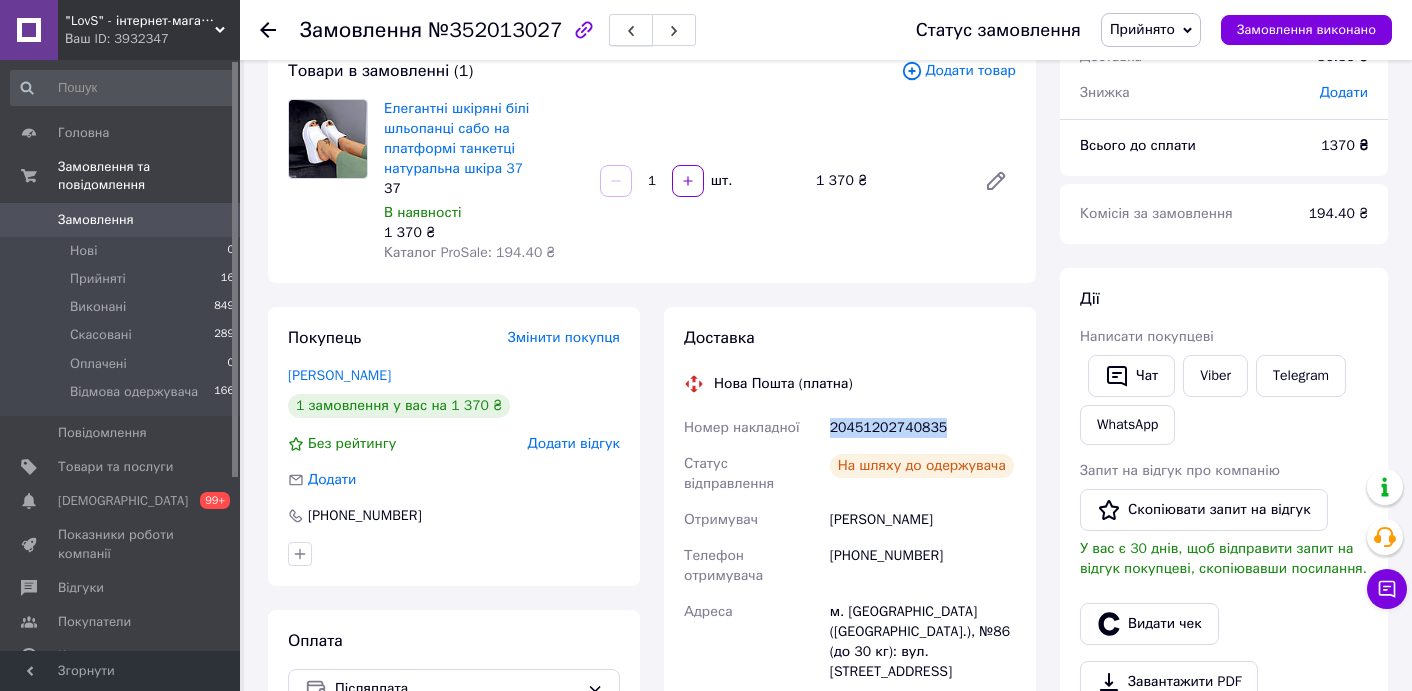 click at bounding box center [631, 30] 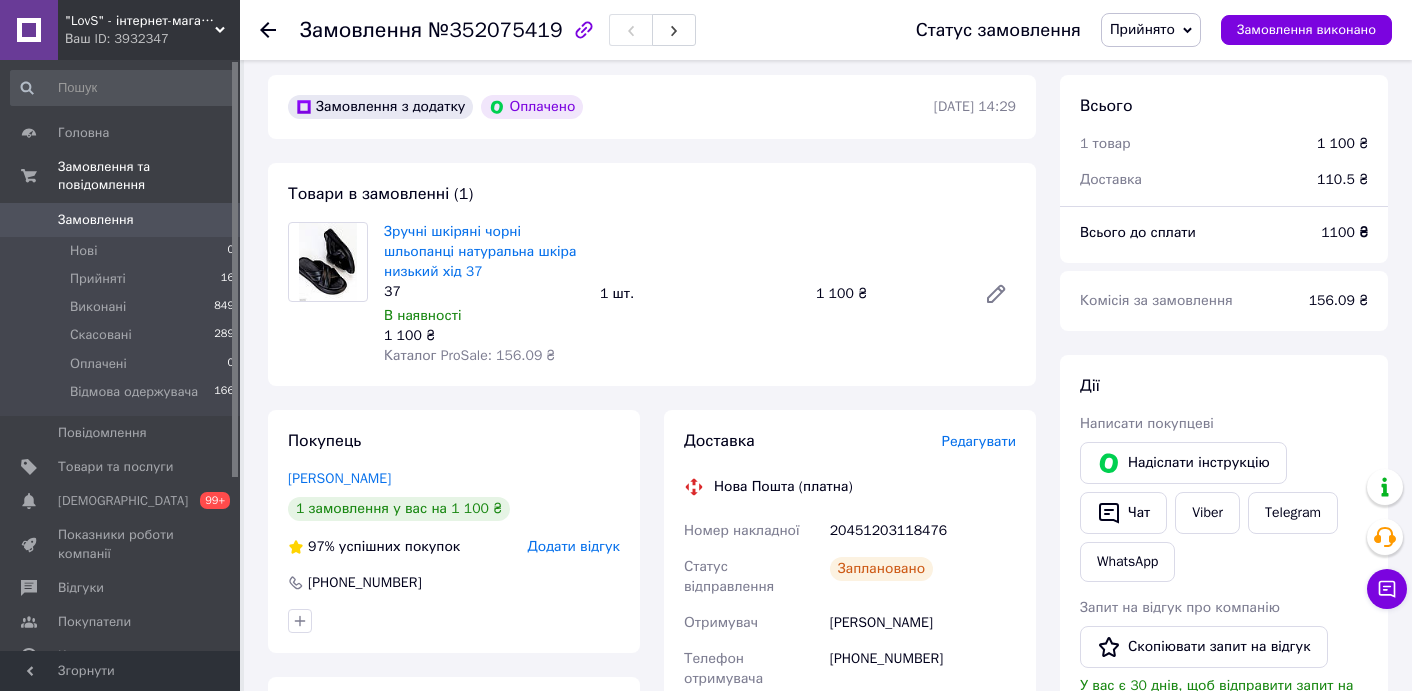 scroll, scrollTop: 599, scrollLeft: 0, axis: vertical 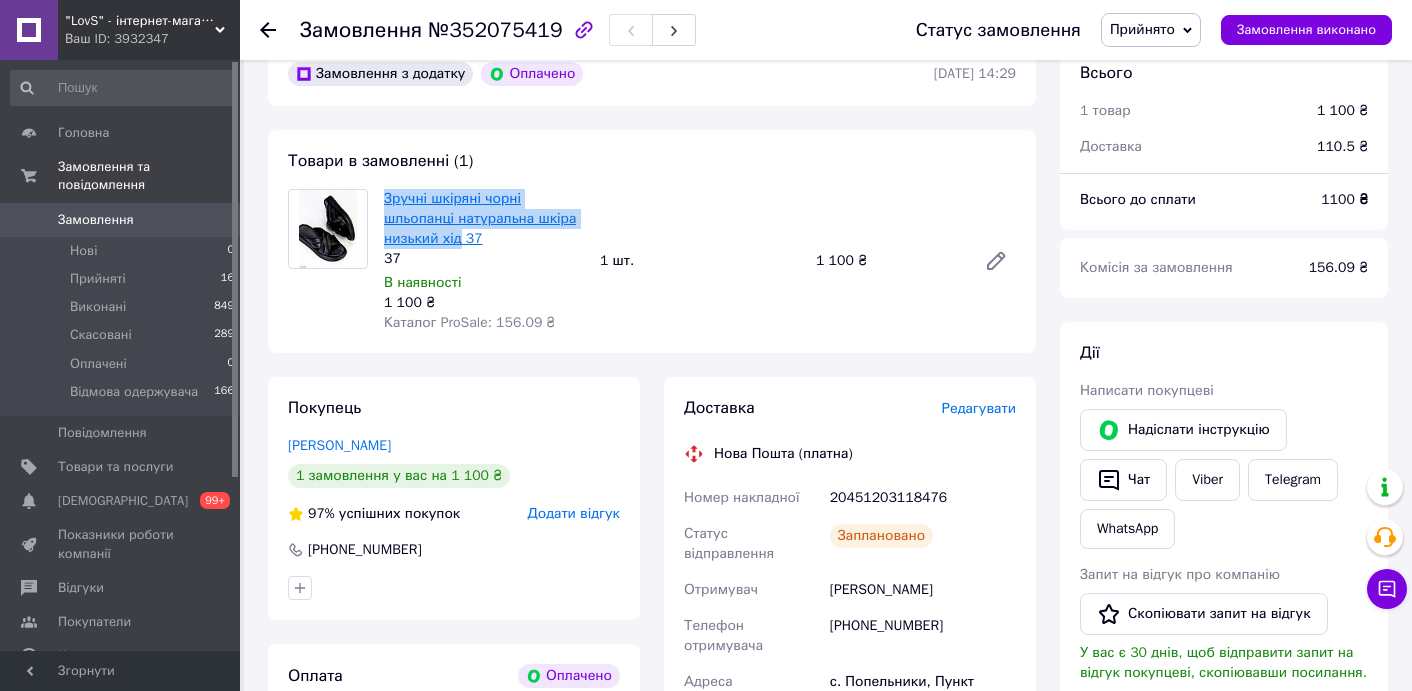 drag, startPoint x: 432, startPoint y: 202, endPoint x: 445, endPoint y: 242, distance: 42.059483 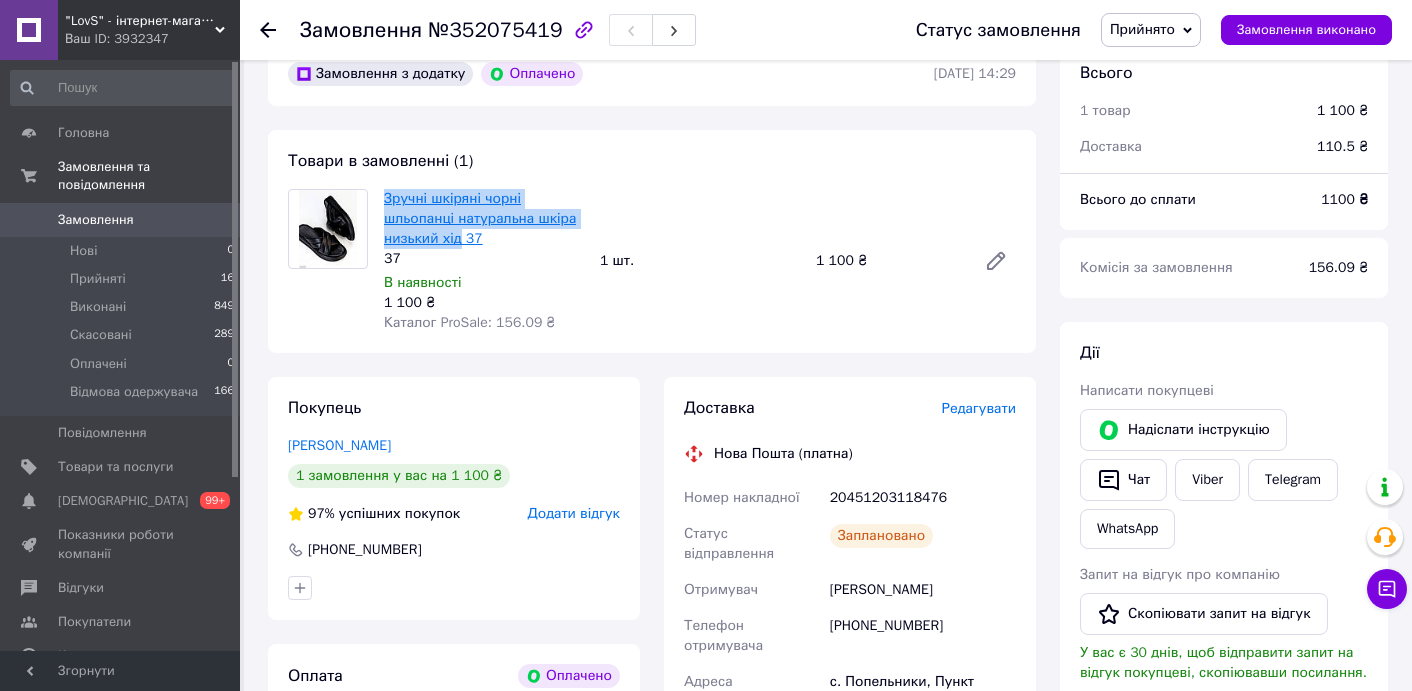 copy on "Зручні шкіряні чорні шльопанці натуральна шкіра низький хід" 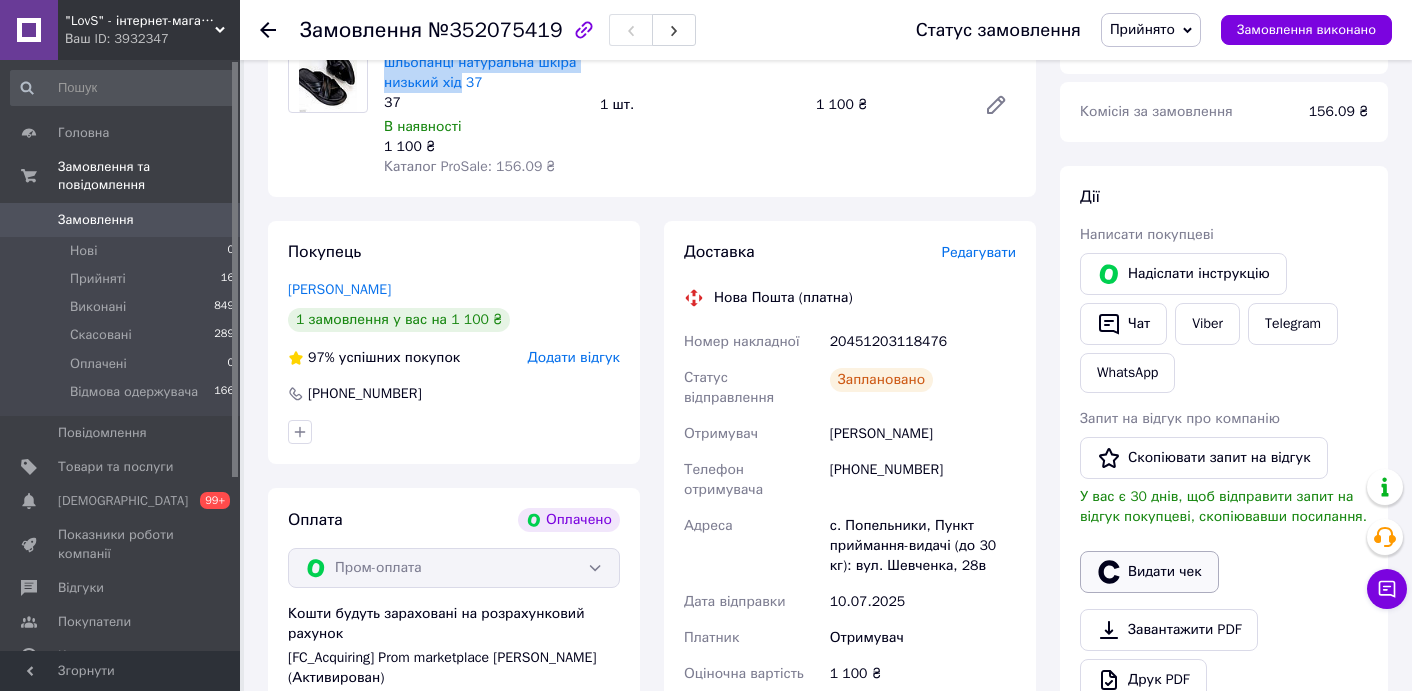 click on "Видати чек" at bounding box center (1149, 572) 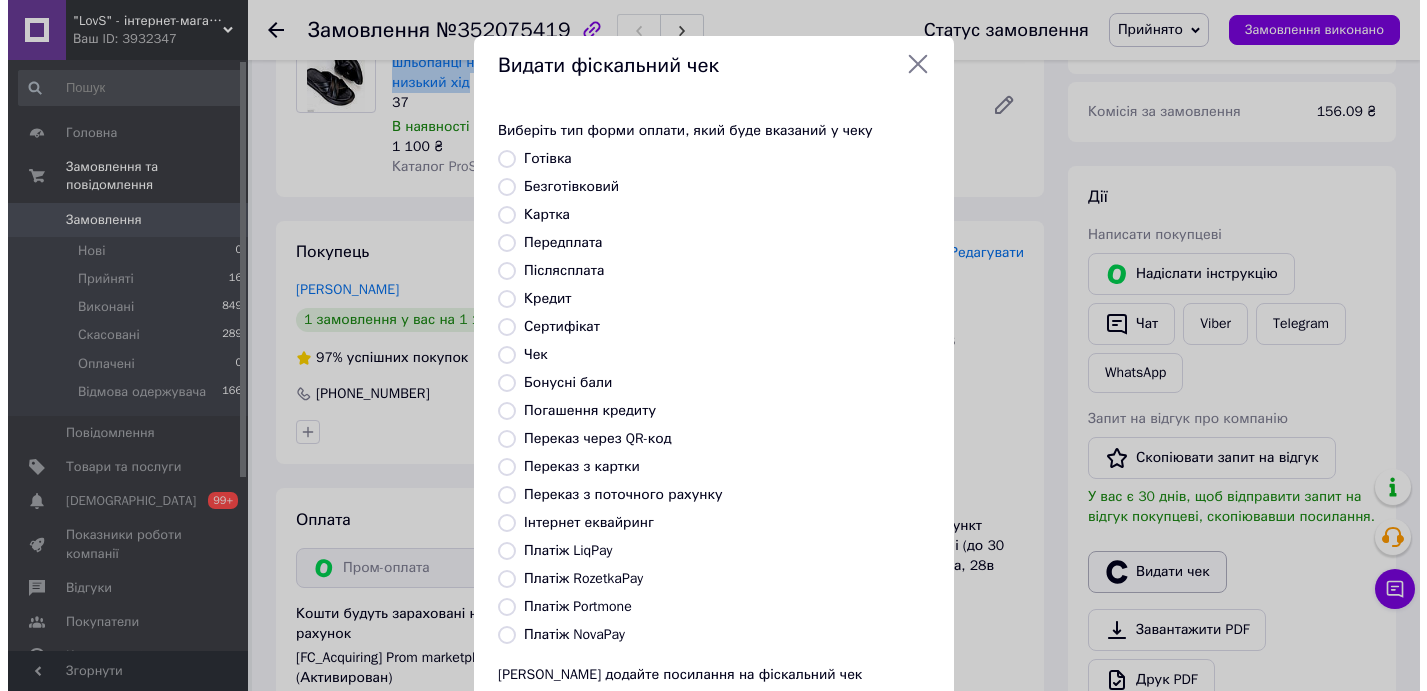 scroll, scrollTop: 735, scrollLeft: 0, axis: vertical 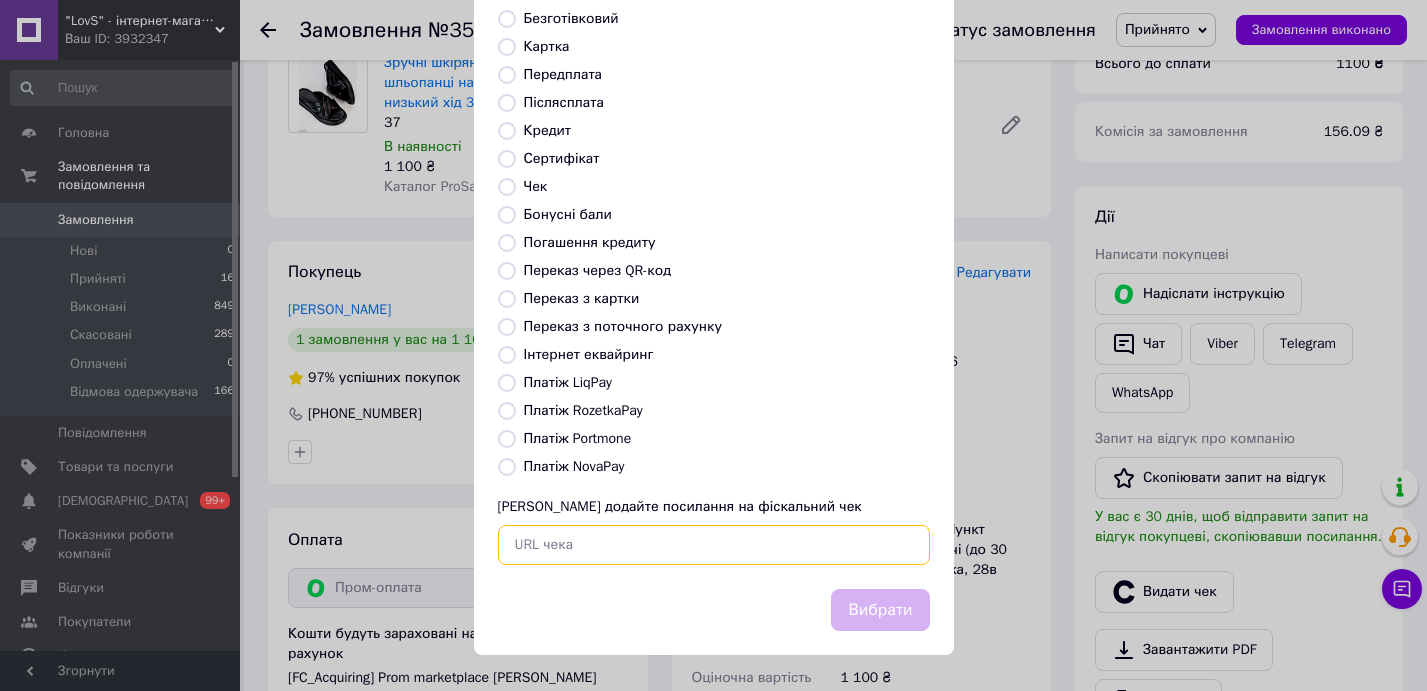 click at bounding box center (714, 545) 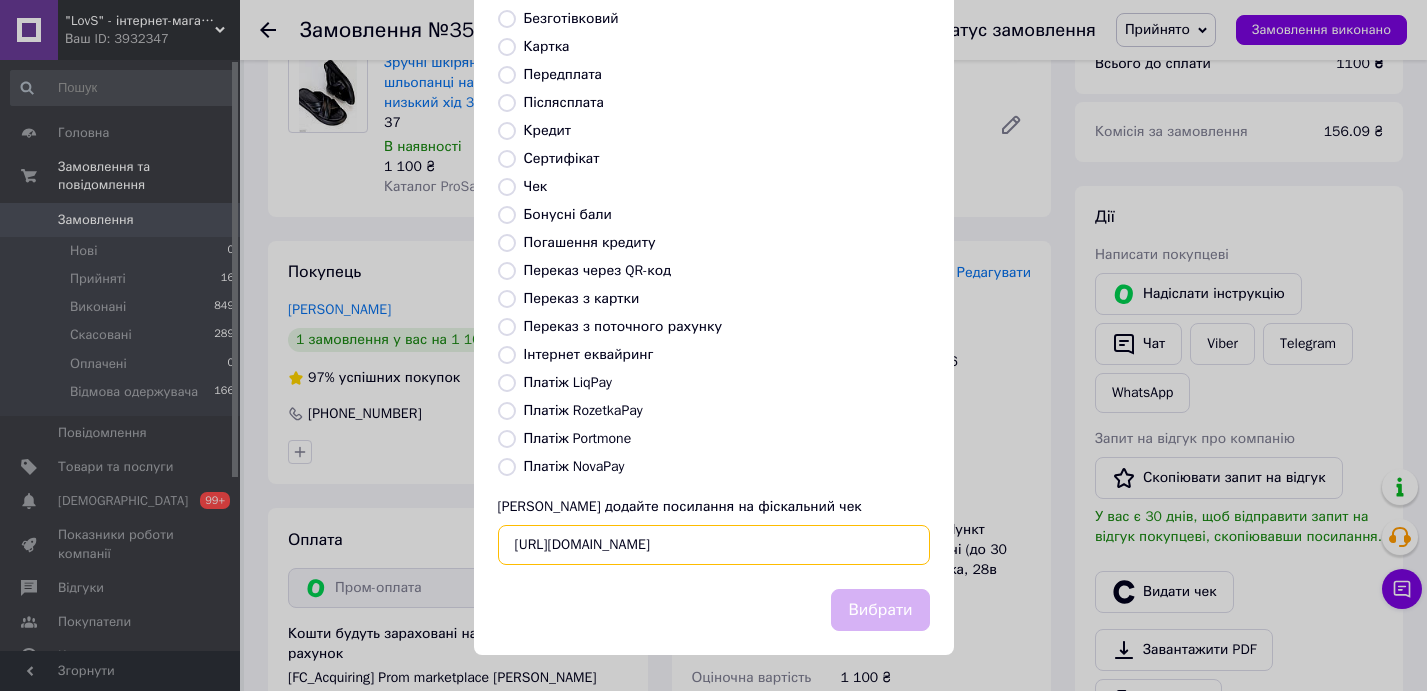 scroll, scrollTop: 0, scrollLeft: 69, axis: horizontal 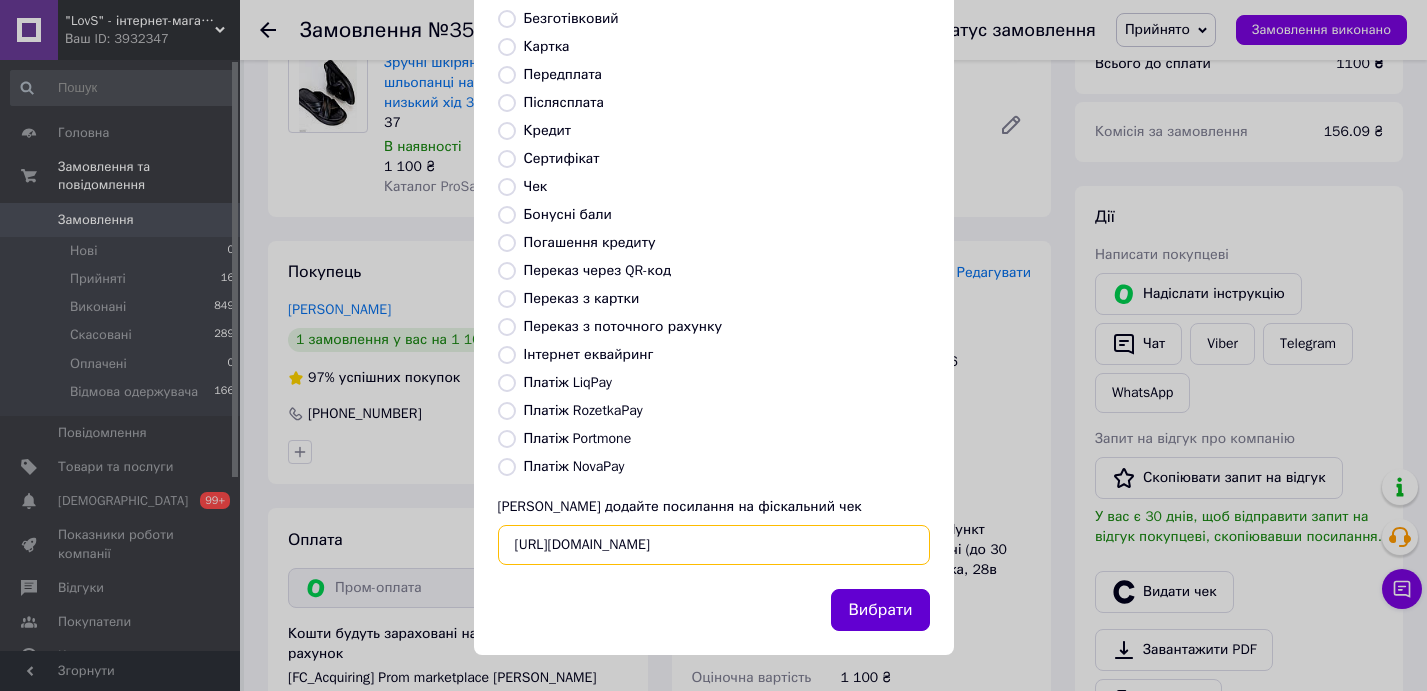 type on "[URL][DOMAIN_NAME]" 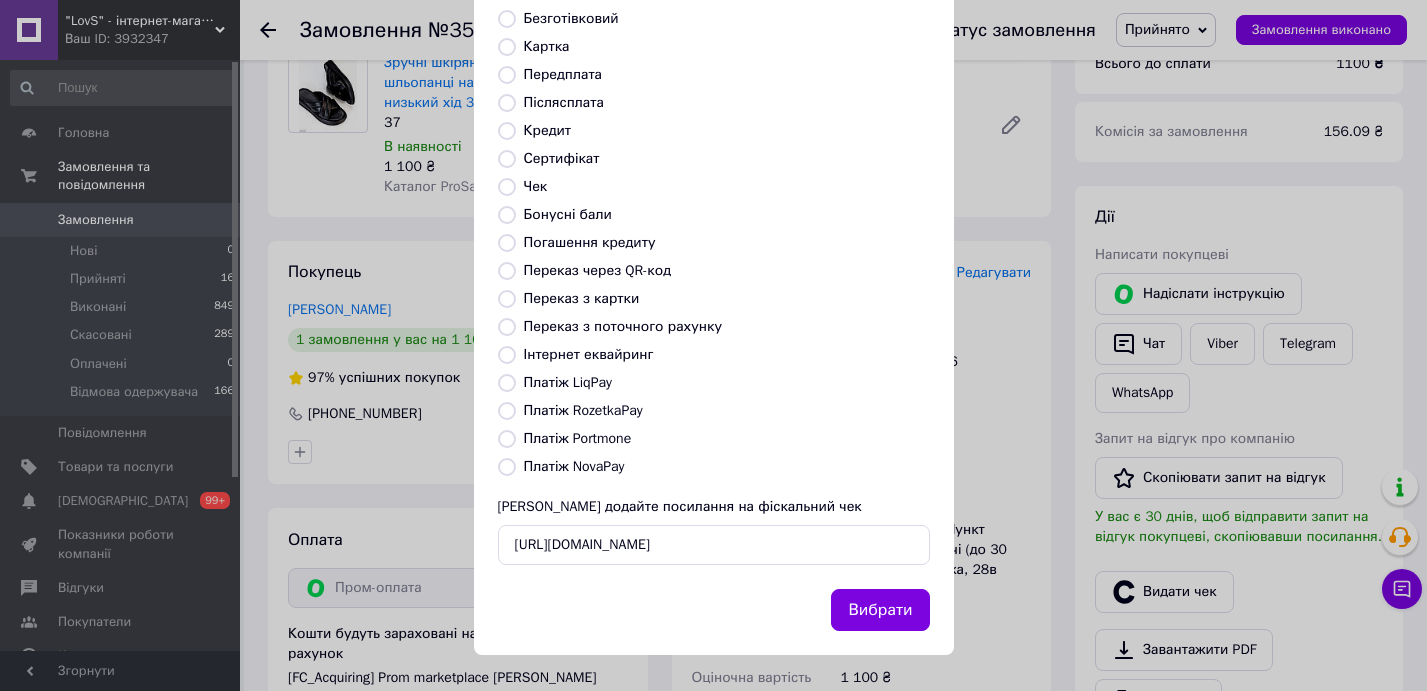 scroll, scrollTop: 0, scrollLeft: 0, axis: both 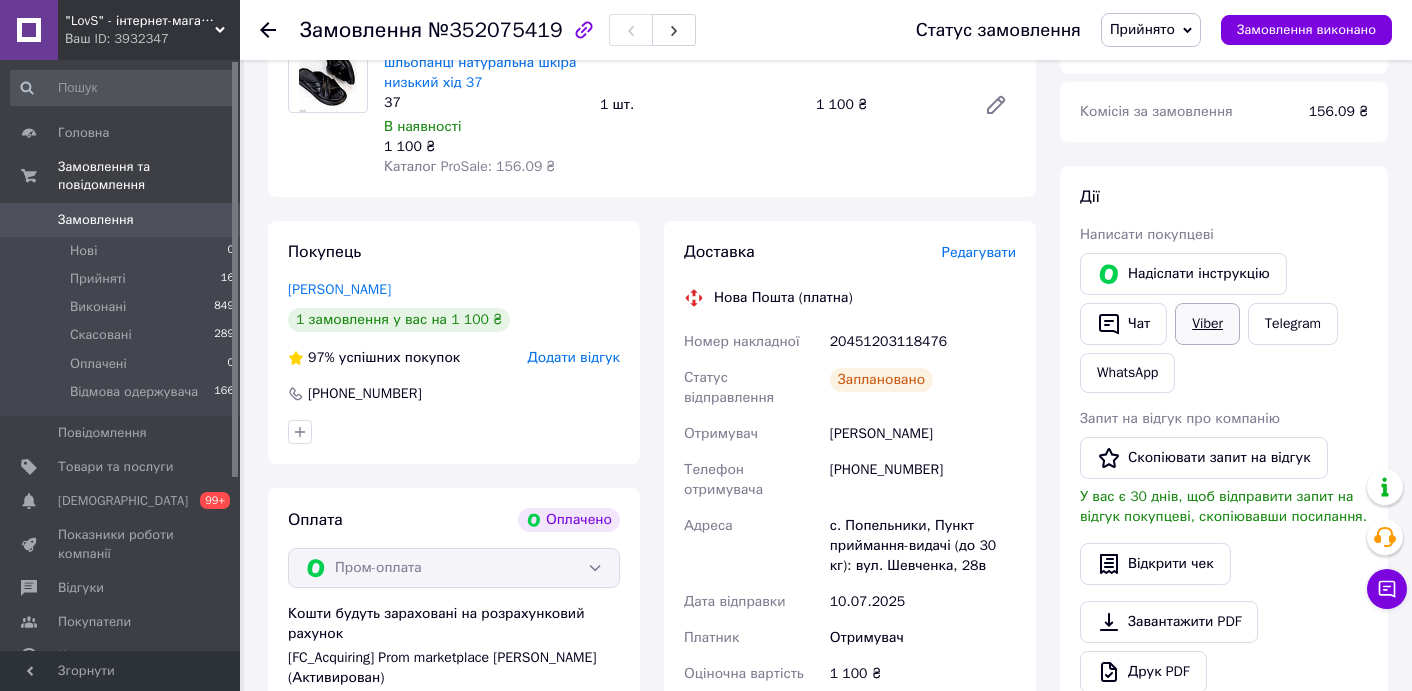 click on "Viber" at bounding box center [1207, 324] 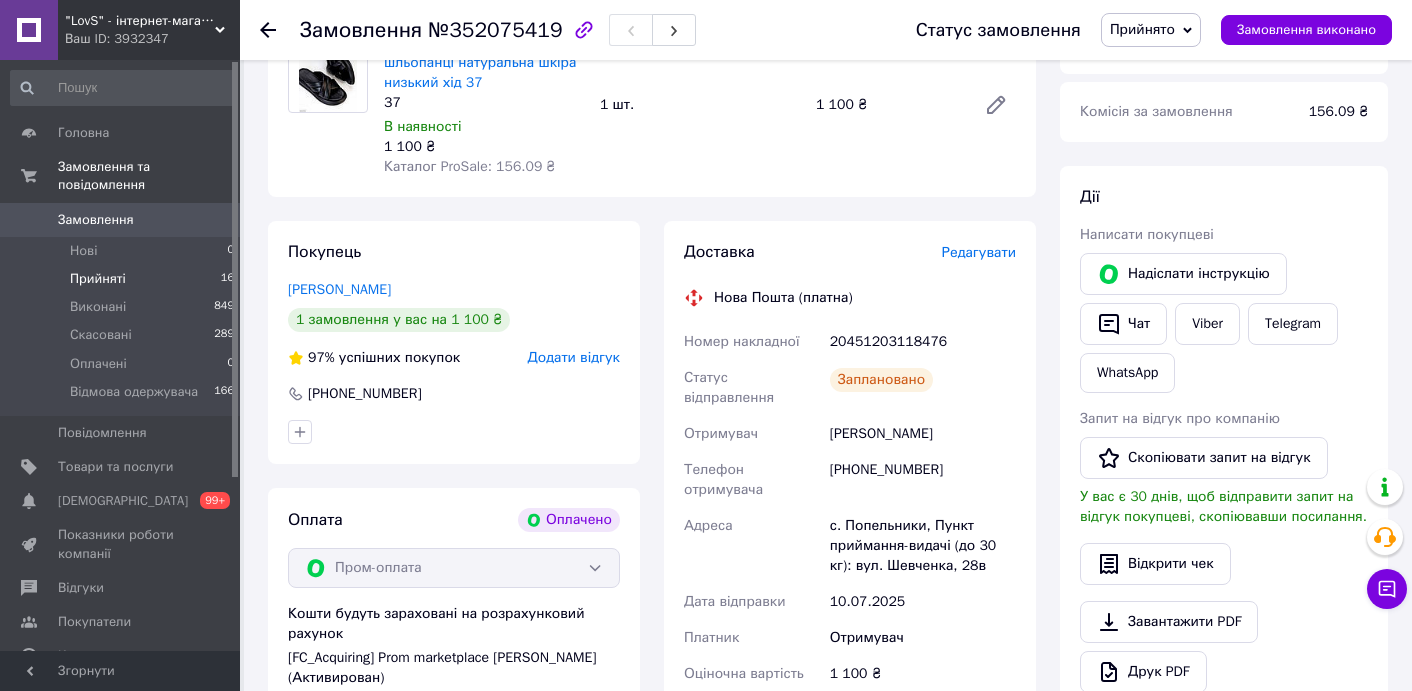 click on "Прийняті" at bounding box center [98, 279] 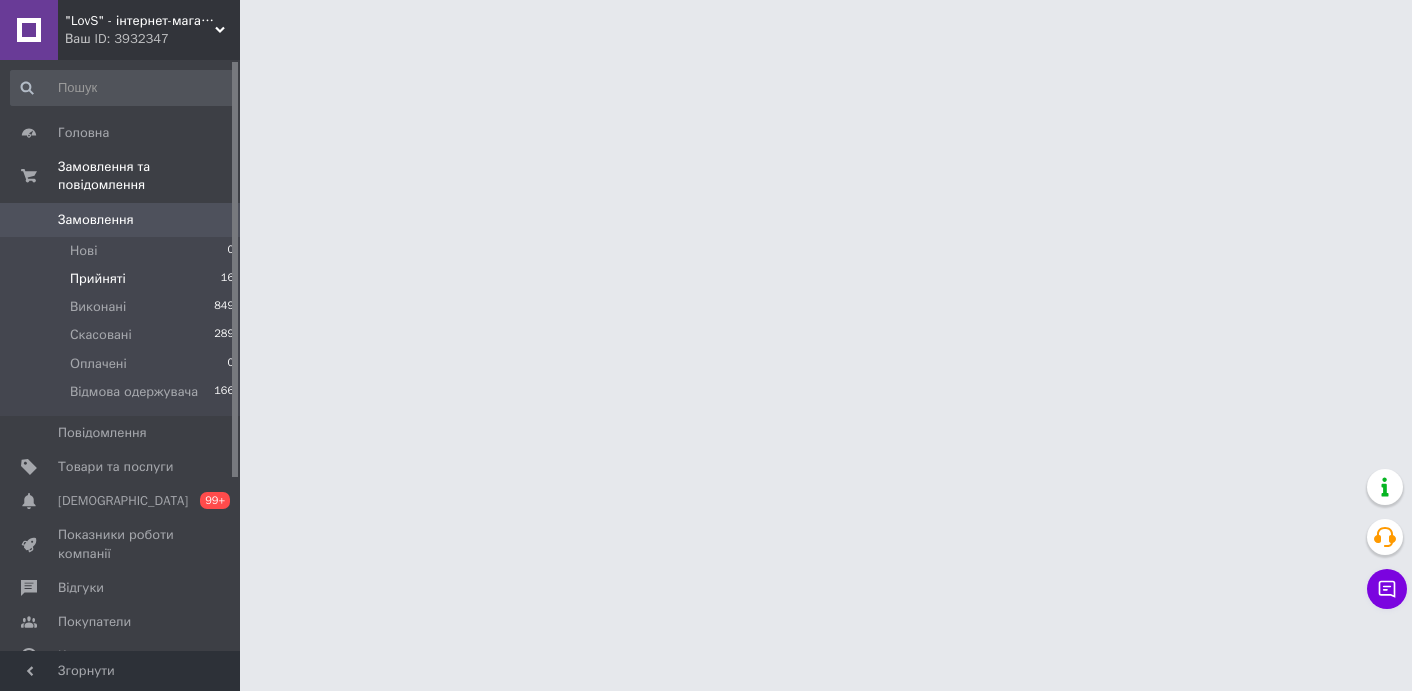 scroll, scrollTop: 0, scrollLeft: 0, axis: both 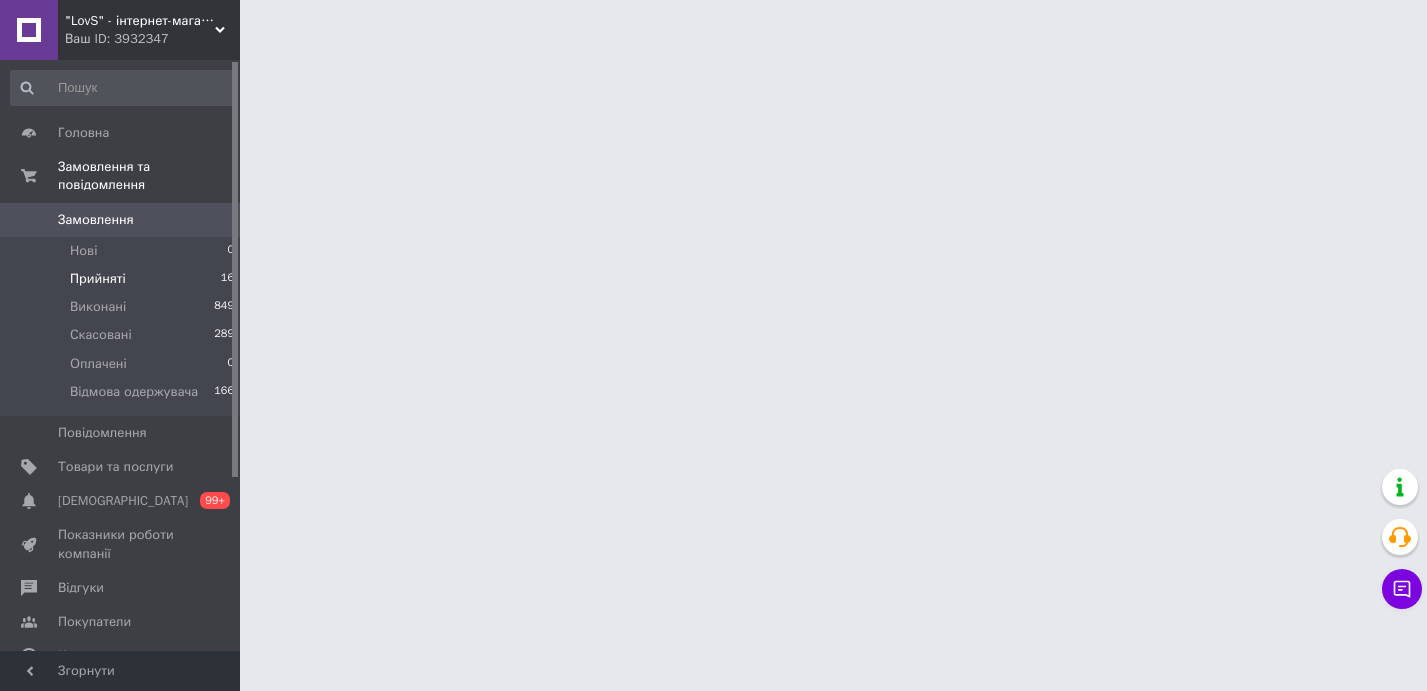click on "Прийняті" at bounding box center [98, 279] 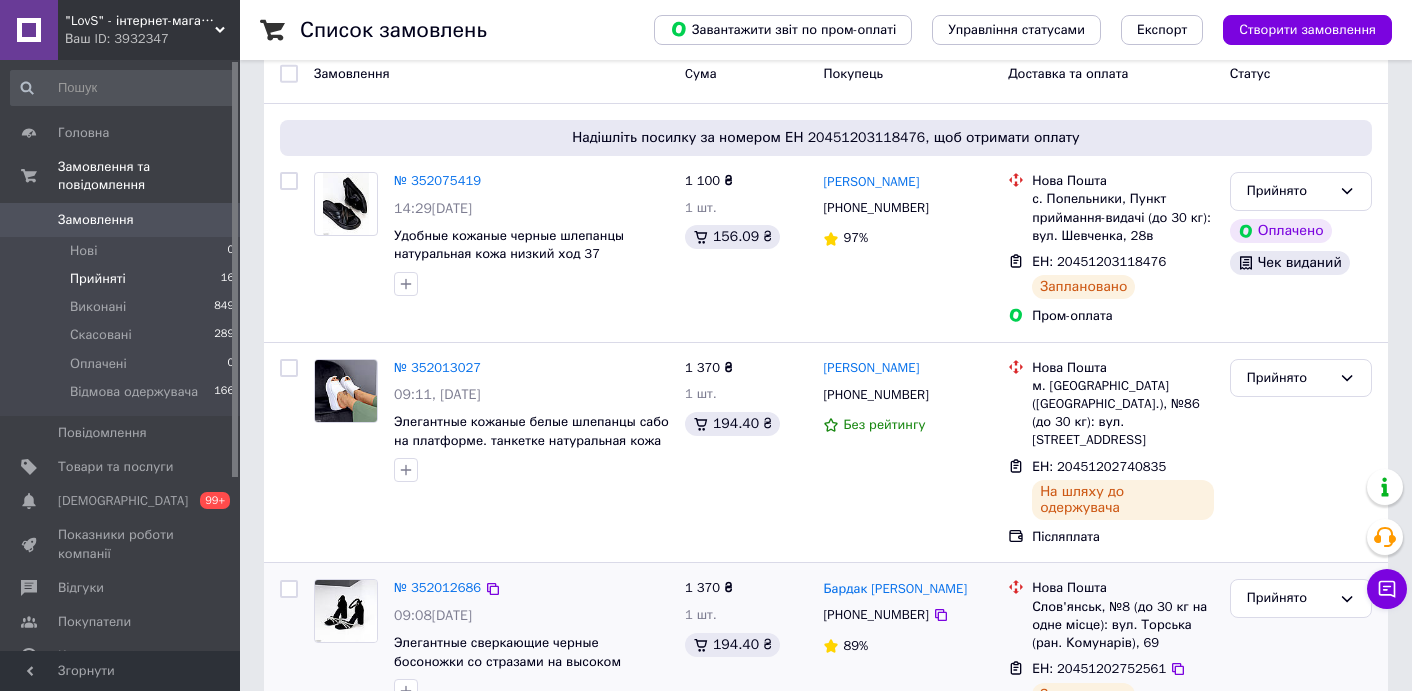 scroll, scrollTop: 193, scrollLeft: 0, axis: vertical 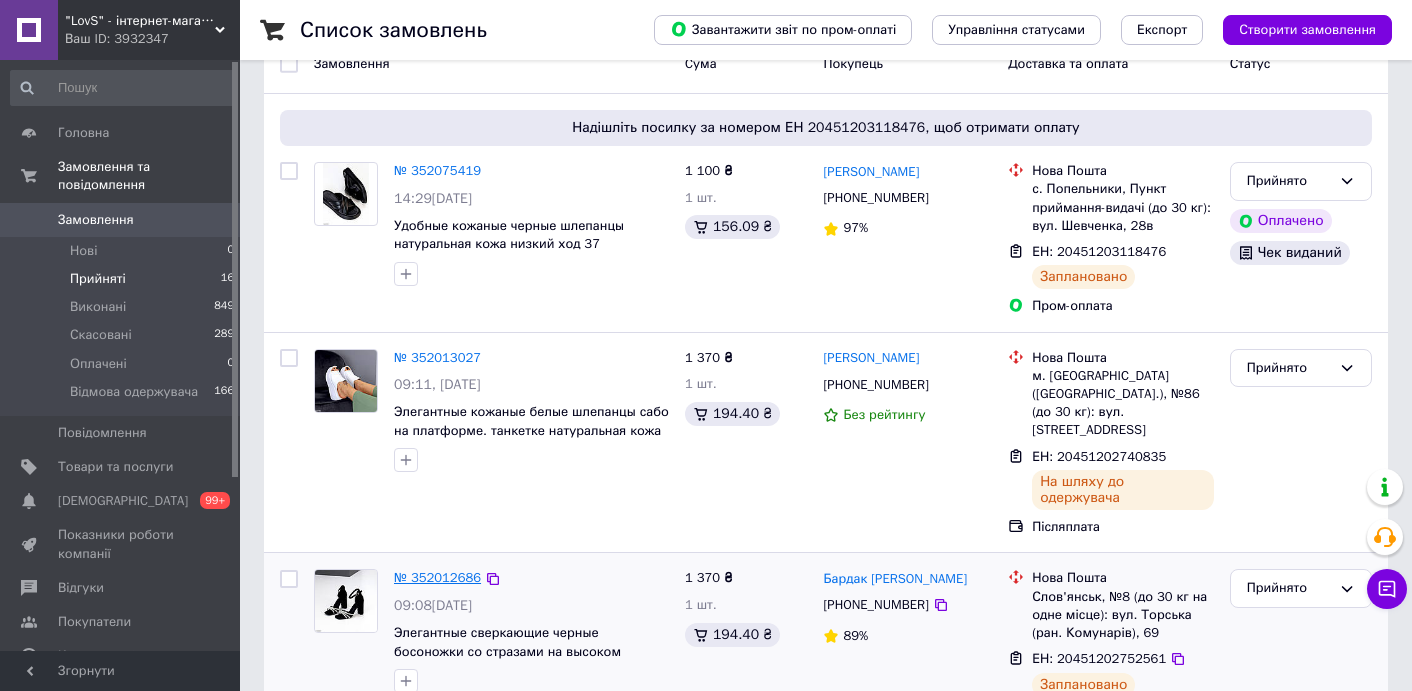 click on "№ 352012686" at bounding box center [437, 577] 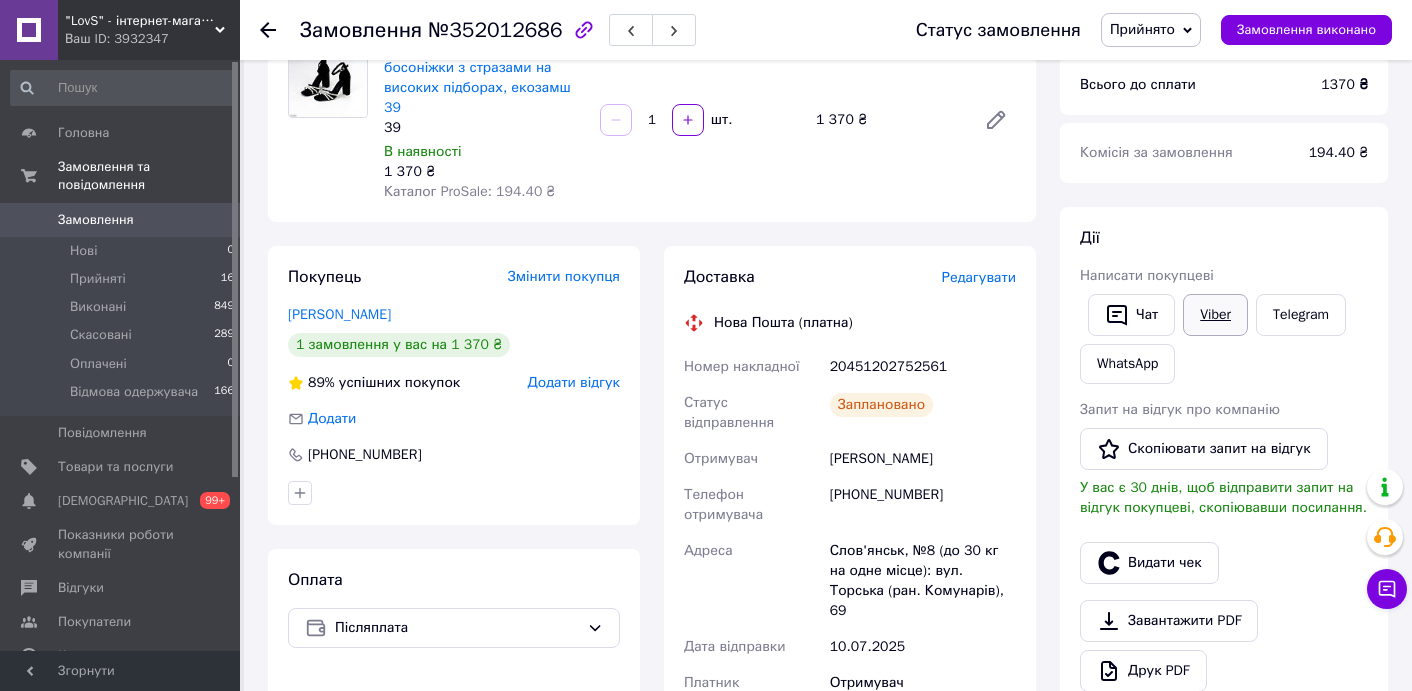 click on "Viber" at bounding box center [1215, 315] 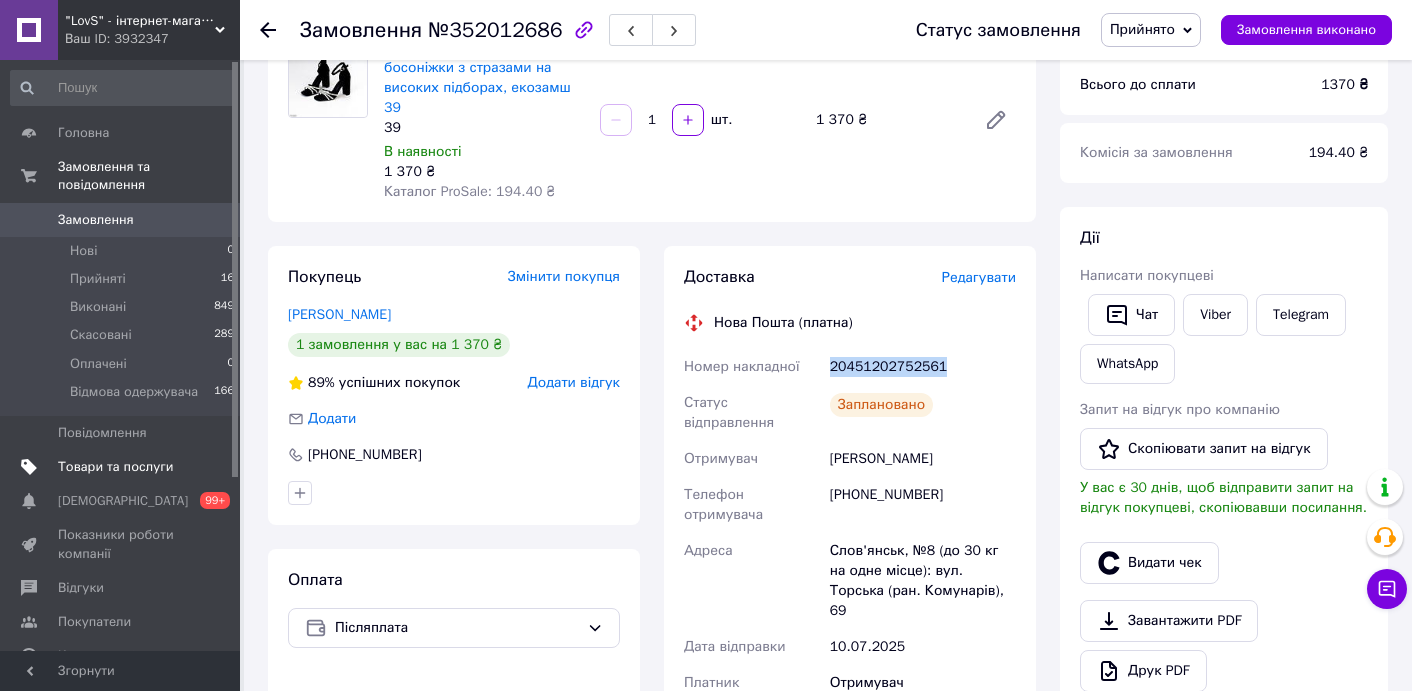 click on "Товари та послуги" at bounding box center [115, 467] 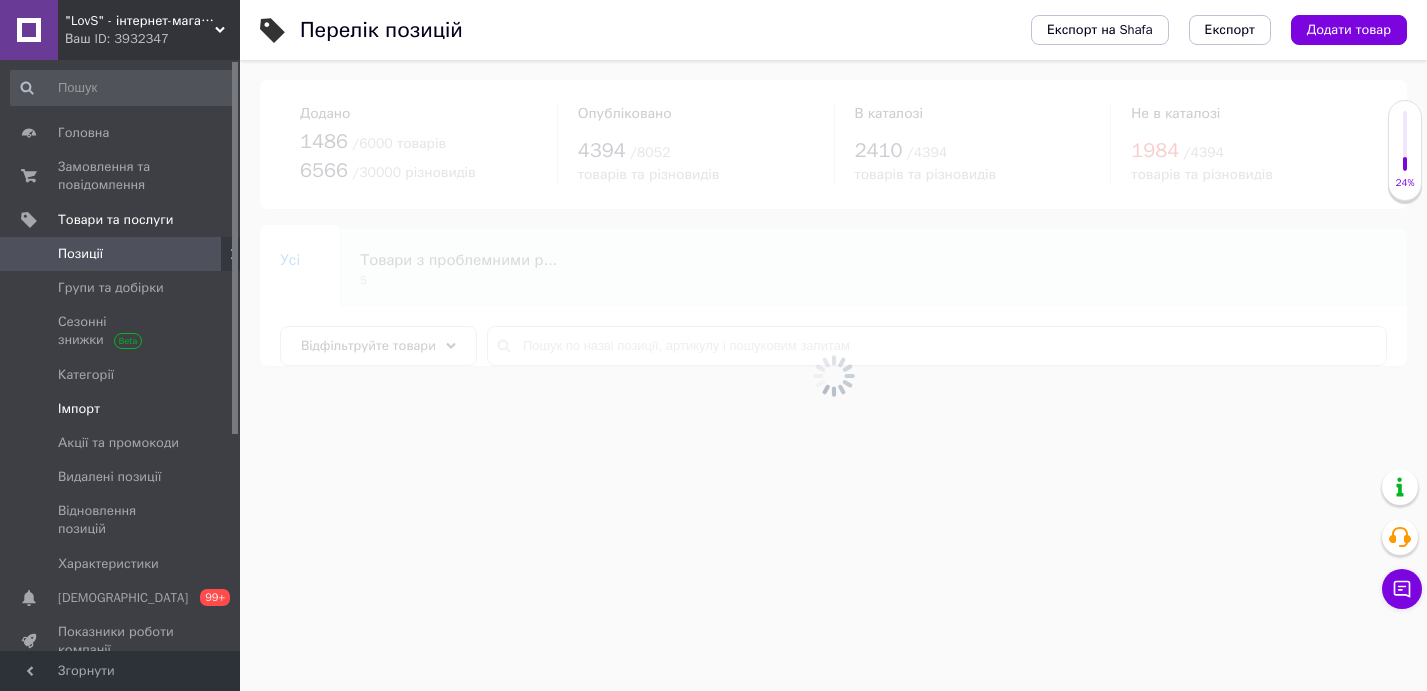 click on "Імпорт" at bounding box center (79, 409) 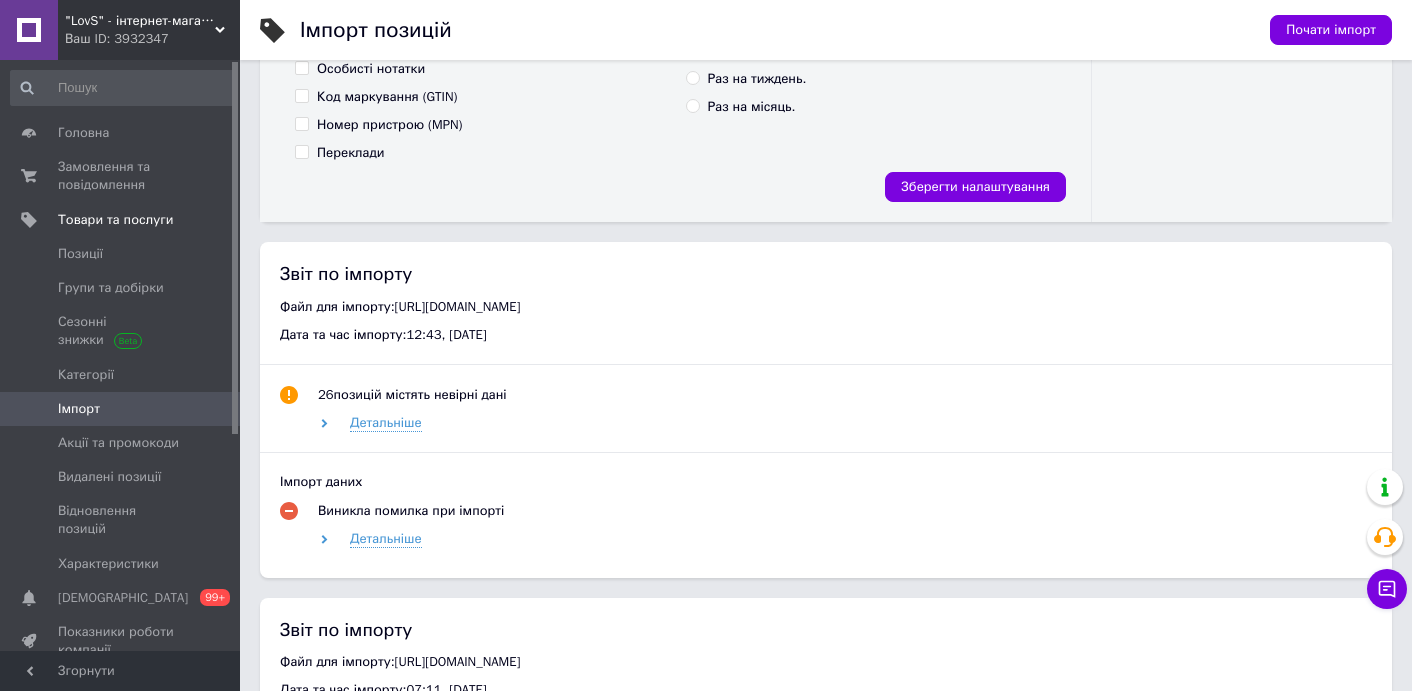 scroll, scrollTop: 659, scrollLeft: 0, axis: vertical 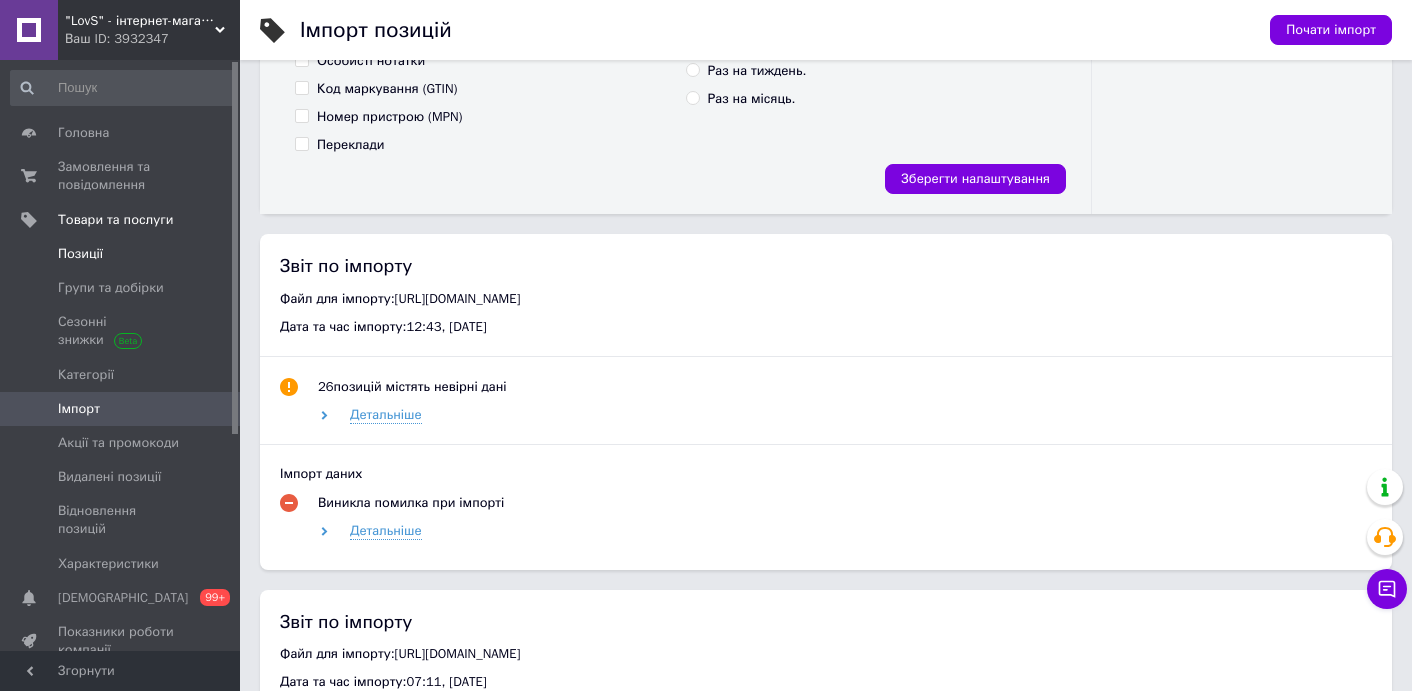 click on "Позиції" at bounding box center [80, 254] 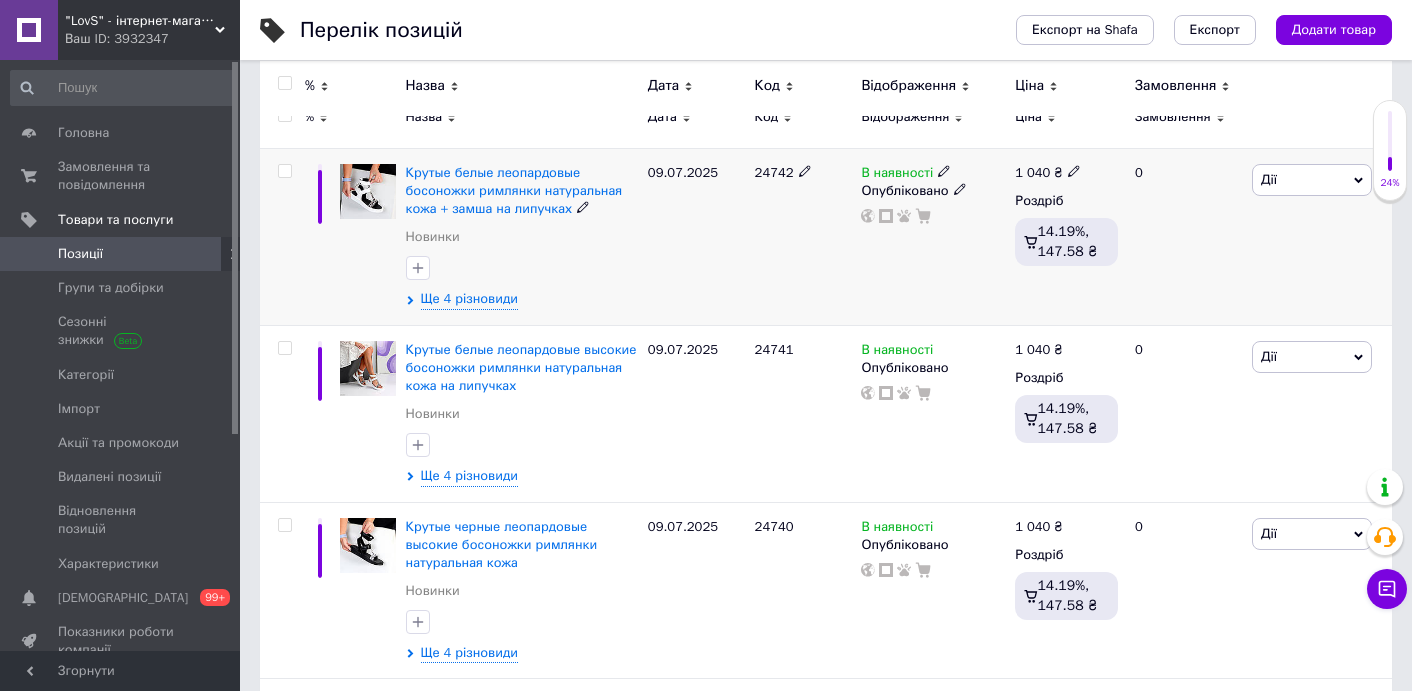 scroll, scrollTop: 240, scrollLeft: 0, axis: vertical 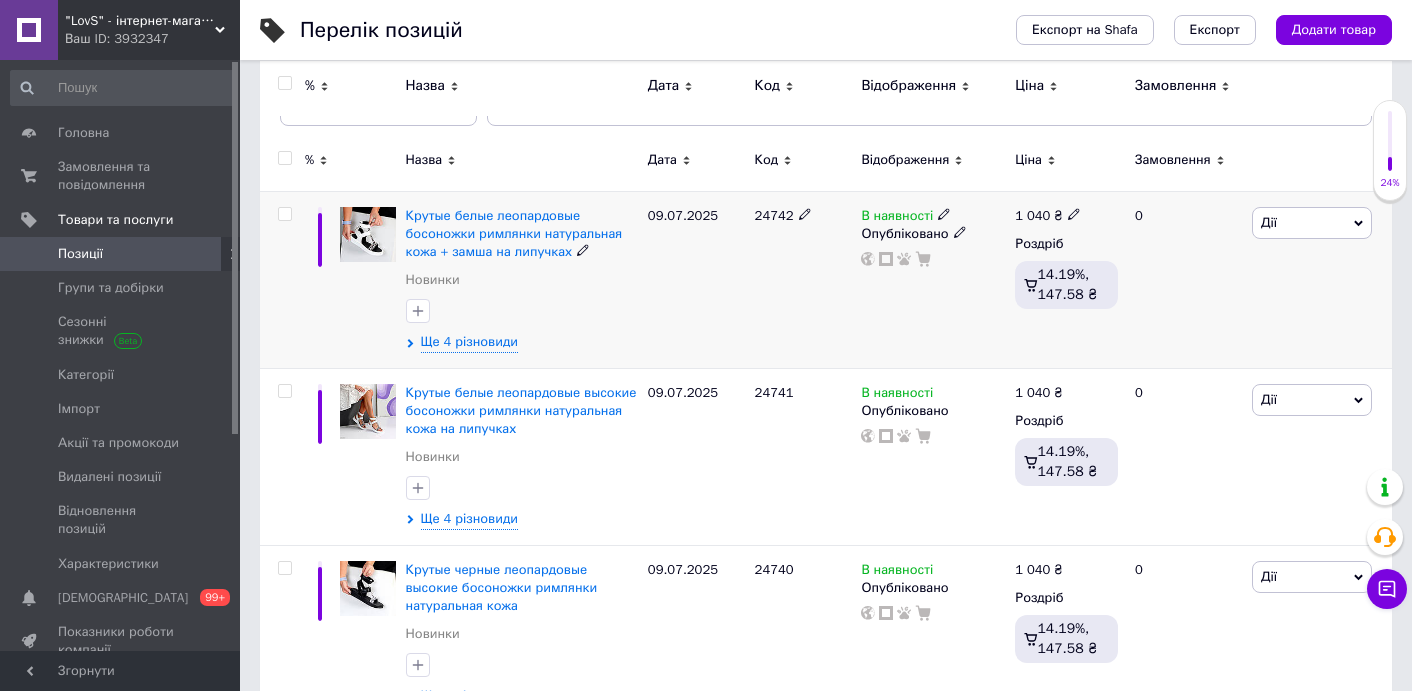 click 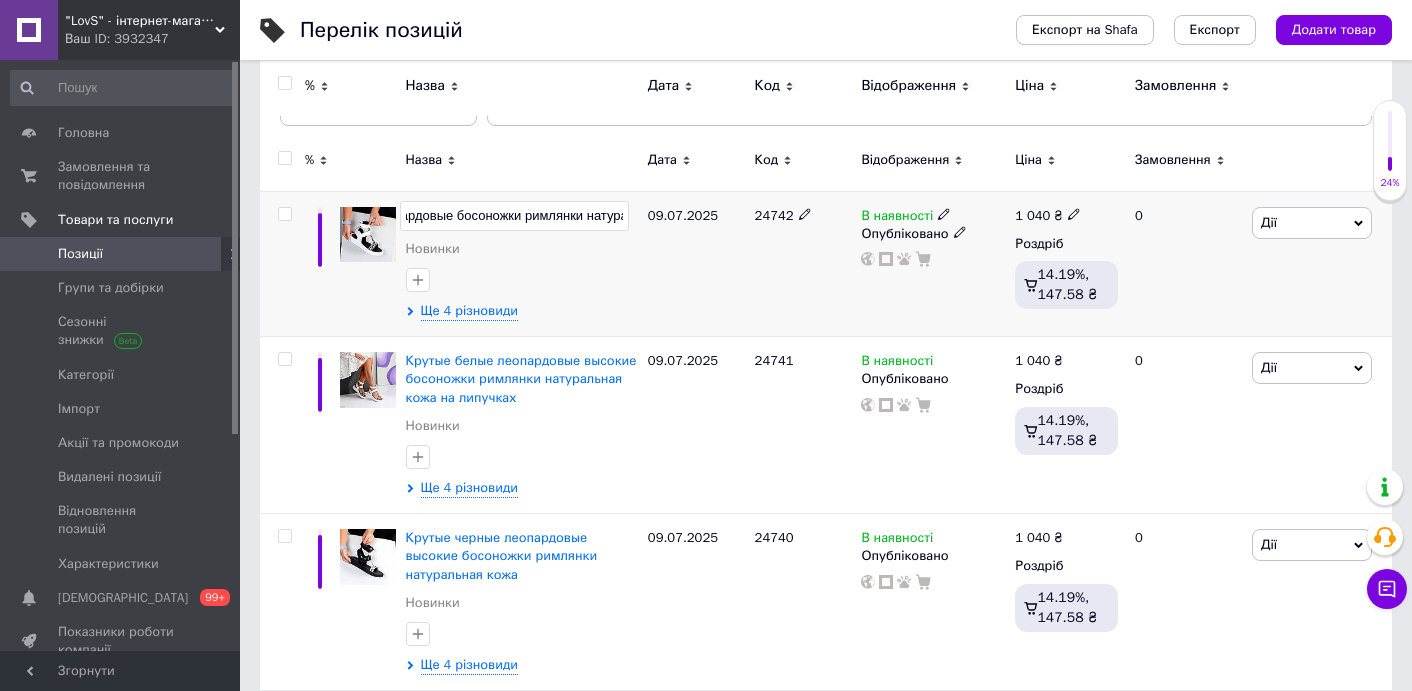 scroll, scrollTop: 0, scrollLeft: 0, axis: both 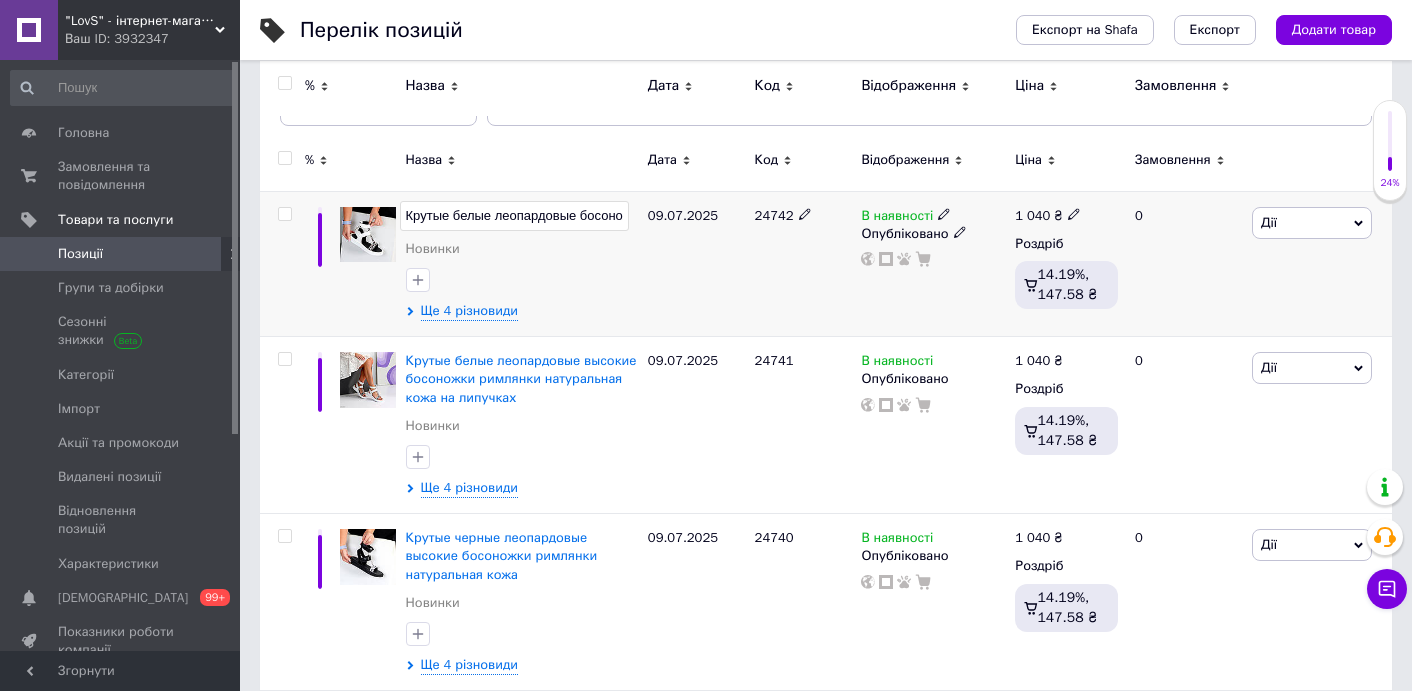 drag, startPoint x: 446, startPoint y: 216, endPoint x: 346, endPoint y: 213, distance: 100.04499 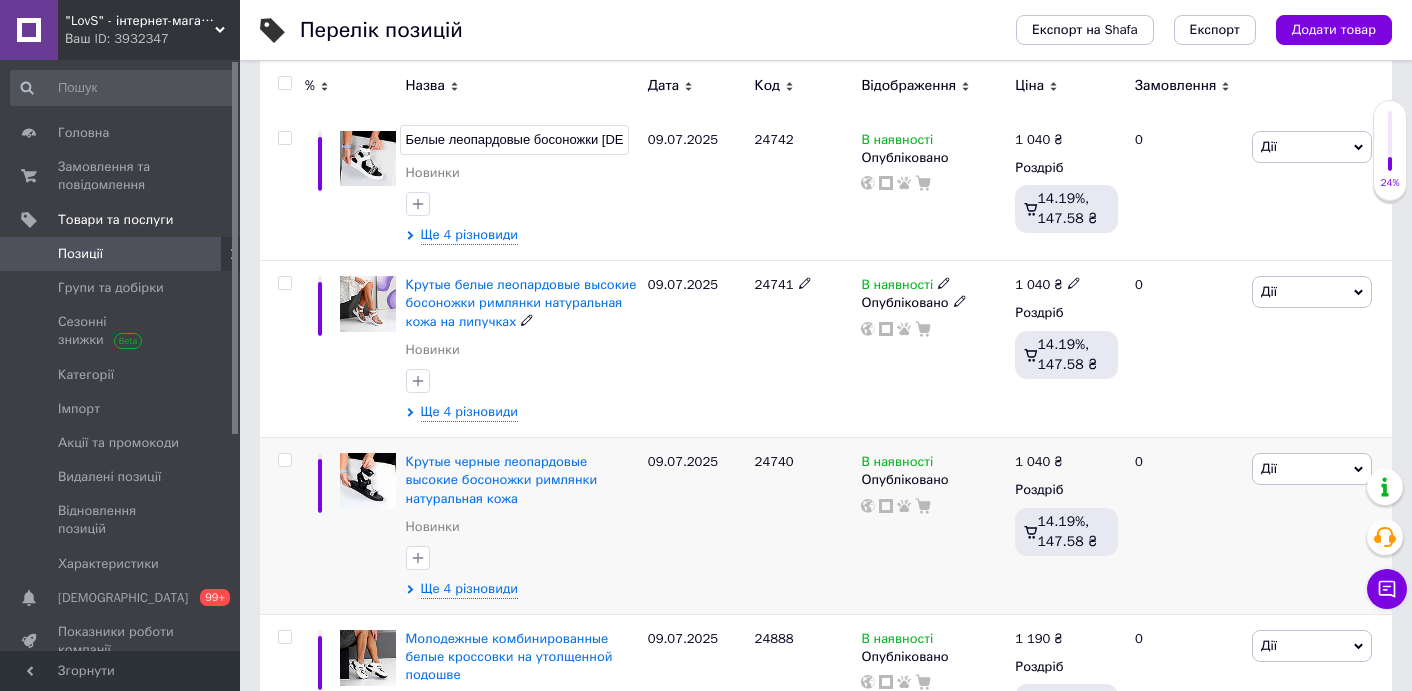 scroll, scrollTop: 337, scrollLeft: 0, axis: vertical 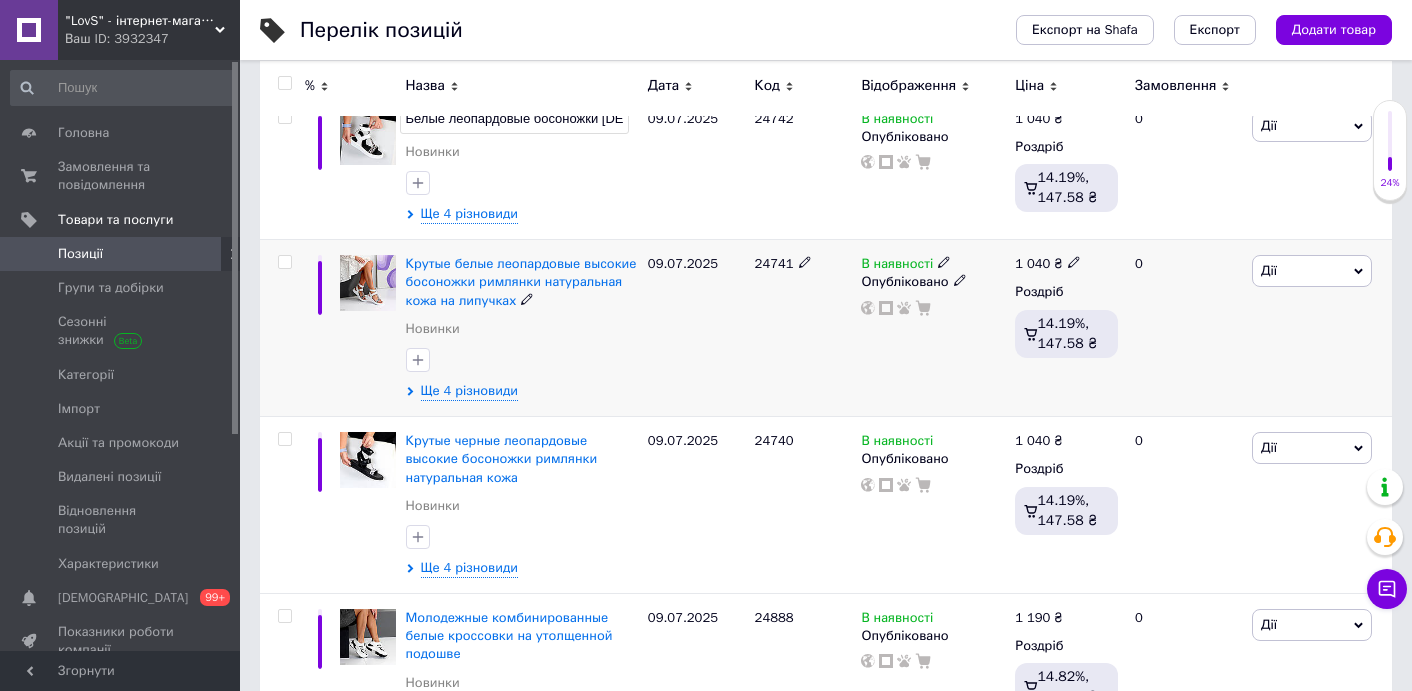 click 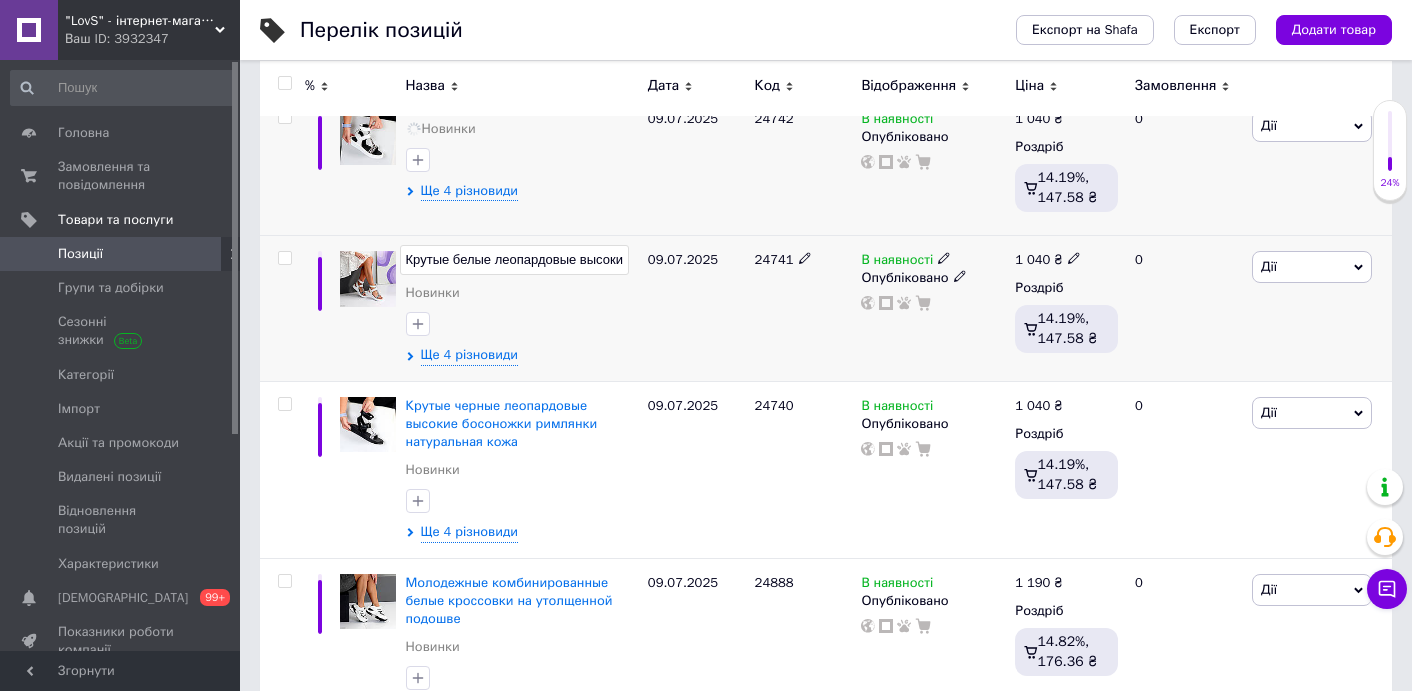 scroll, scrollTop: 0, scrollLeft: 326, axis: horizontal 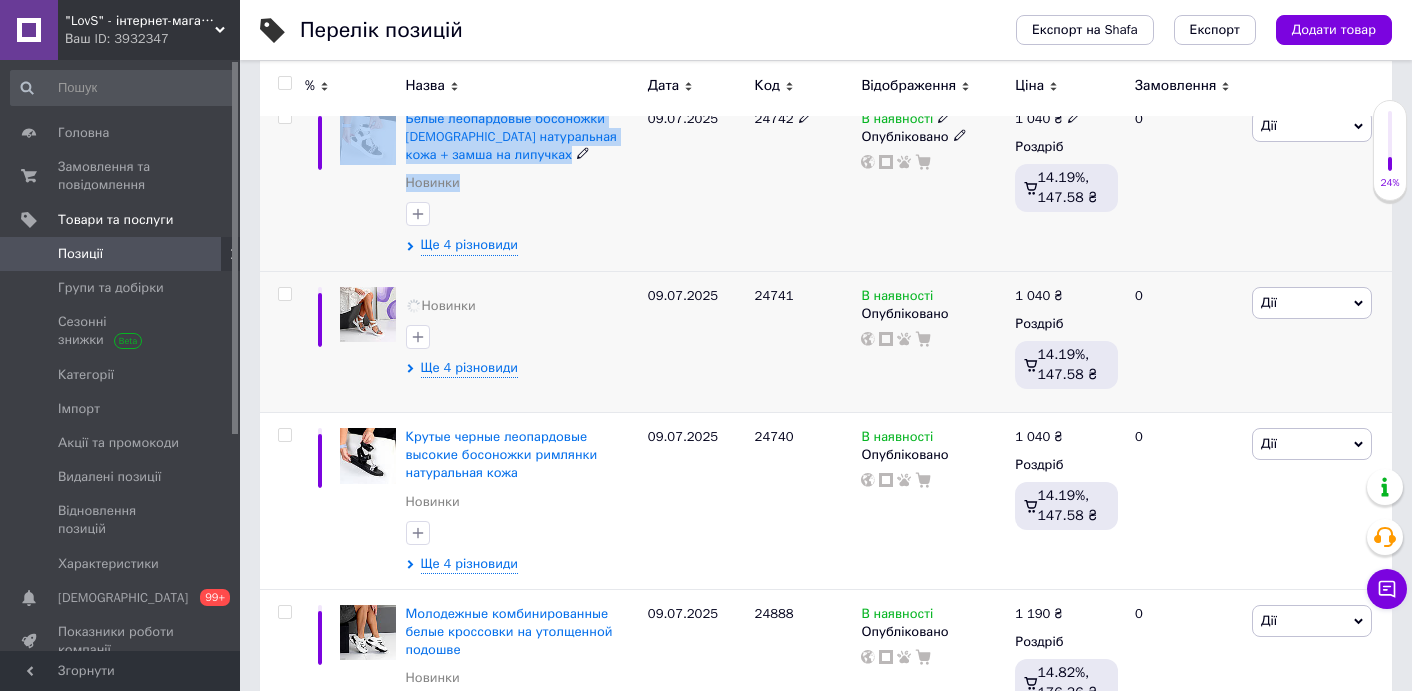 drag, startPoint x: 478, startPoint y: 257, endPoint x: 302, endPoint y: 257, distance: 176 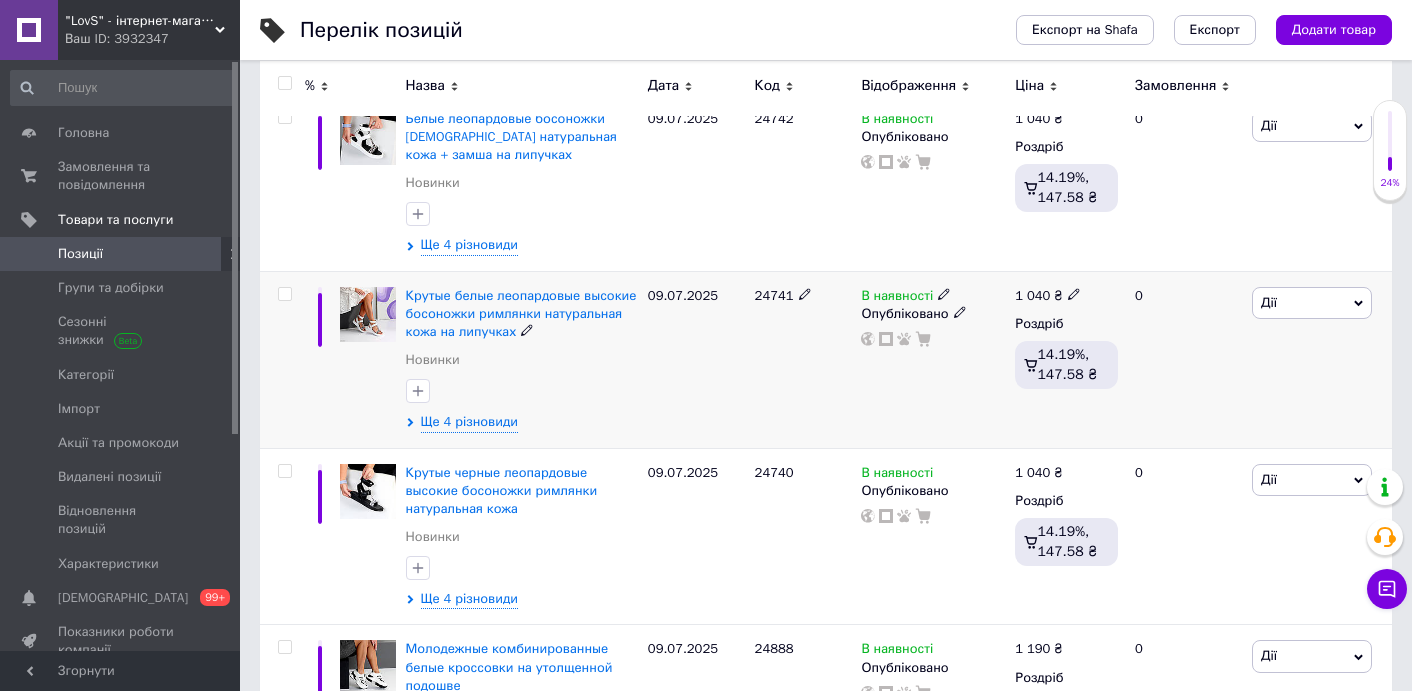 click 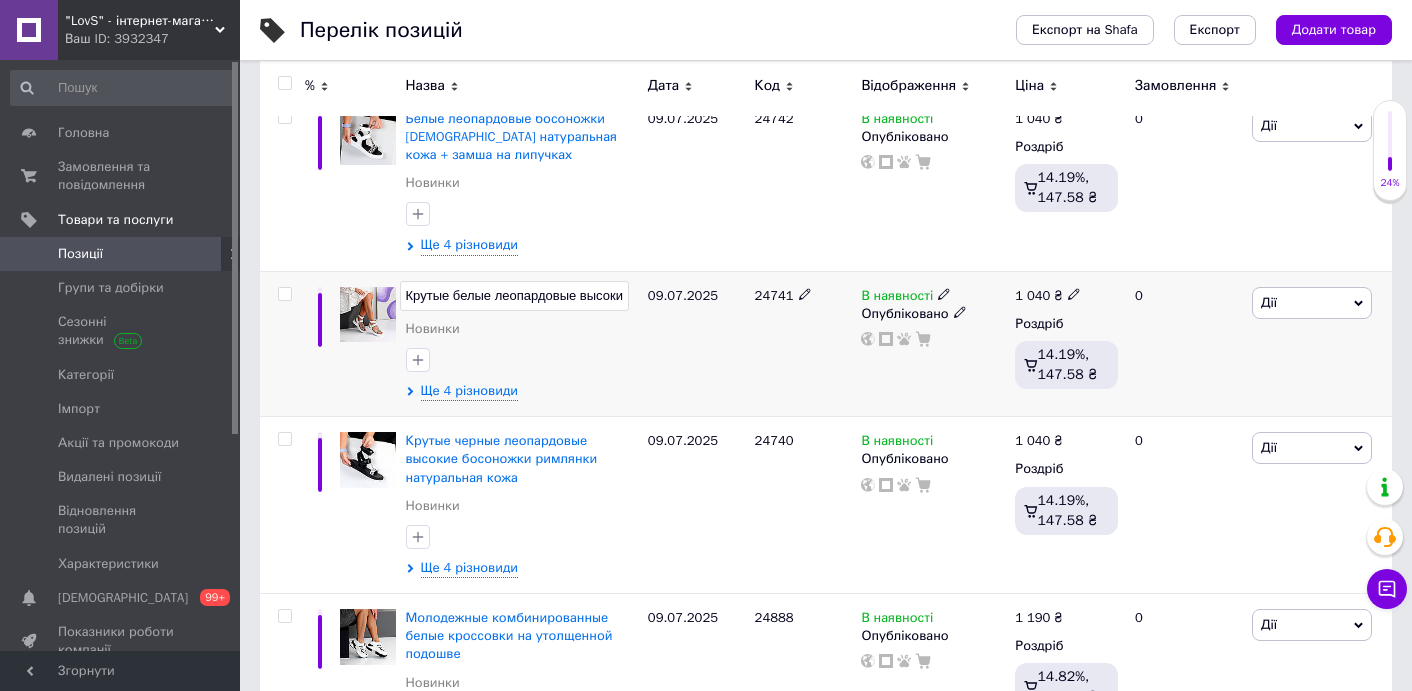 scroll, scrollTop: 0, scrollLeft: 326, axis: horizontal 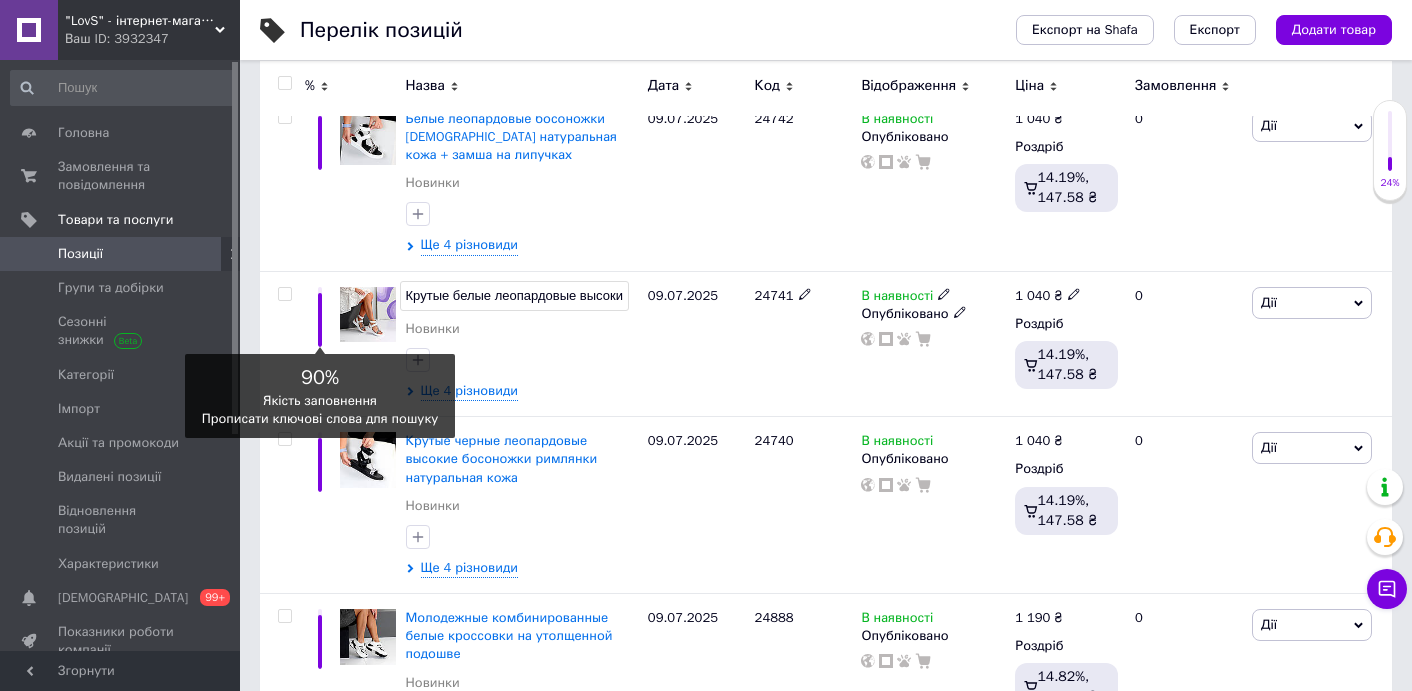 drag, startPoint x: 547, startPoint y: 304, endPoint x: 304, endPoint y: 307, distance: 243.01852 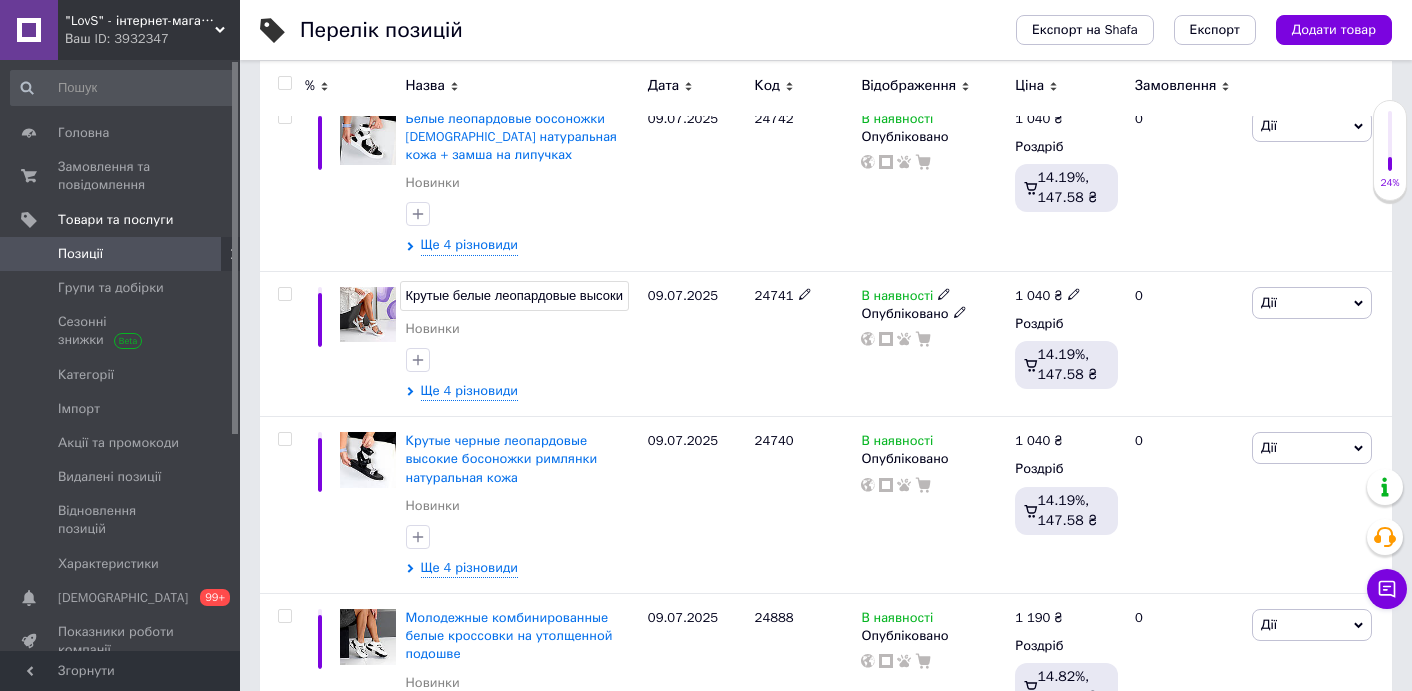 click on "Крутые белые леопардовые высокие босоножки римлянки натуральная кожа на липучках" at bounding box center [514, 296] 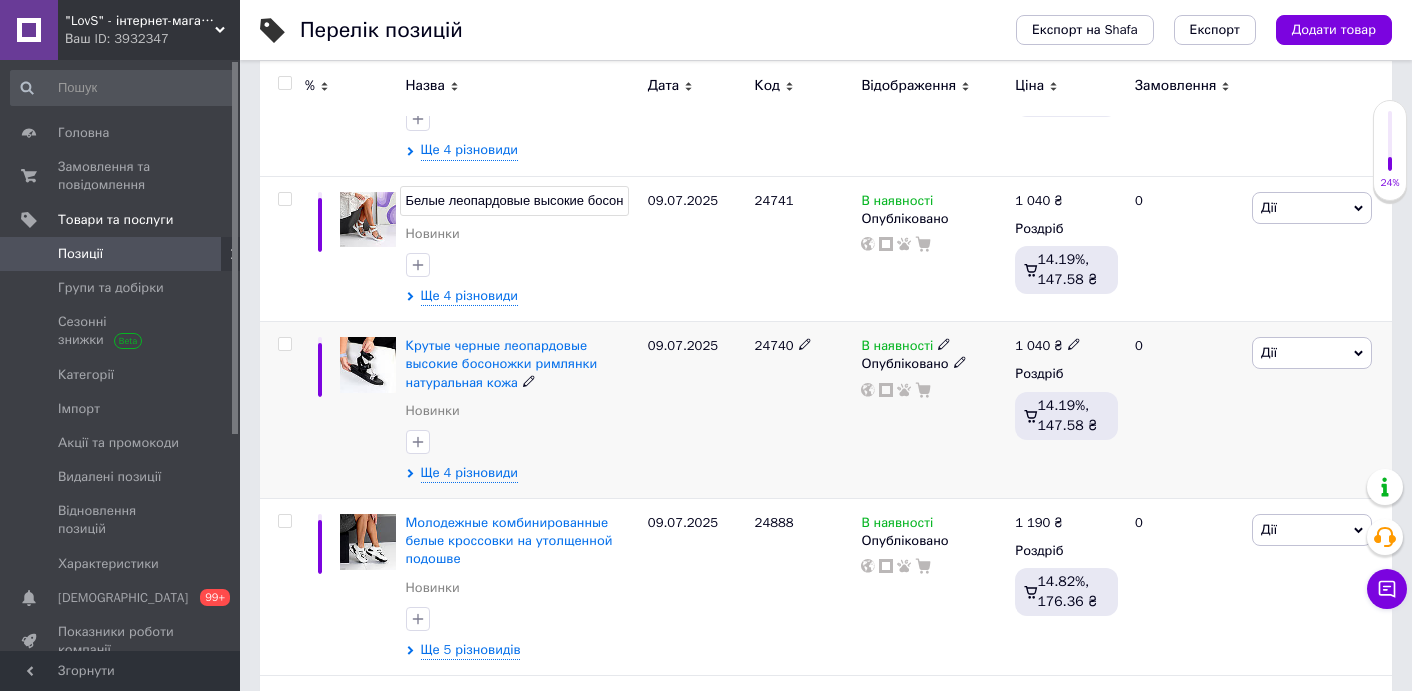 scroll, scrollTop: 433, scrollLeft: 0, axis: vertical 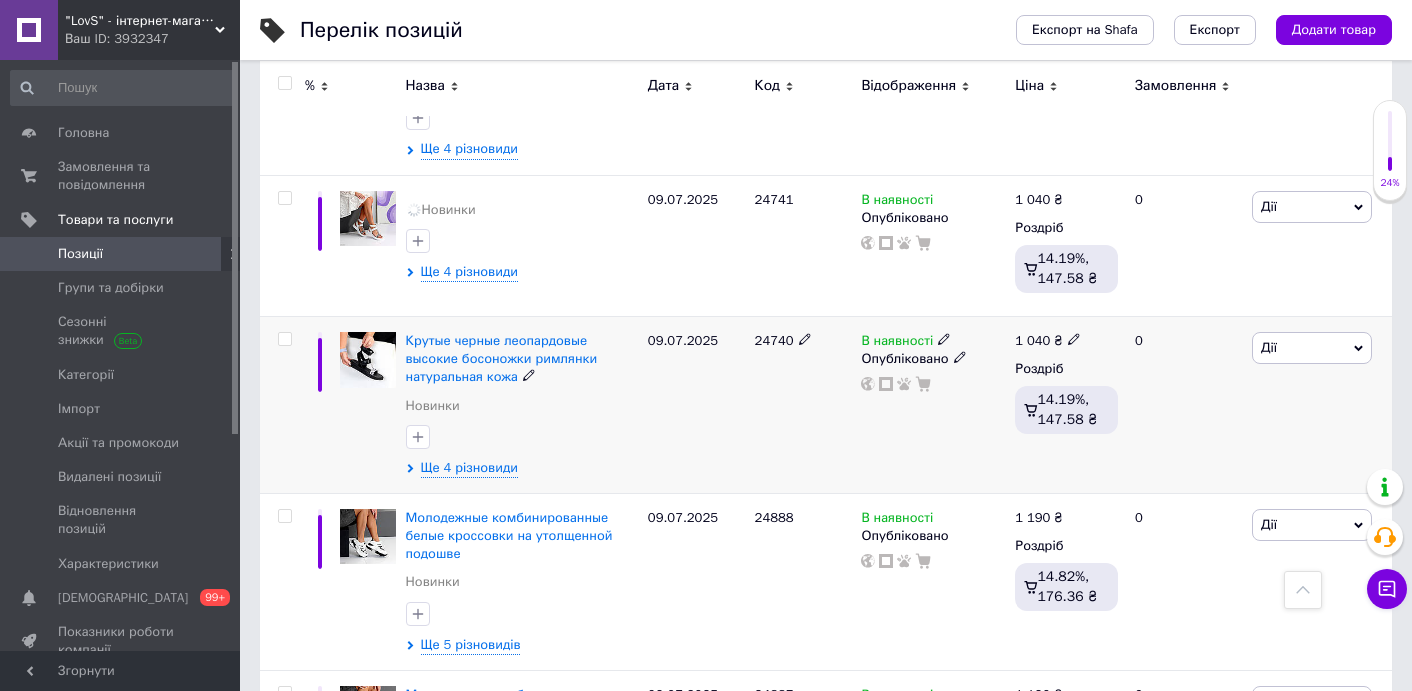 click 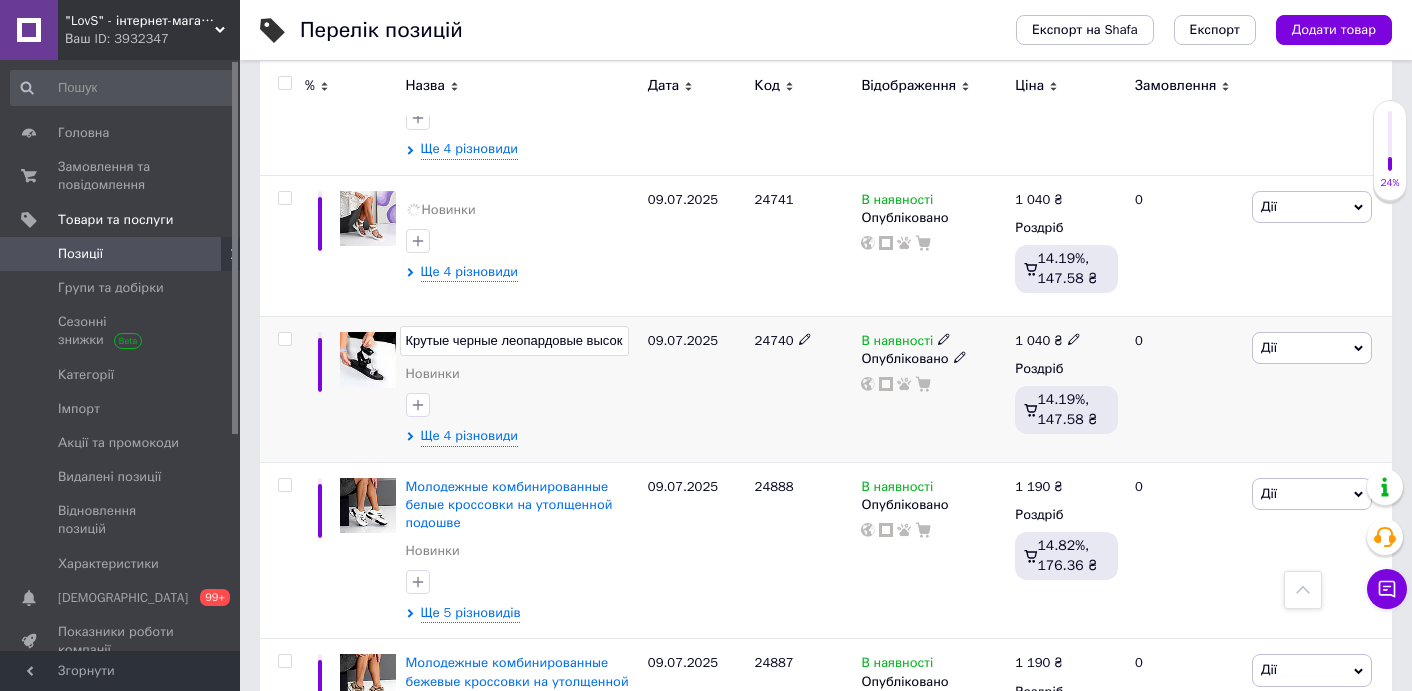 scroll, scrollTop: 0, scrollLeft: 256, axis: horizontal 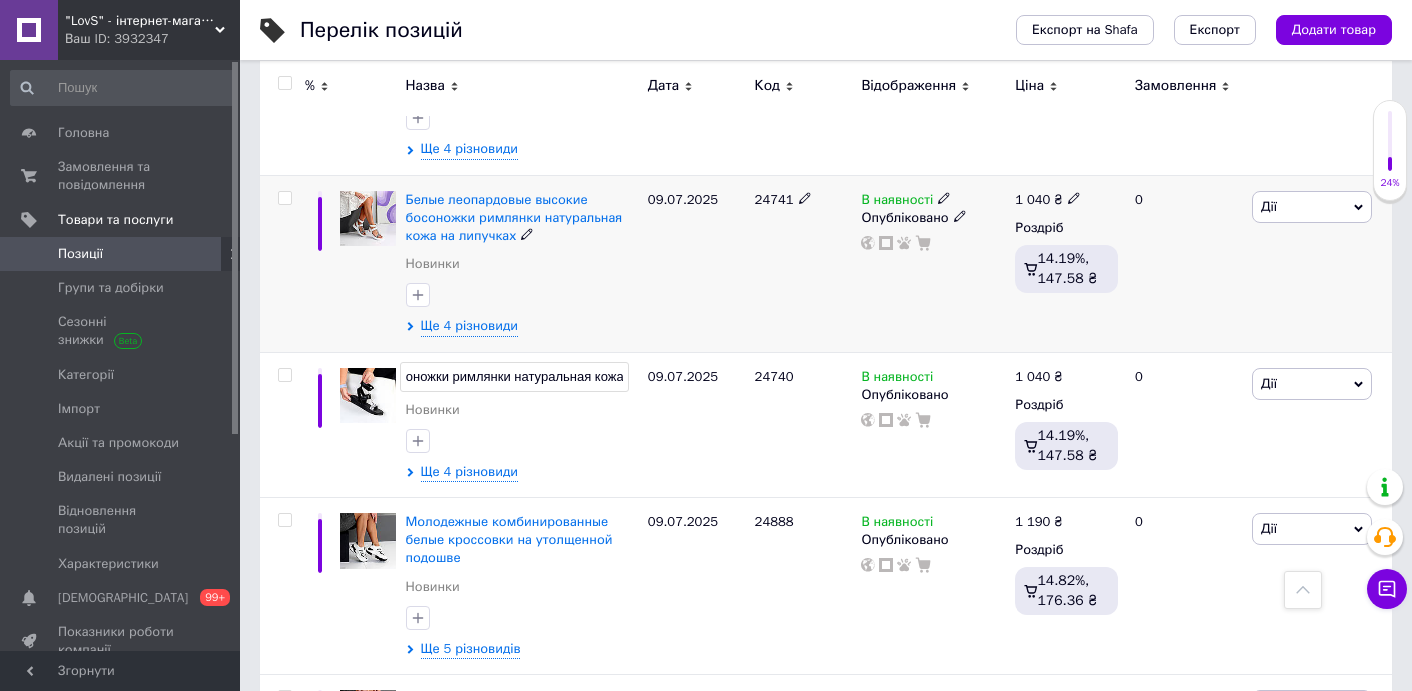 drag, startPoint x: 490, startPoint y: 343, endPoint x: 294, endPoint y: 342, distance: 196.00255 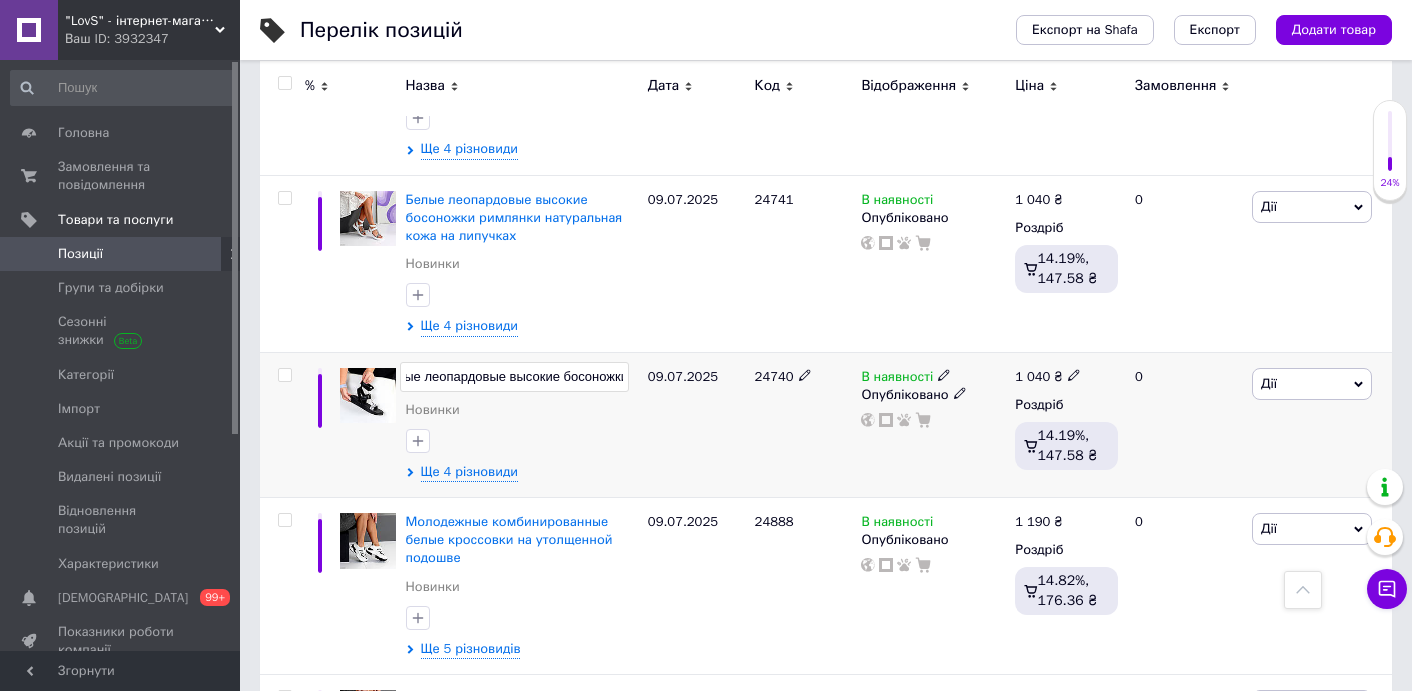 scroll, scrollTop: 0, scrollLeft: 0, axis: both 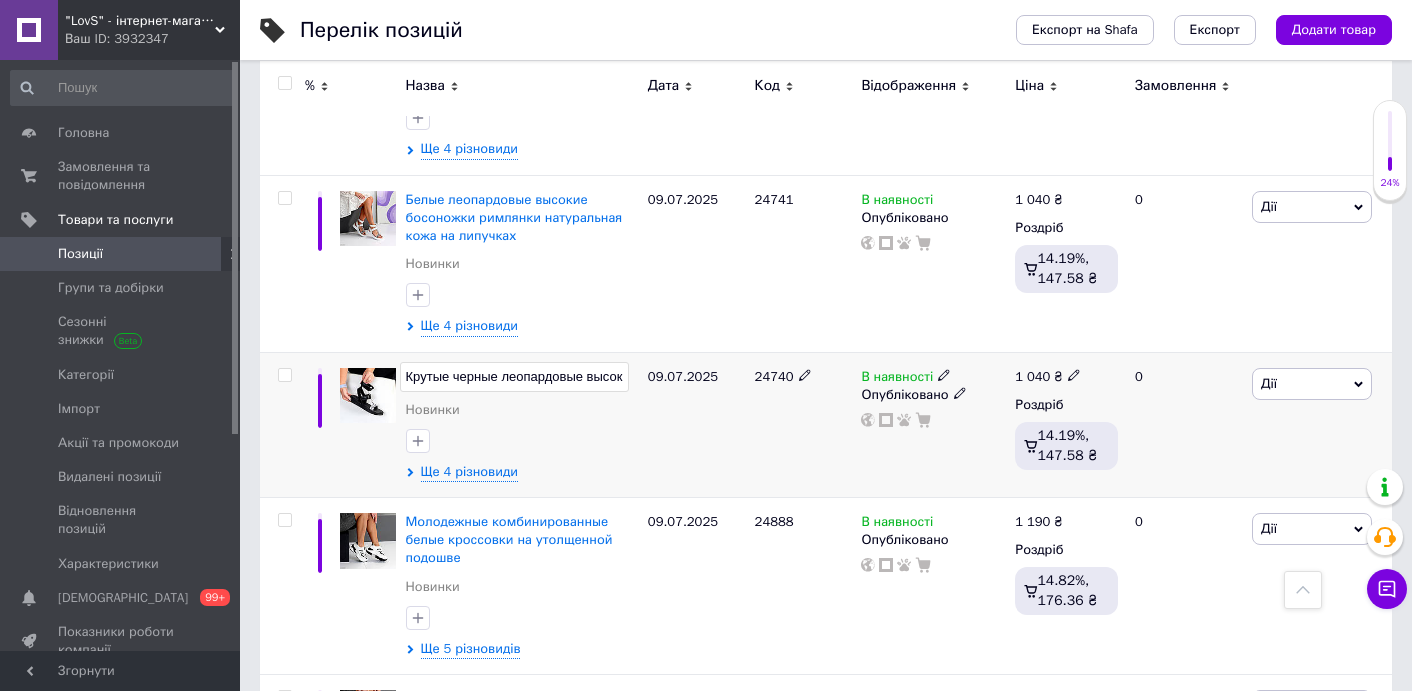 drag, startPoint x: 422, startPoint y: 379, endPoint x: 369, endPoint y: 377, distance: 53.037724 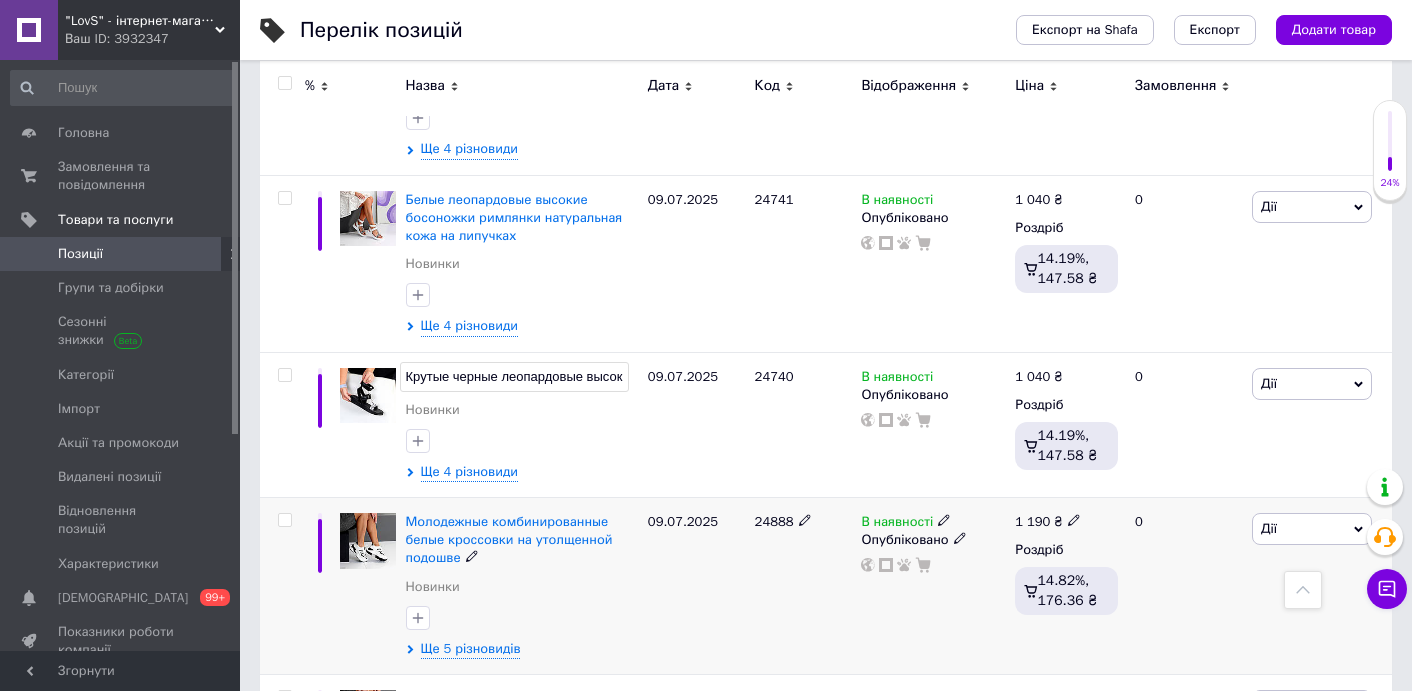 type on "Черные леопардовые высокие босоножки римлянки натуральная кожа" 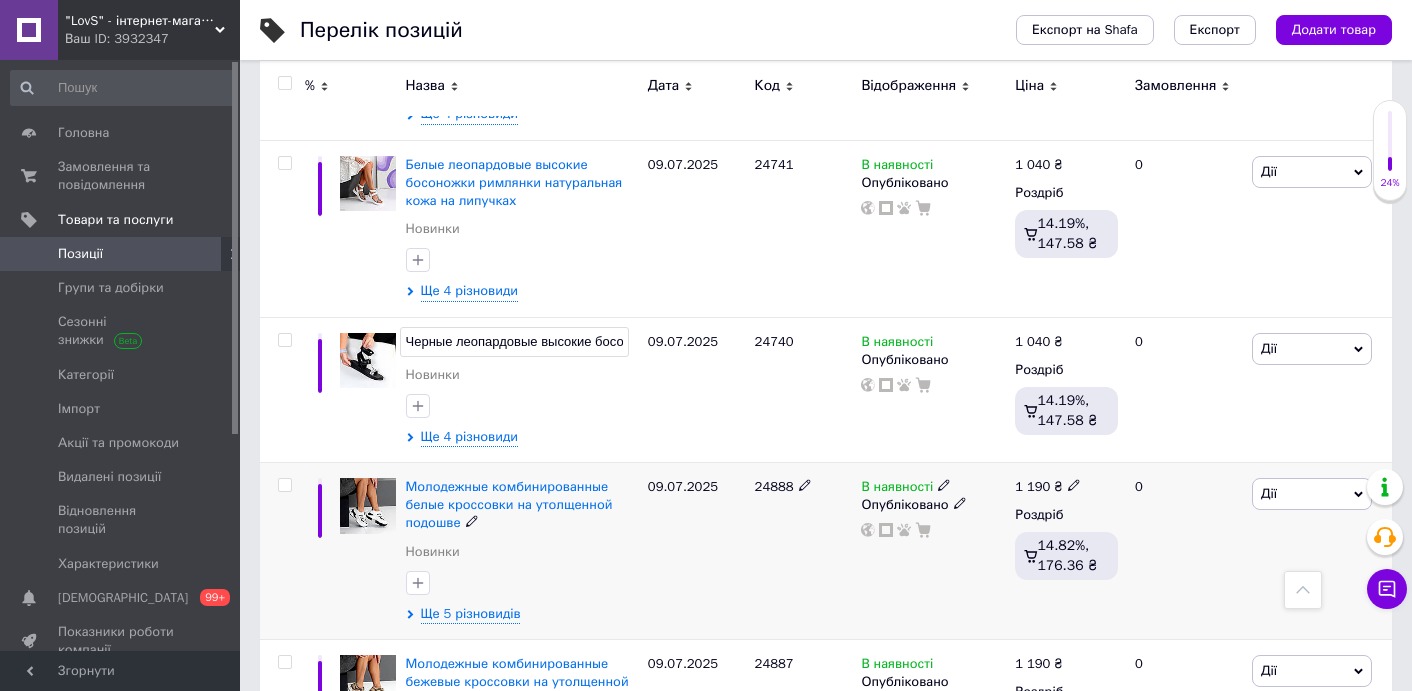 scroll, scrollTop: 469, scrollLeft: 0, axis: vertical 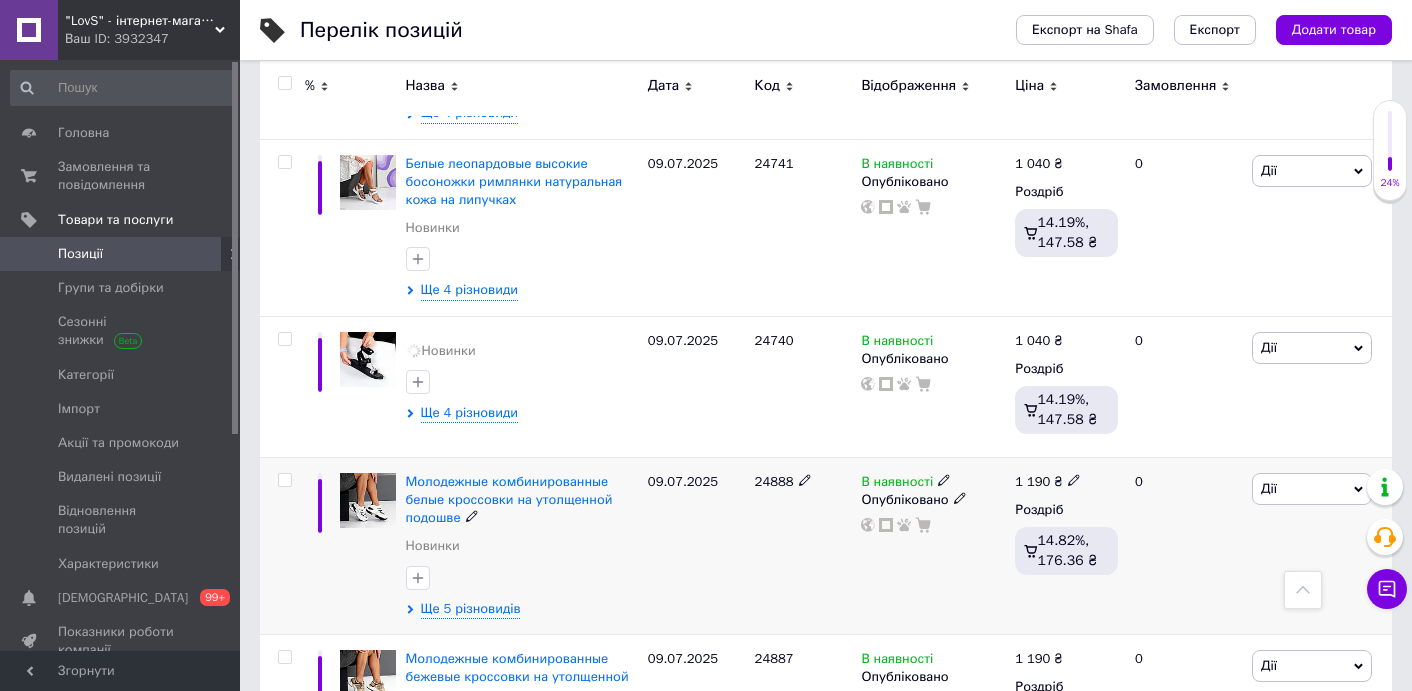 click on "Молодежные комбинированные белые кроссовки на утолщенной подошве" at bounding box center [522, 500] 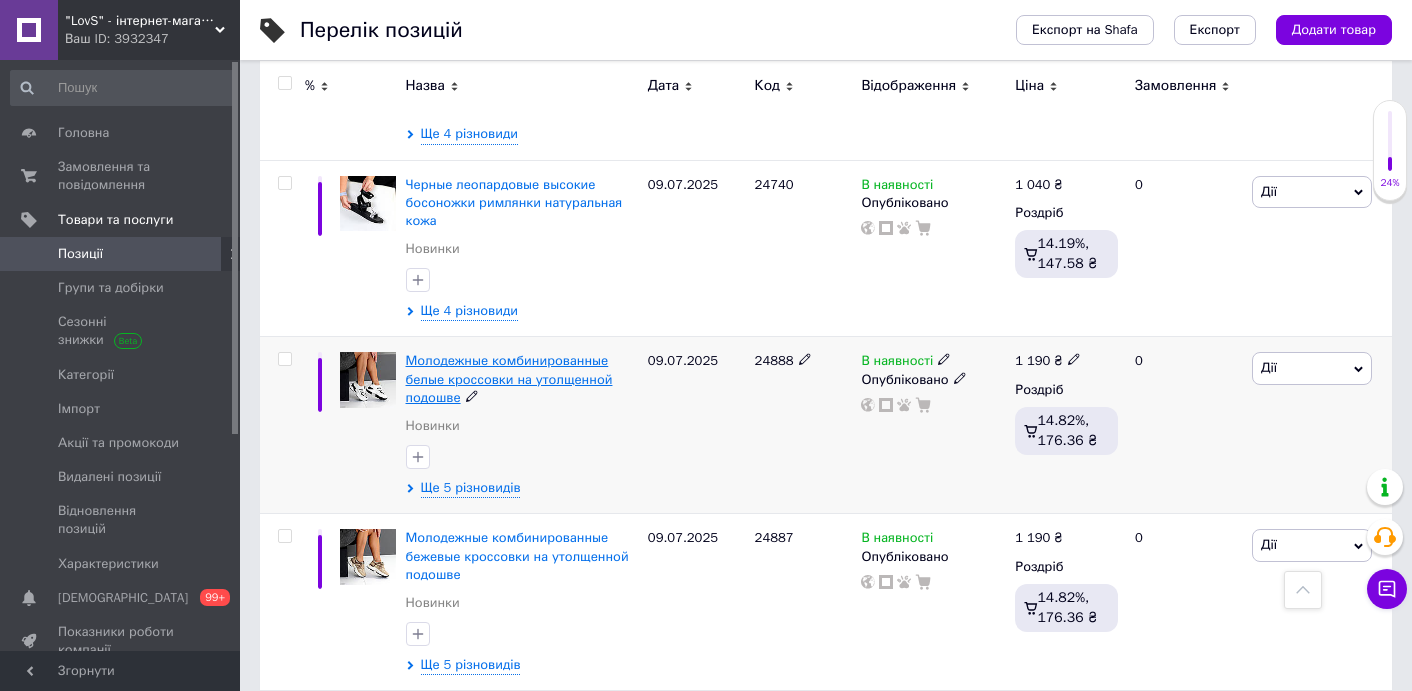 scroll, scrollTop: 627, scrollLeft: 0, axis: vertical 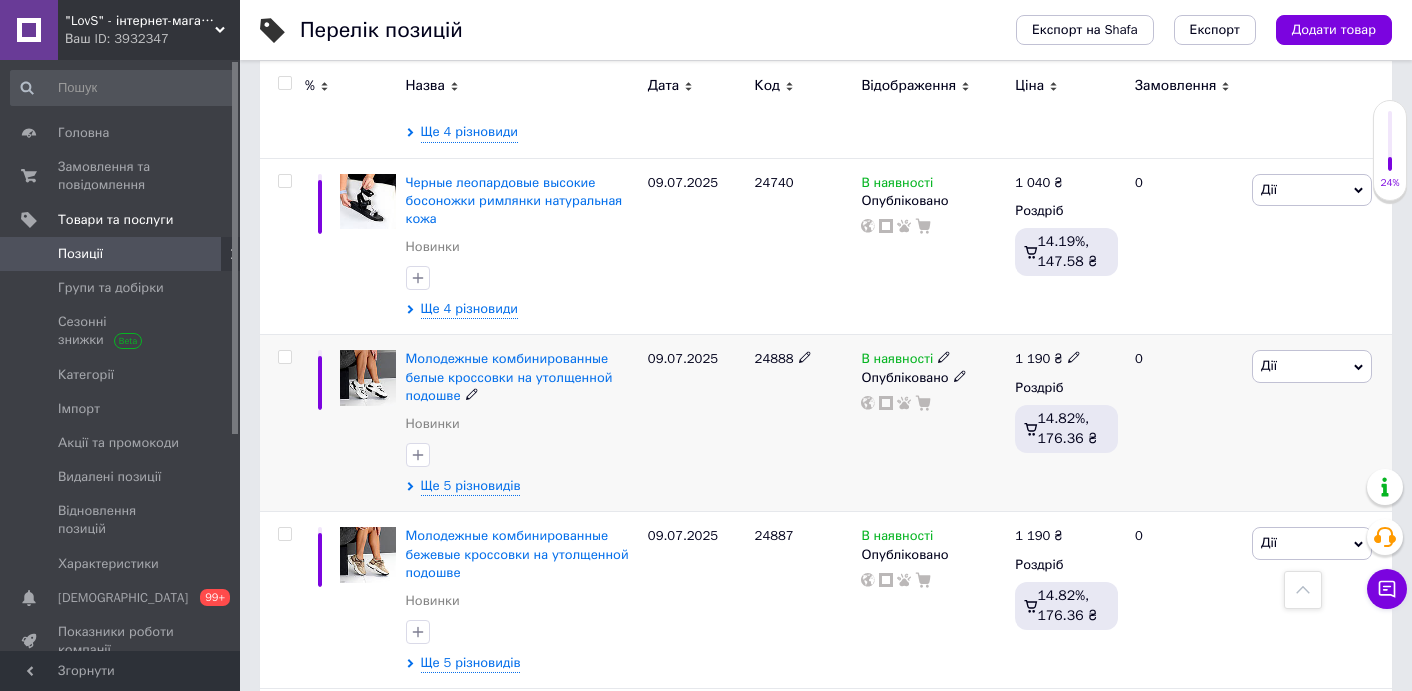 click 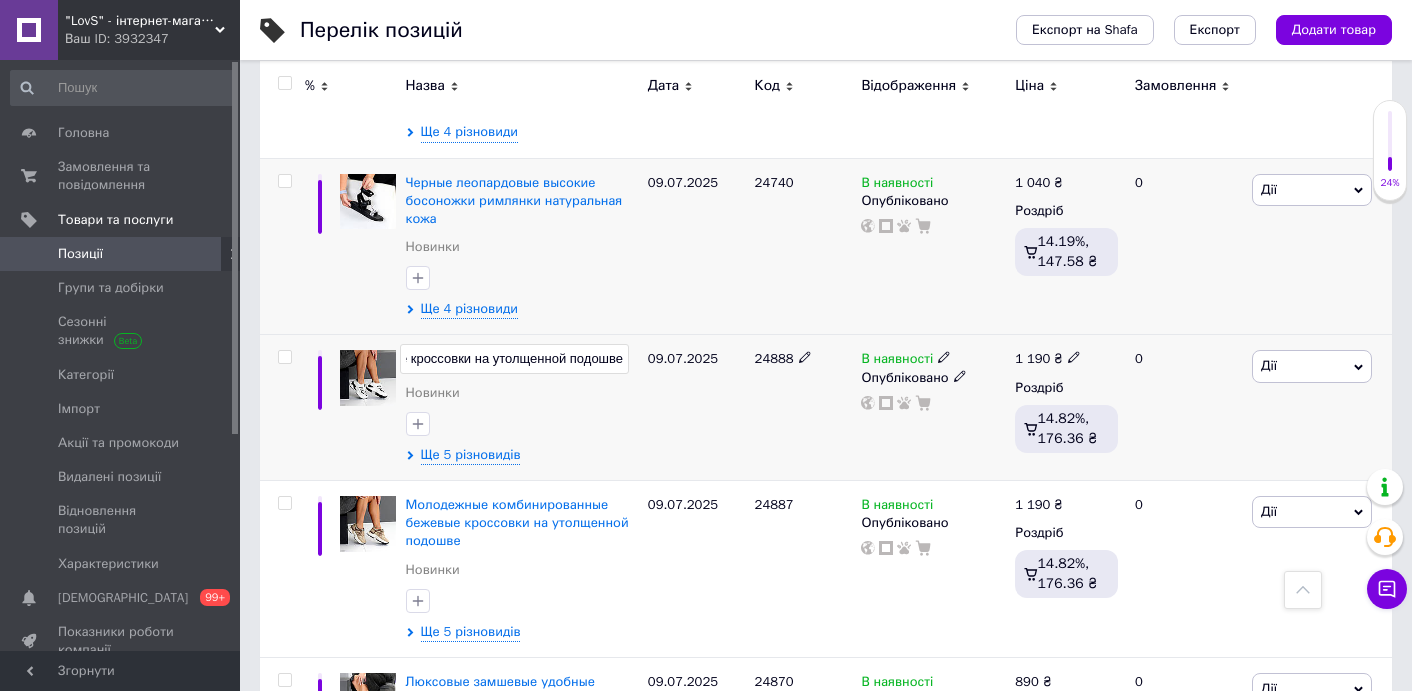 scroll, scrollTop: 0, scrollLeft: 0, axis: both 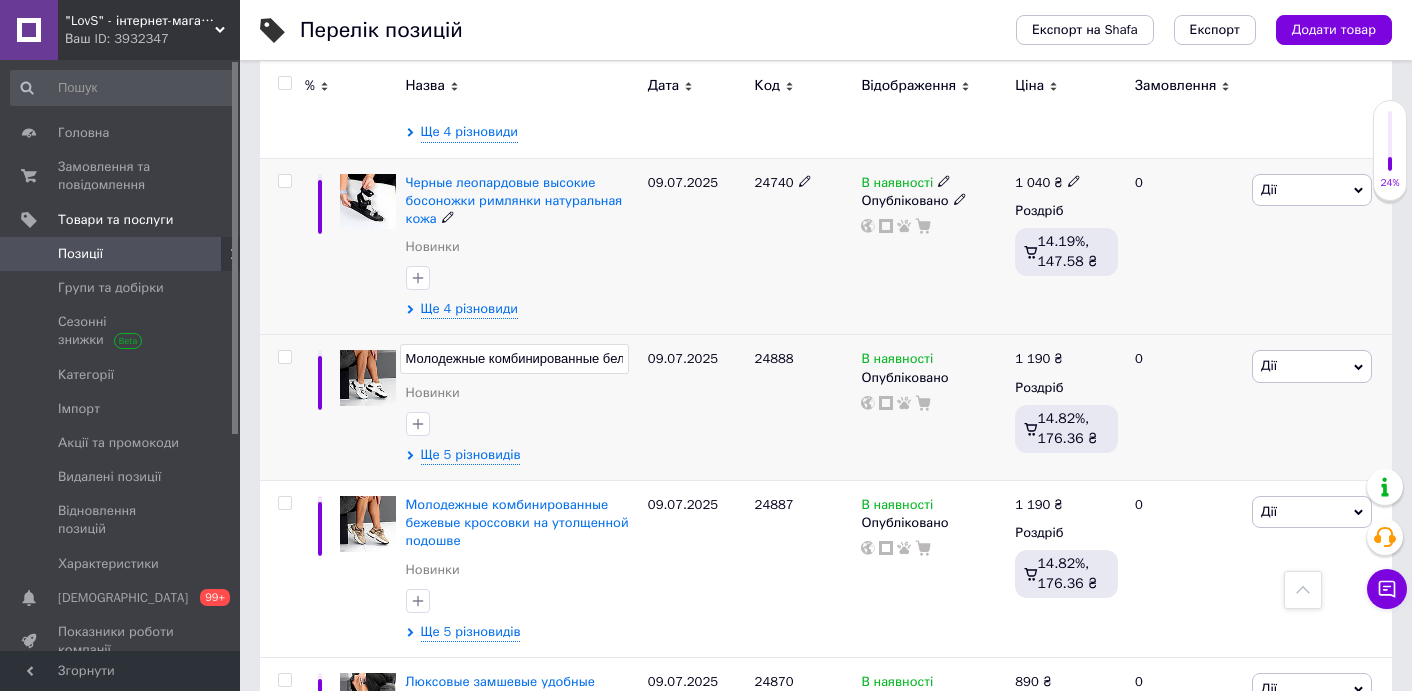 drag, startPoint x: 574, startPoint y: 362, endPoint x: 360, endPoint y: 312, distance: 219.7635 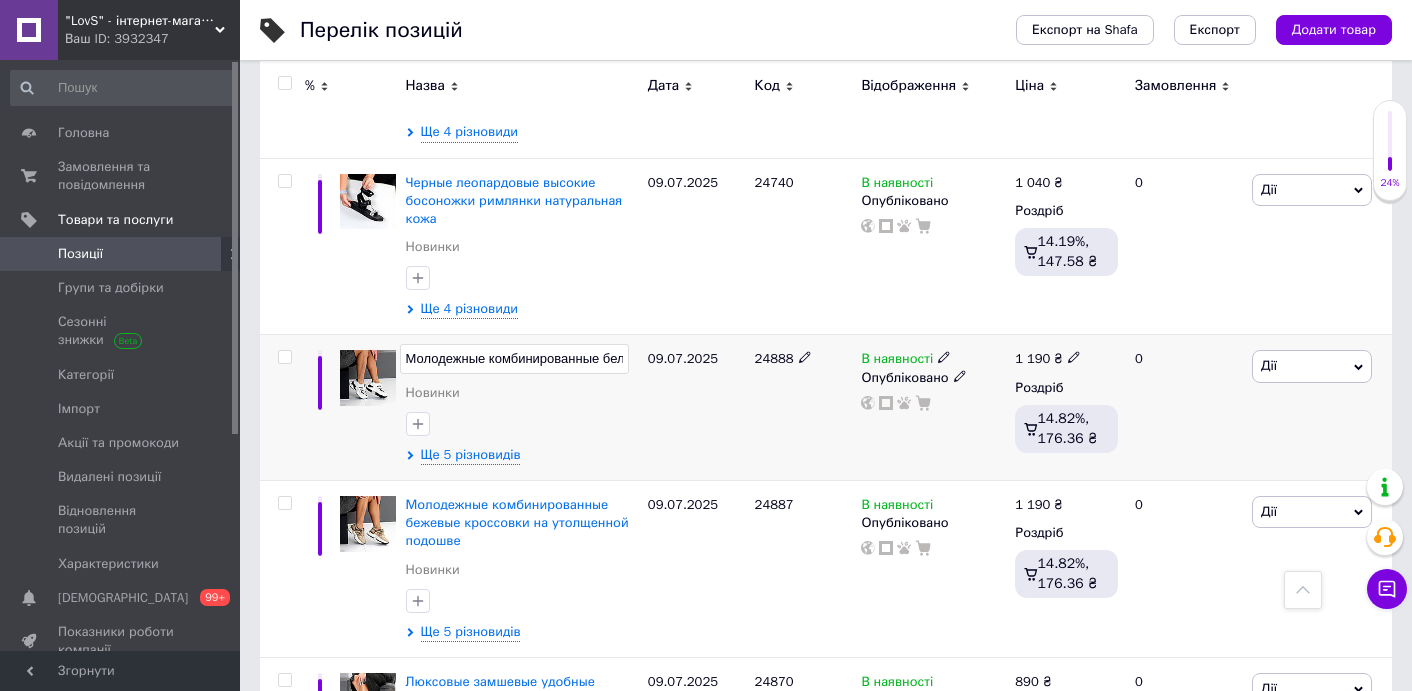 click on "Молодежные комбинированные белые кроссовки на утолщенной подошве" at bounding box center (514, 359) 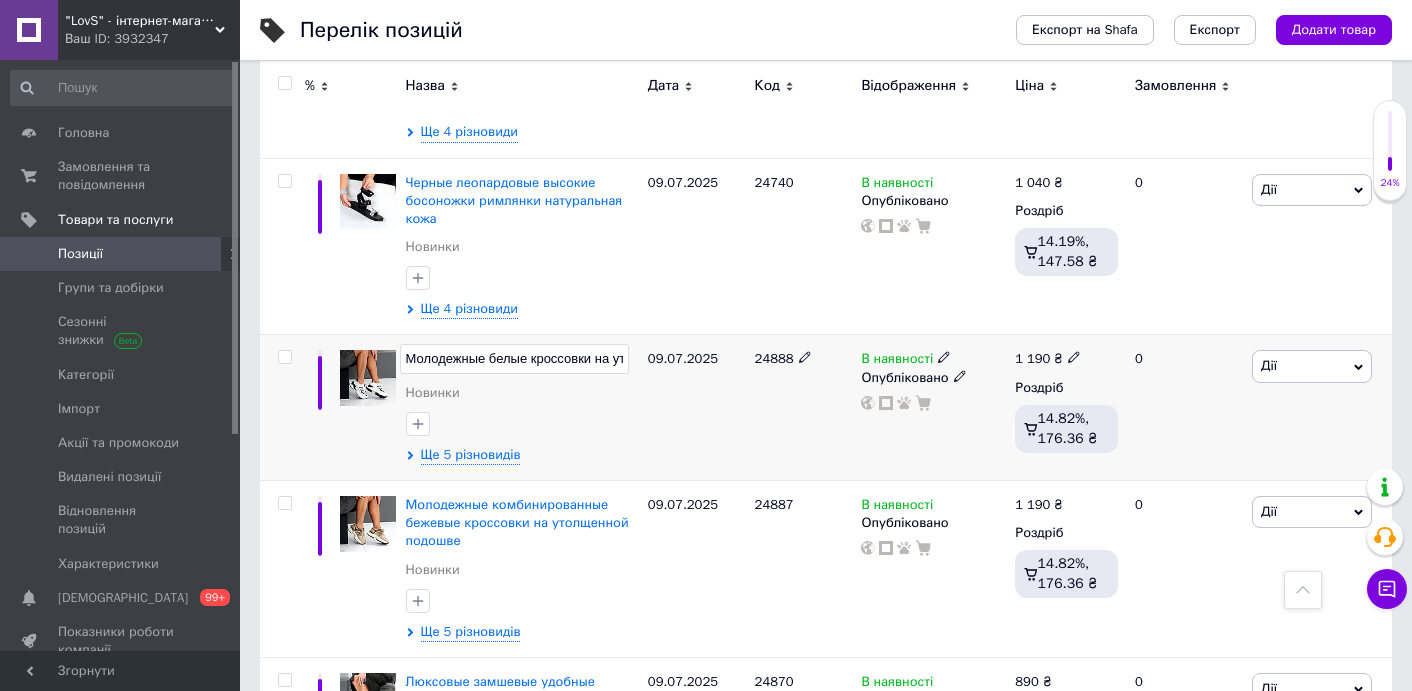 click on "Молодежные белые кроссовки на утолщенной подошве" at bounding box center [514, 359] 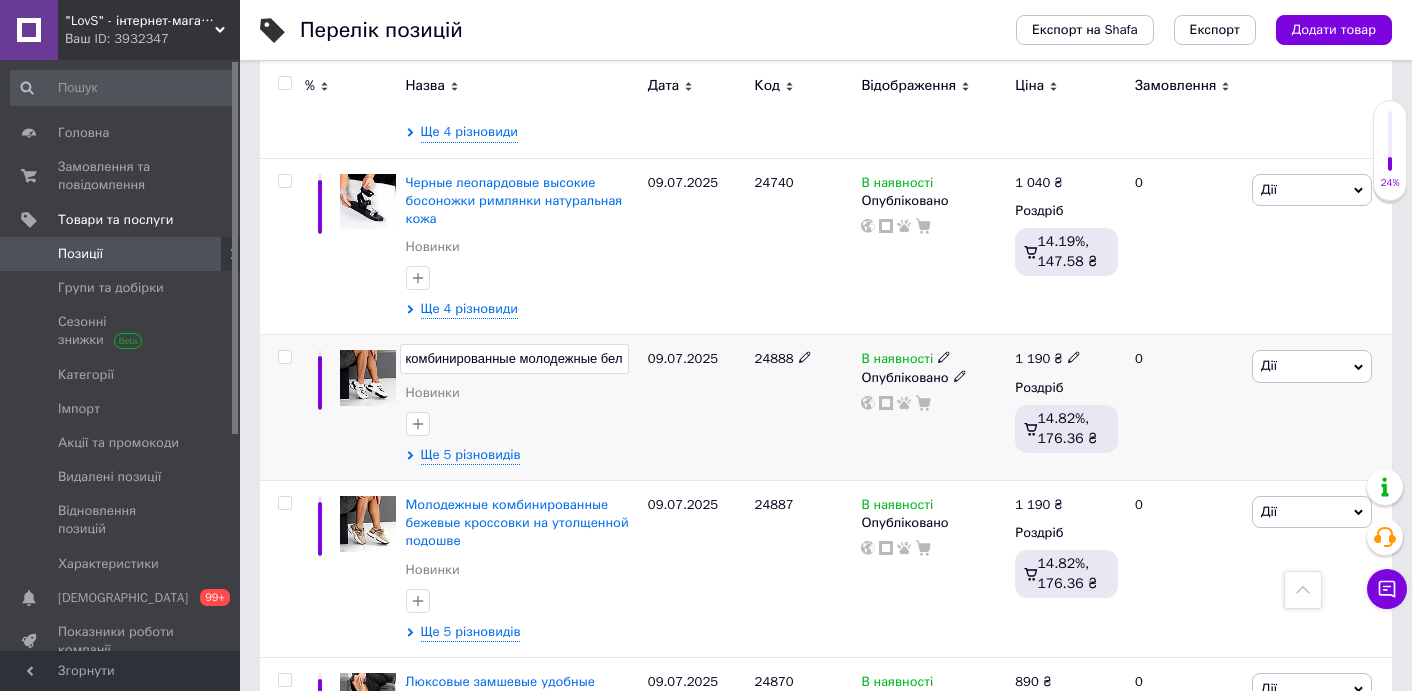 click on "комбинированные молодежные белые кроссовки на утолщенной подошве" at bounding box center [514, 359] 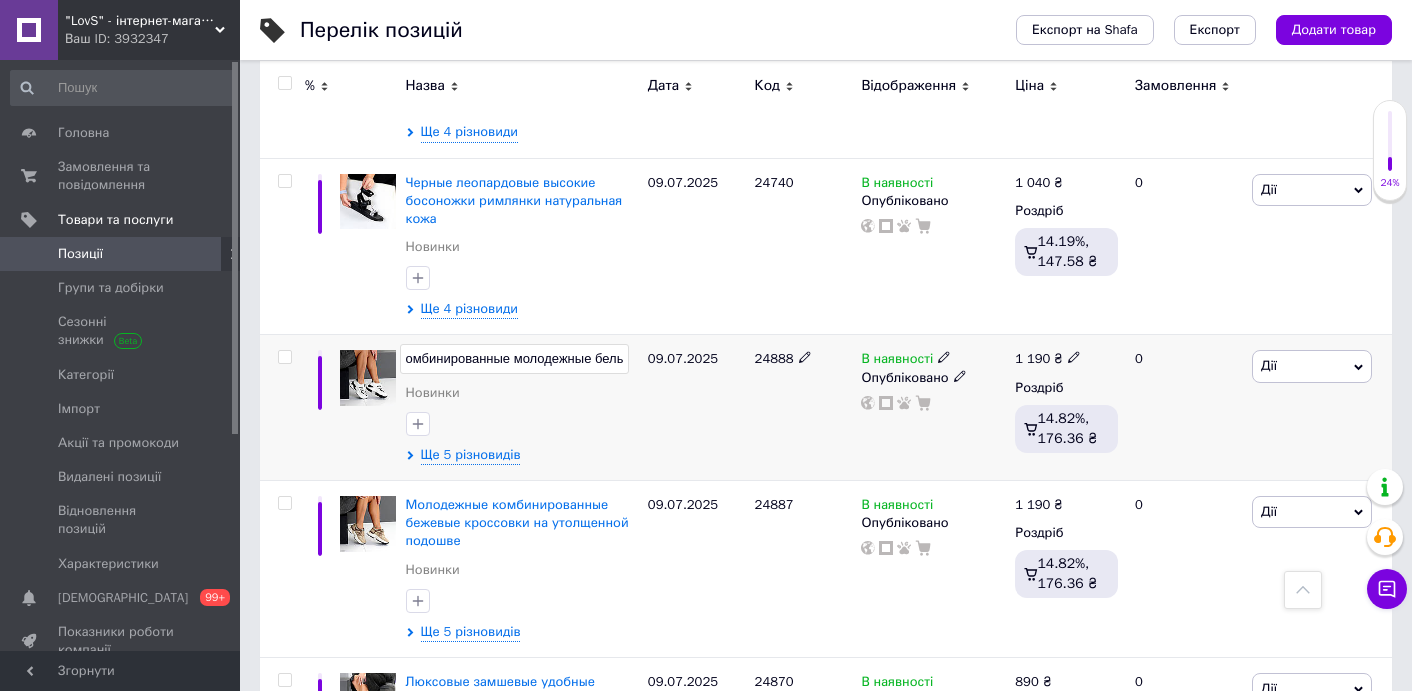 type on "Комбинированные молодежные белые кроссовки на утолщенной подошве" 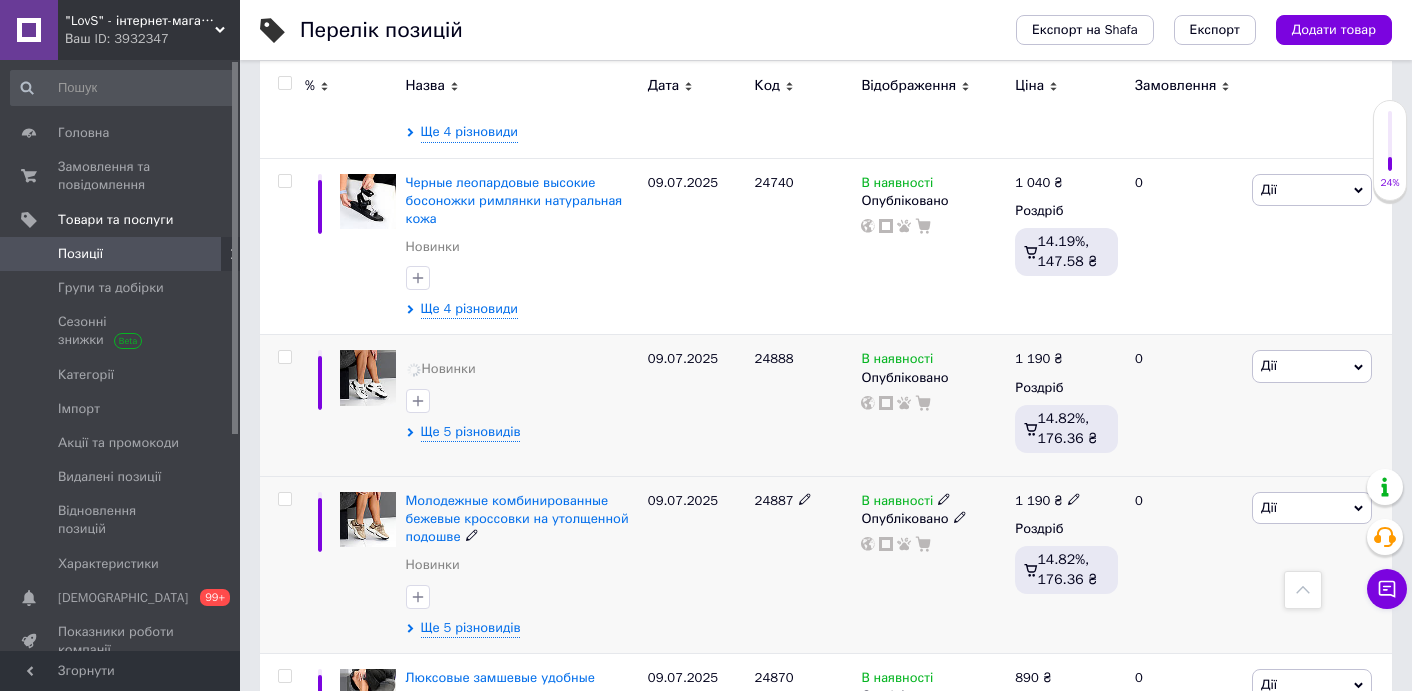 click 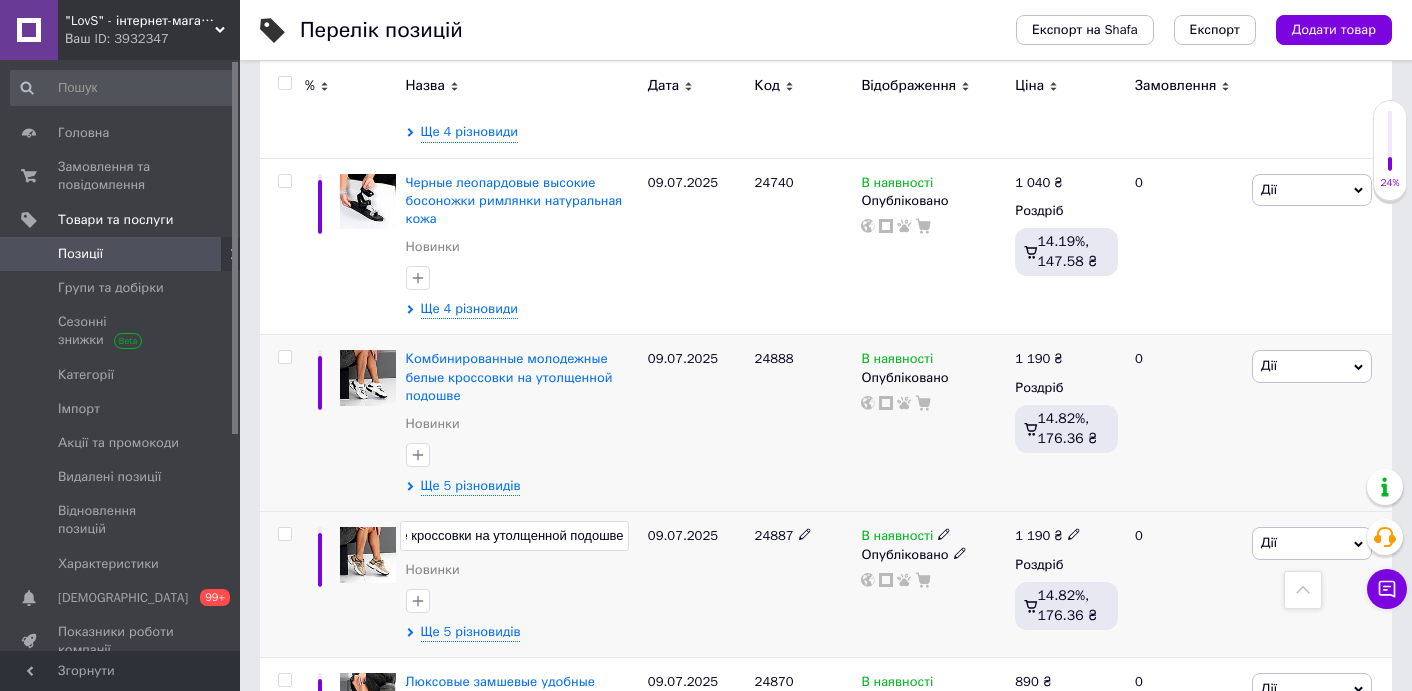 scroll, scrollTop: 0, scrollLeft: 0, axis: both 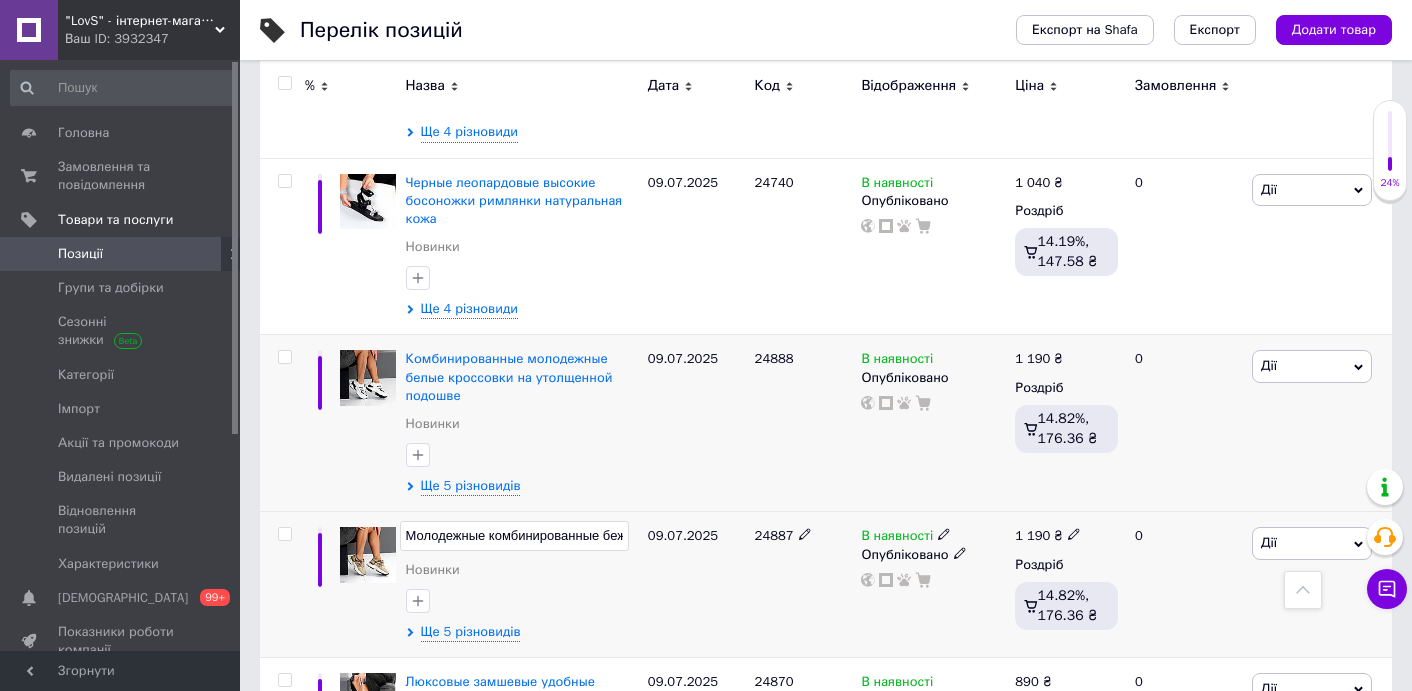 drag, startPoint x: 504, startPoint y: 533, endPoint x: 267, endPoint y: 531, distance: 237.00844 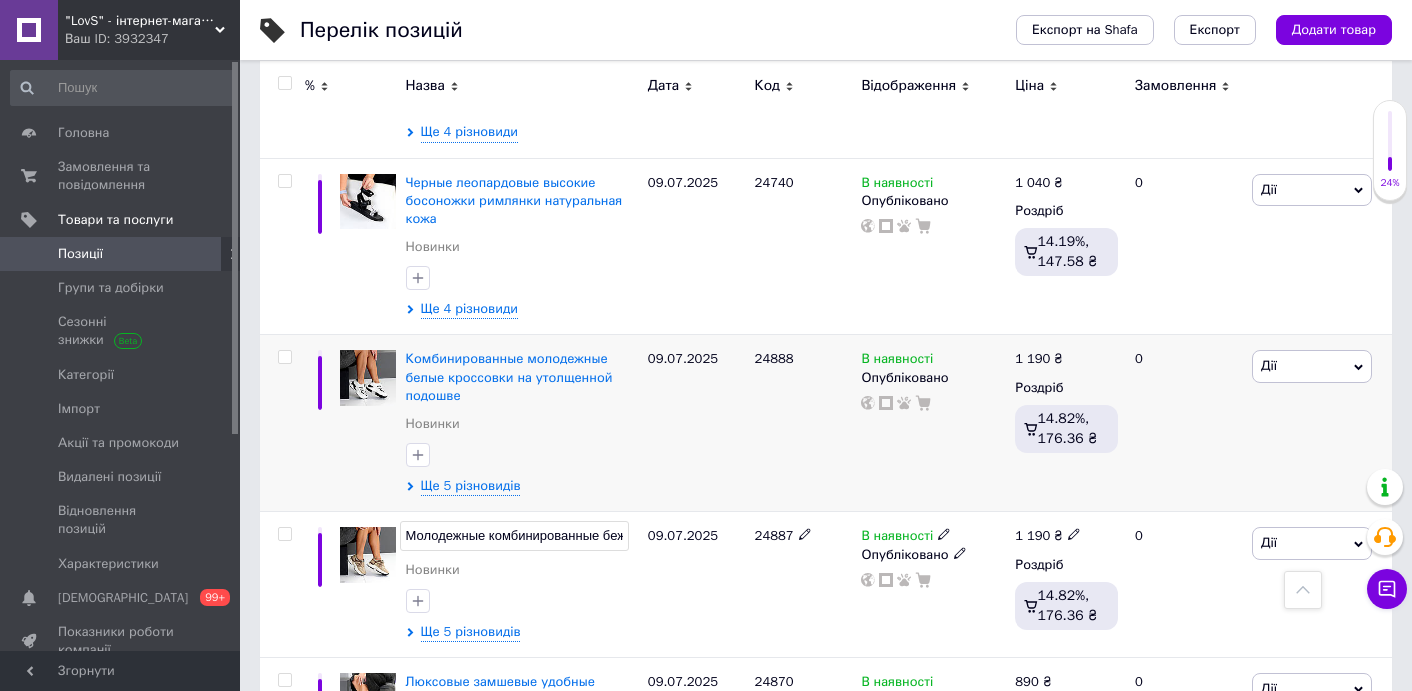 click on "Молодежные комбинированные бежевые кроссовки на утолщенной подошве" at bounding box center (514, 536) 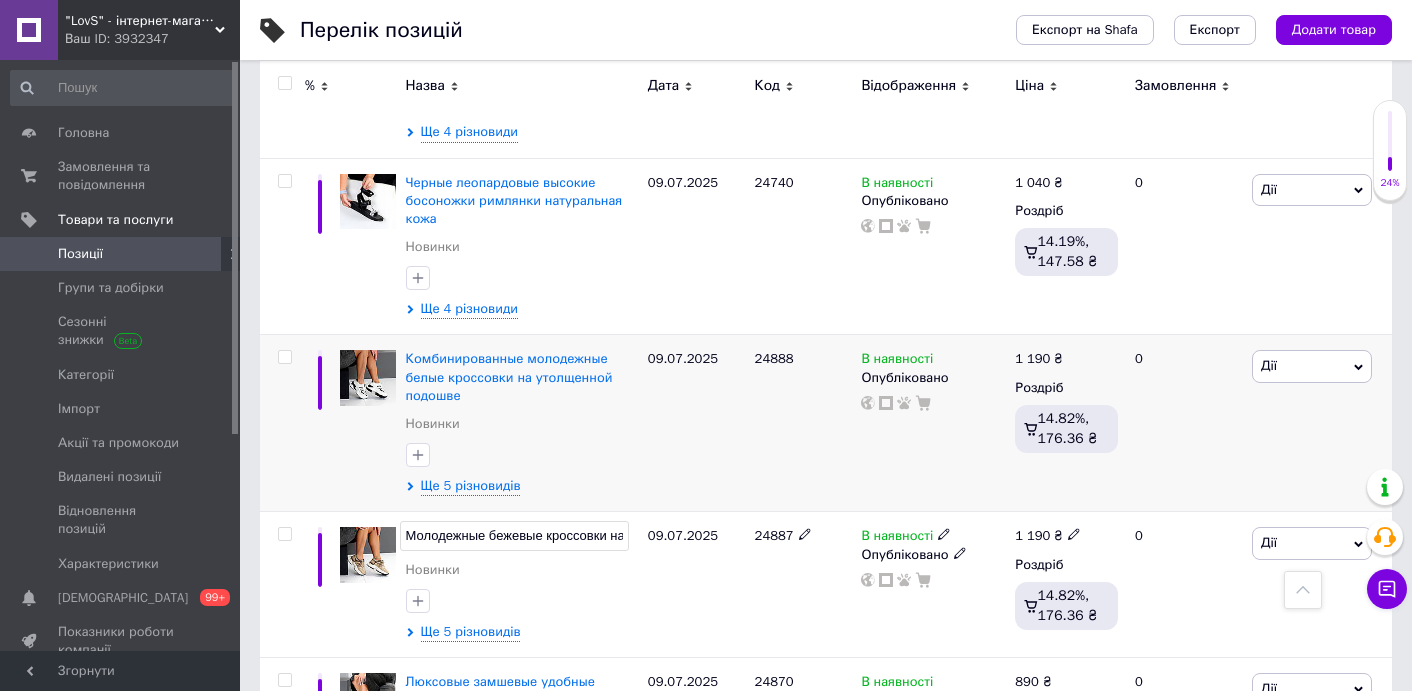 drag, startPoint x: 415, startPoint y: 533, endPoint x: 405, endPoint y: 530, distance: 10.440307 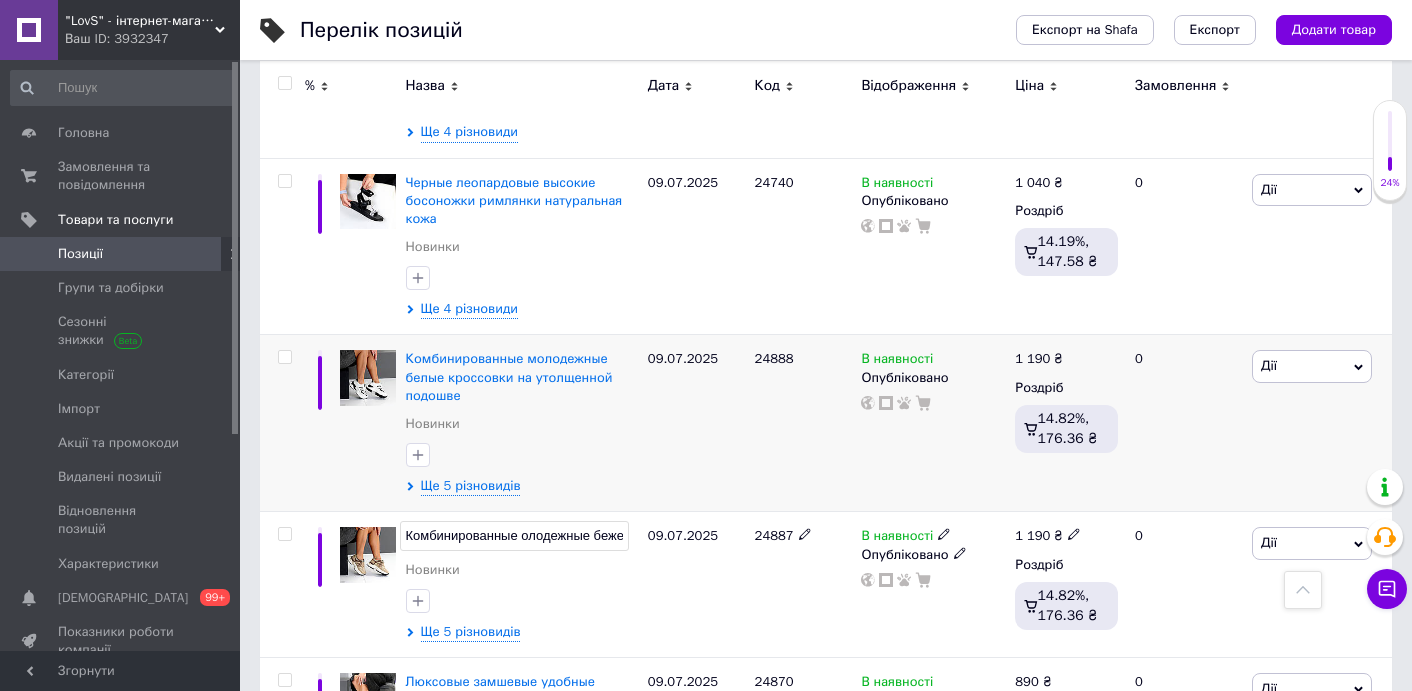 type on "Комбинированные молодежные бежевые кроссовки на утолщенной подошве" 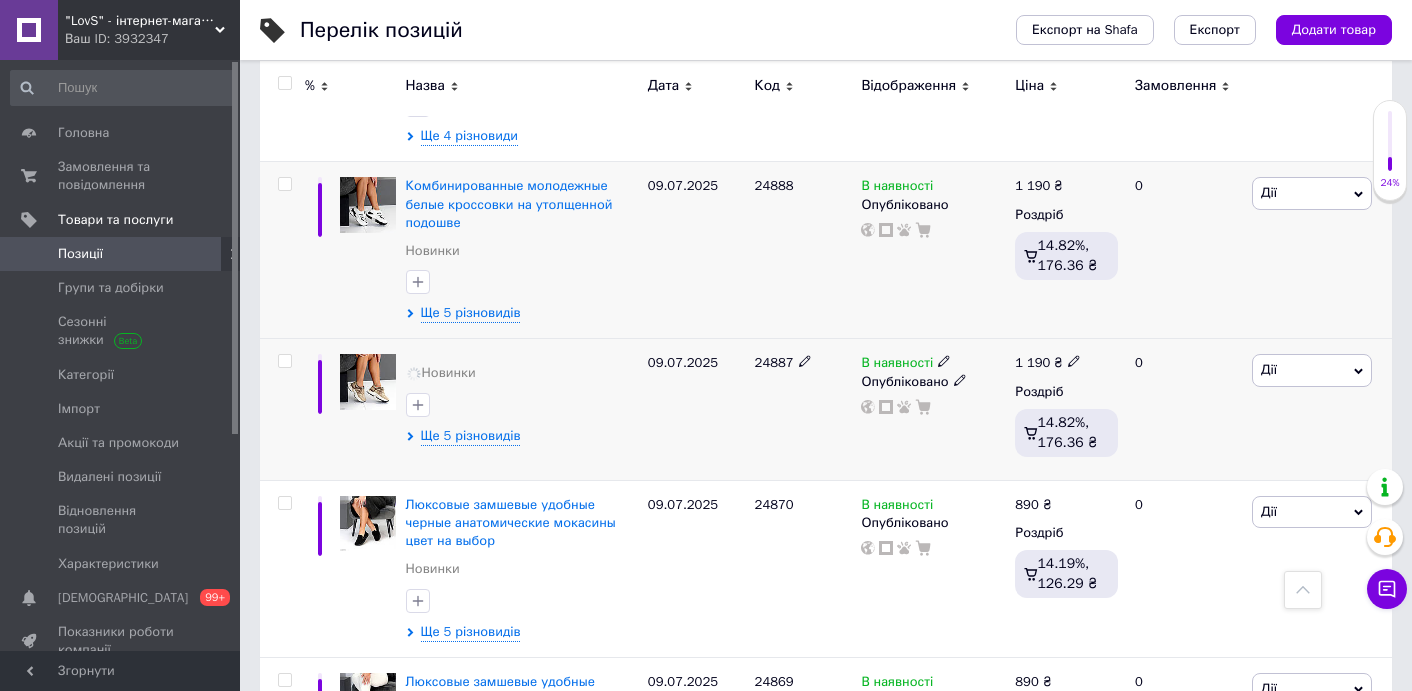 click on "09.07.2025" at bounding box center [696, 409] 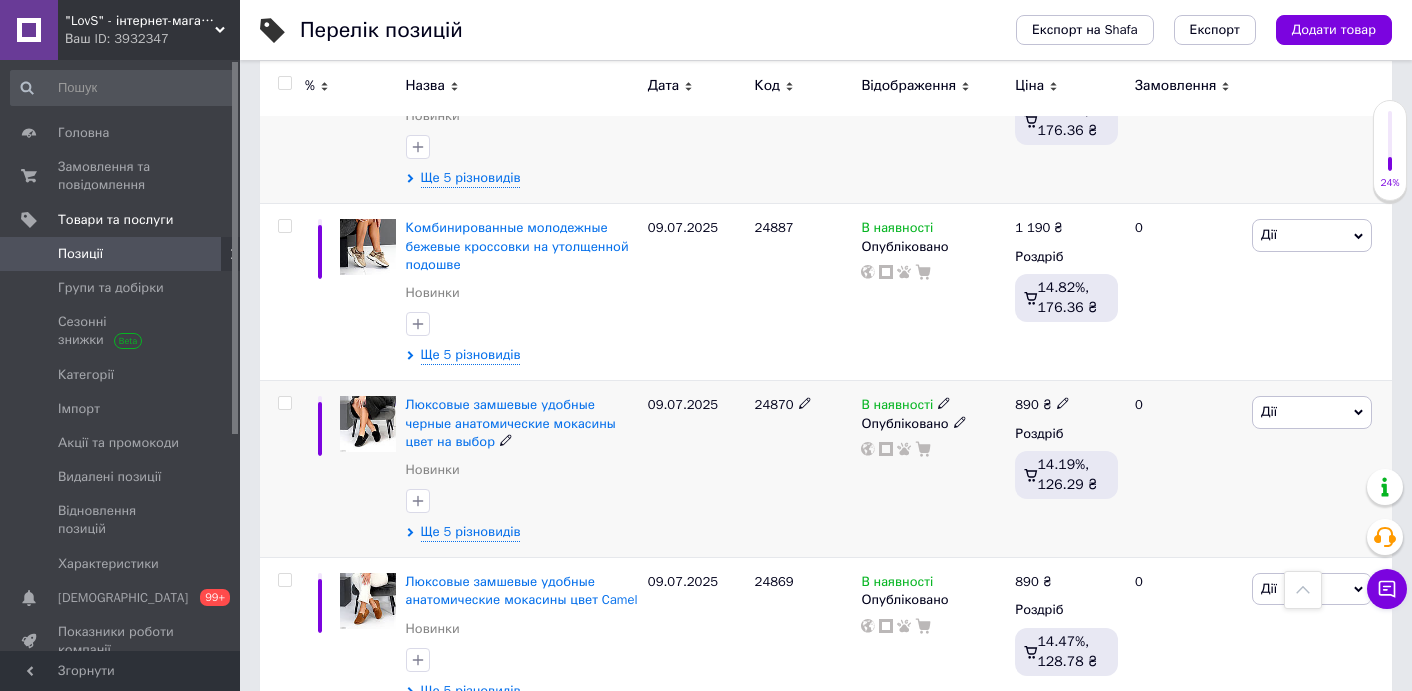 scroll, scrollTop: 936, scrollLeft: 0, axis: vertical 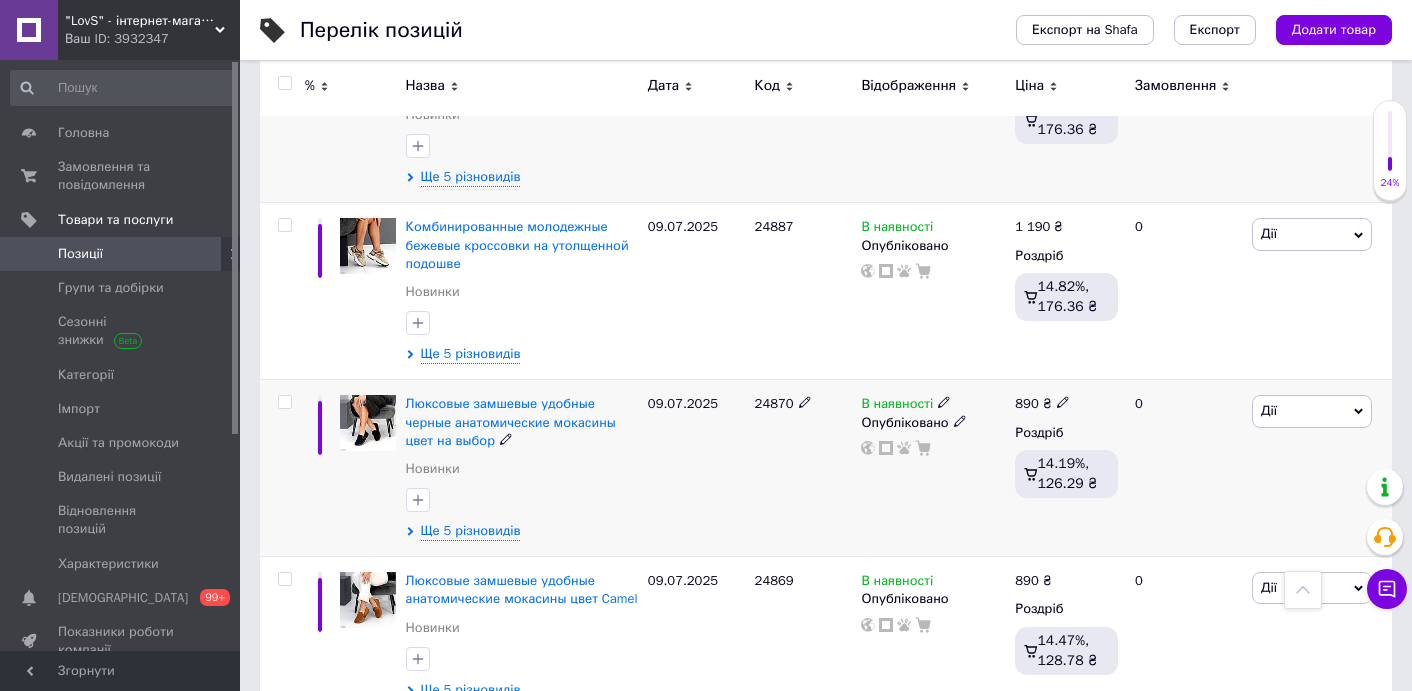 click 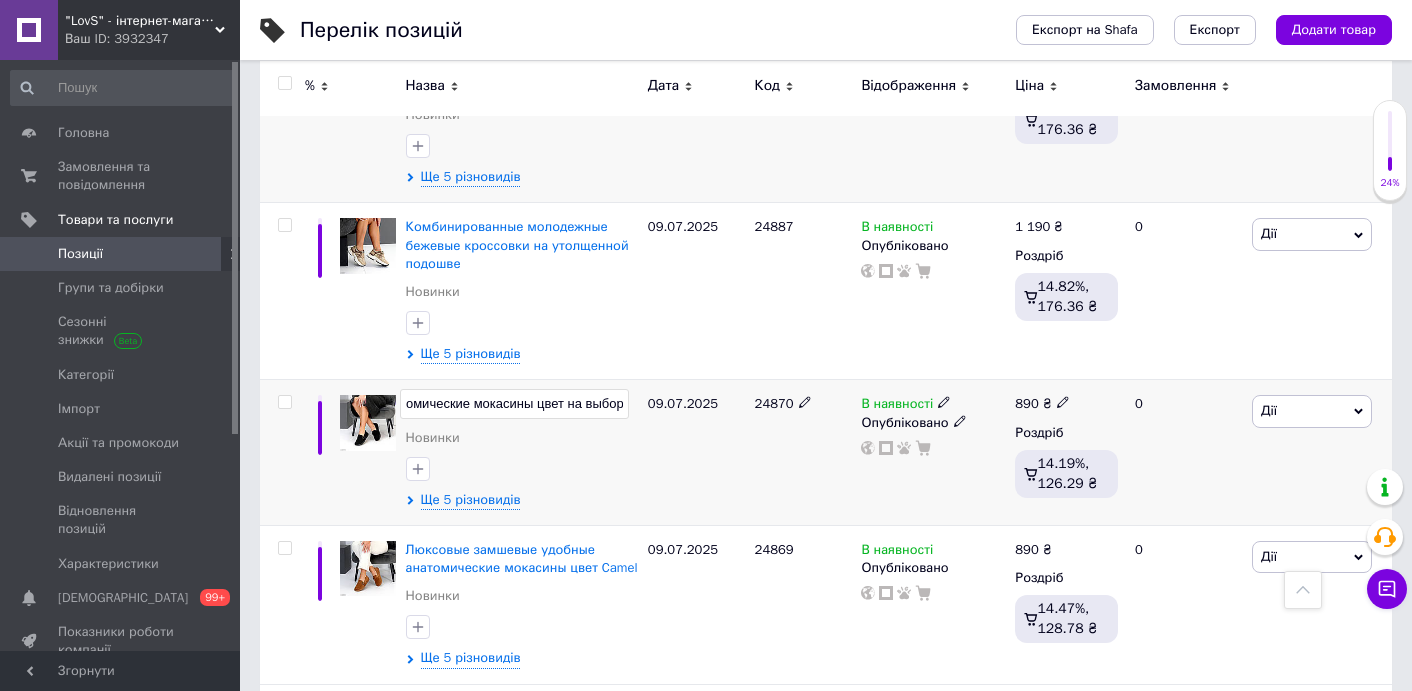 scroll, scrollTop: 0, scrollLeft: 0, axis: both 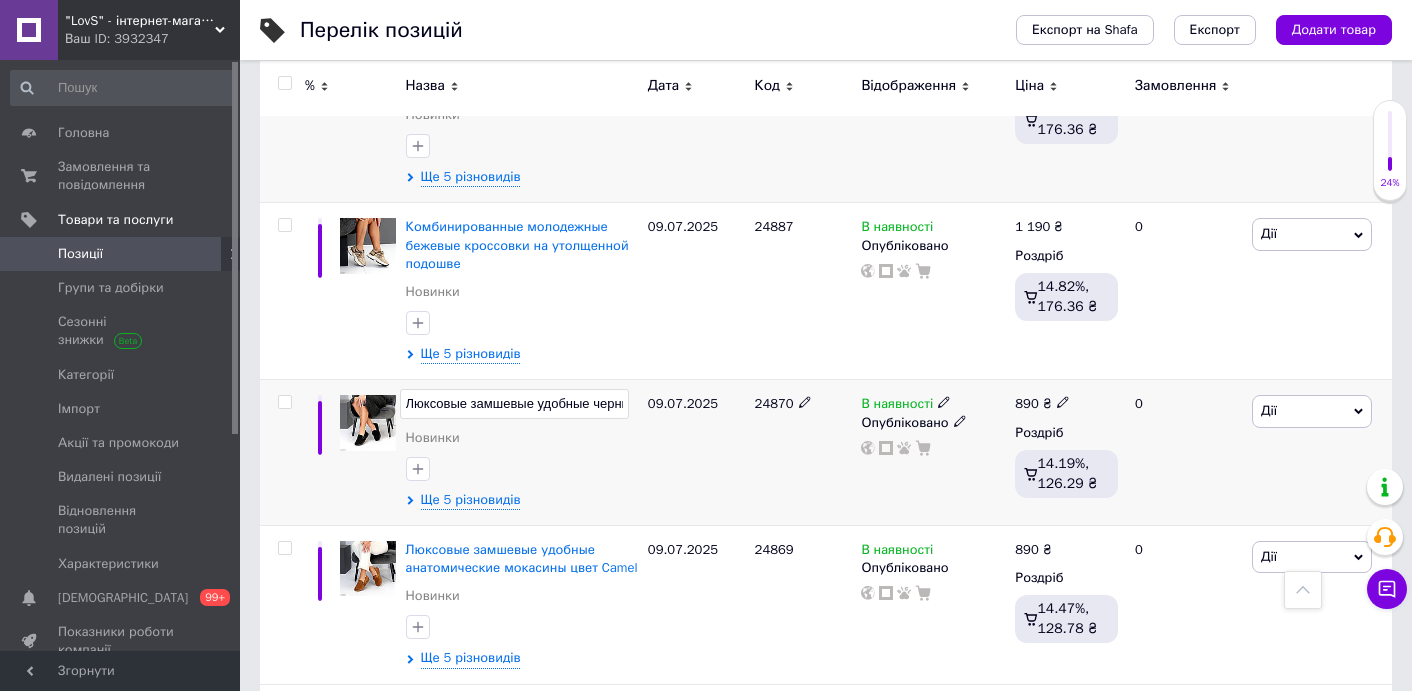 drag, startPoint x: 508, startPoint y: 406, endPoint x: 366, endPoint y: 412, distance: 142.12671 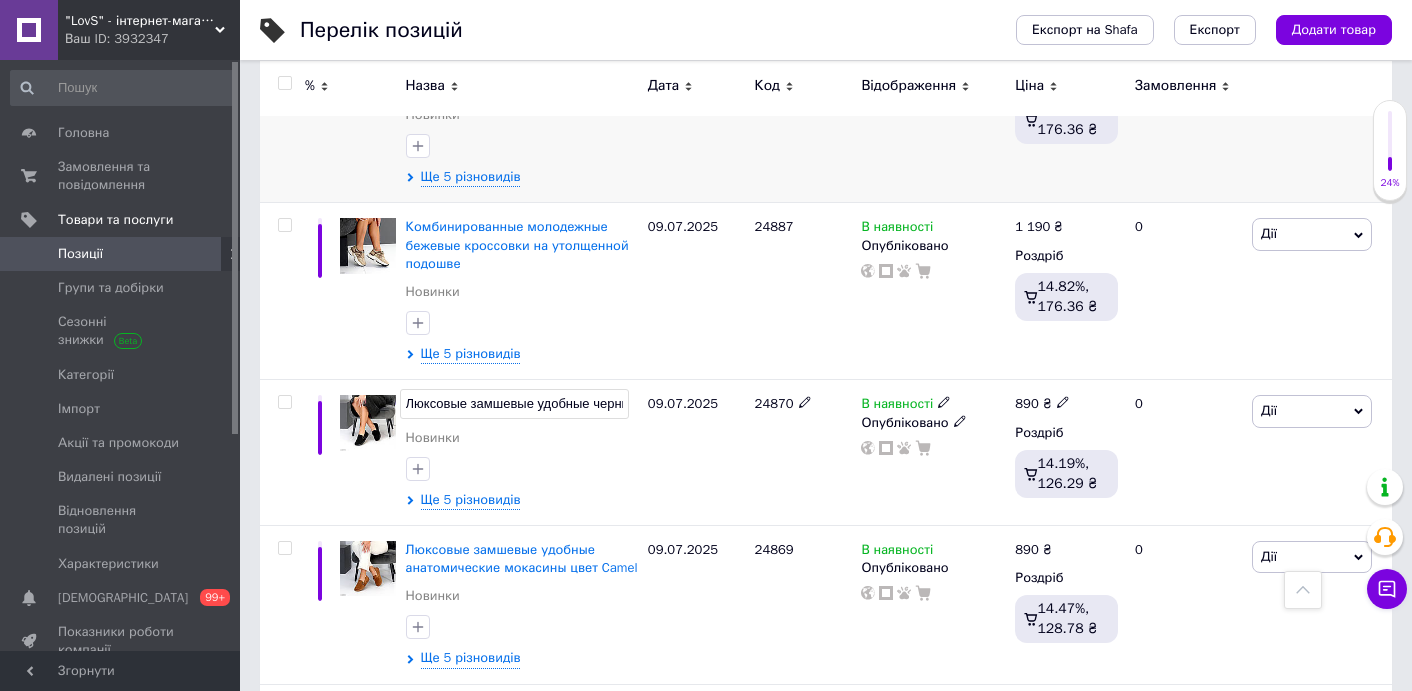 drag, startPoint x: 473, startPoint y: 403, endPoint x: 407, endPoint y: 396, distance: 66.37017 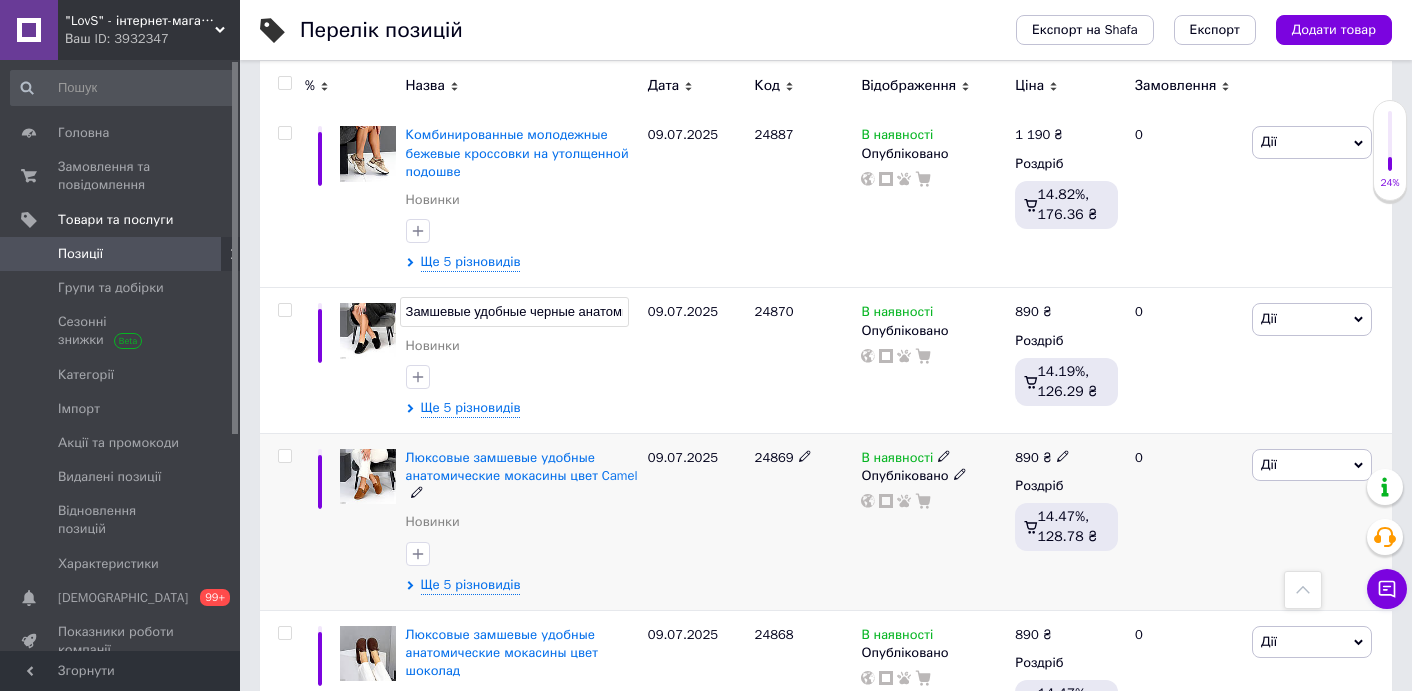 scroll, scrollTop: 1055, scrollLeft: 0, axis: vertical 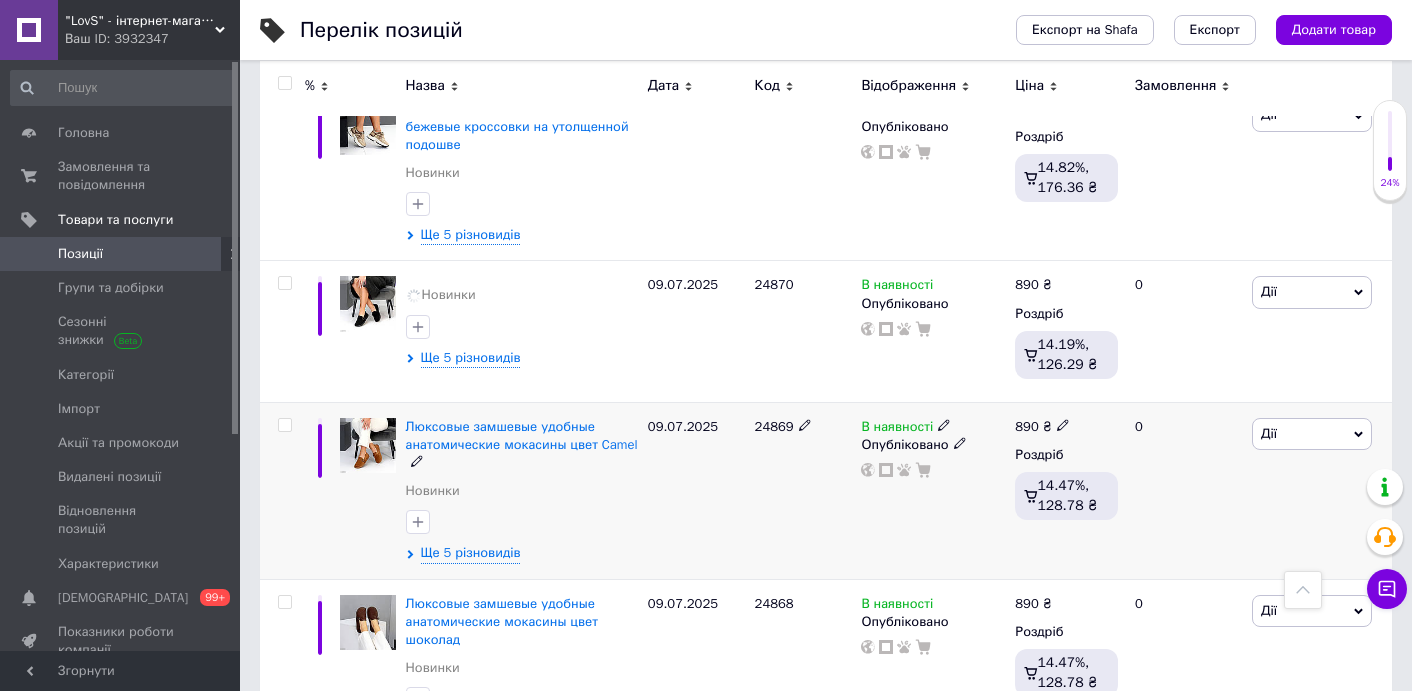 click 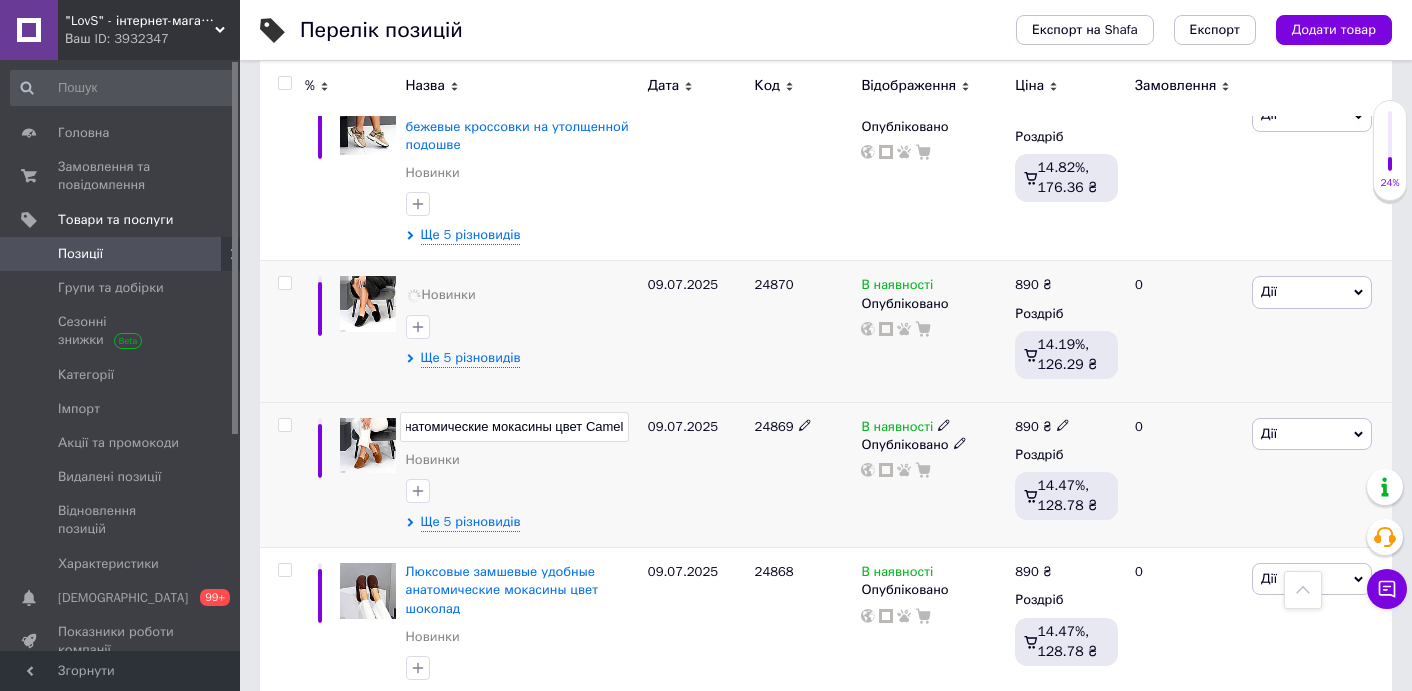 scroll, scrollTop: 0, scrollLeft: 0, axis: both 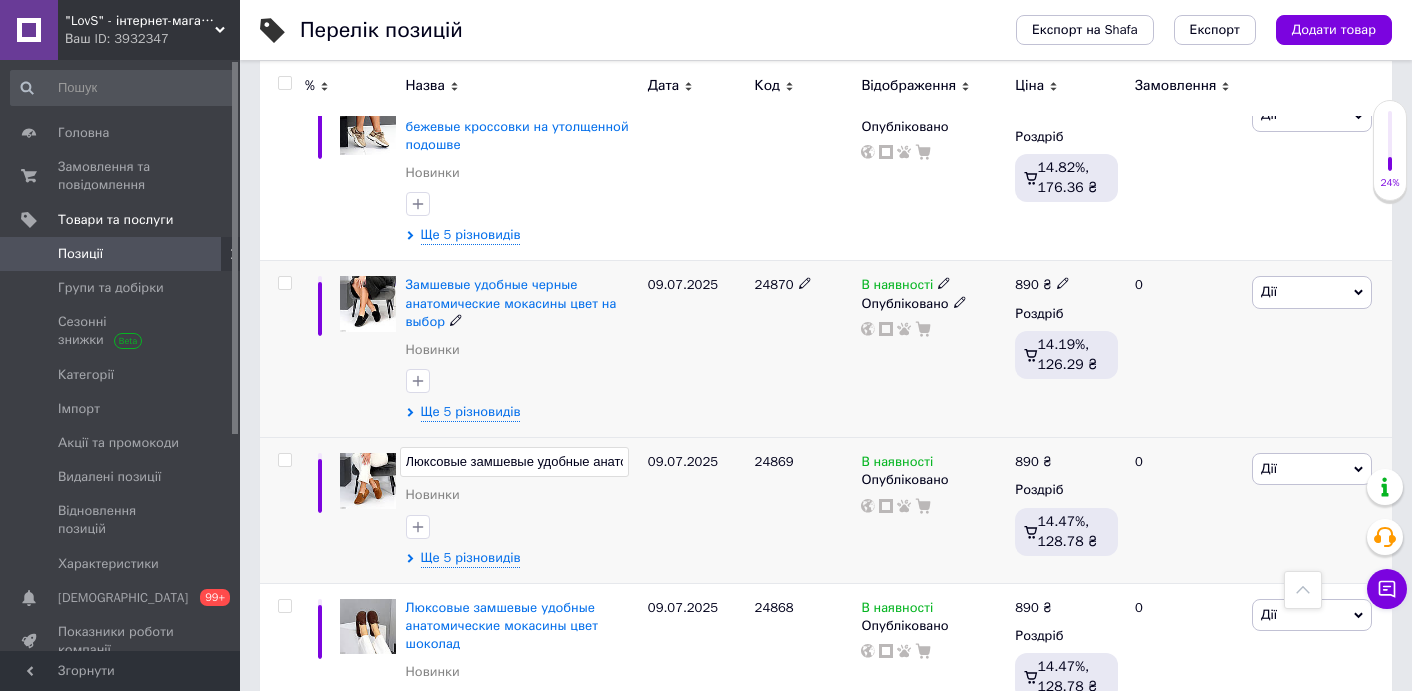 drag, startPoint x: 496, startPoint y: 427, endPoint x: 311, endPoint y: 421, distance: 185.09727 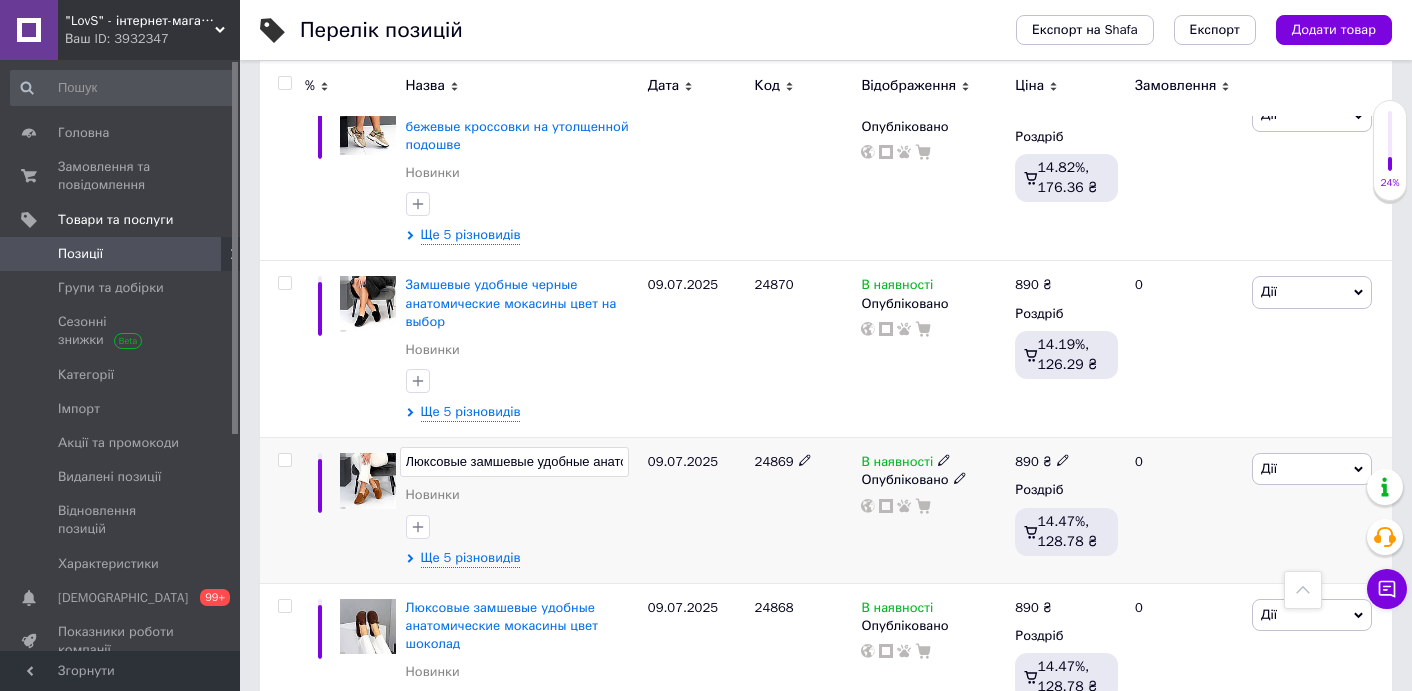 drag, startPoint x: 477, startPoint y: 464, endPoint x: 381, endPoint y: 459, distance: 96.13012 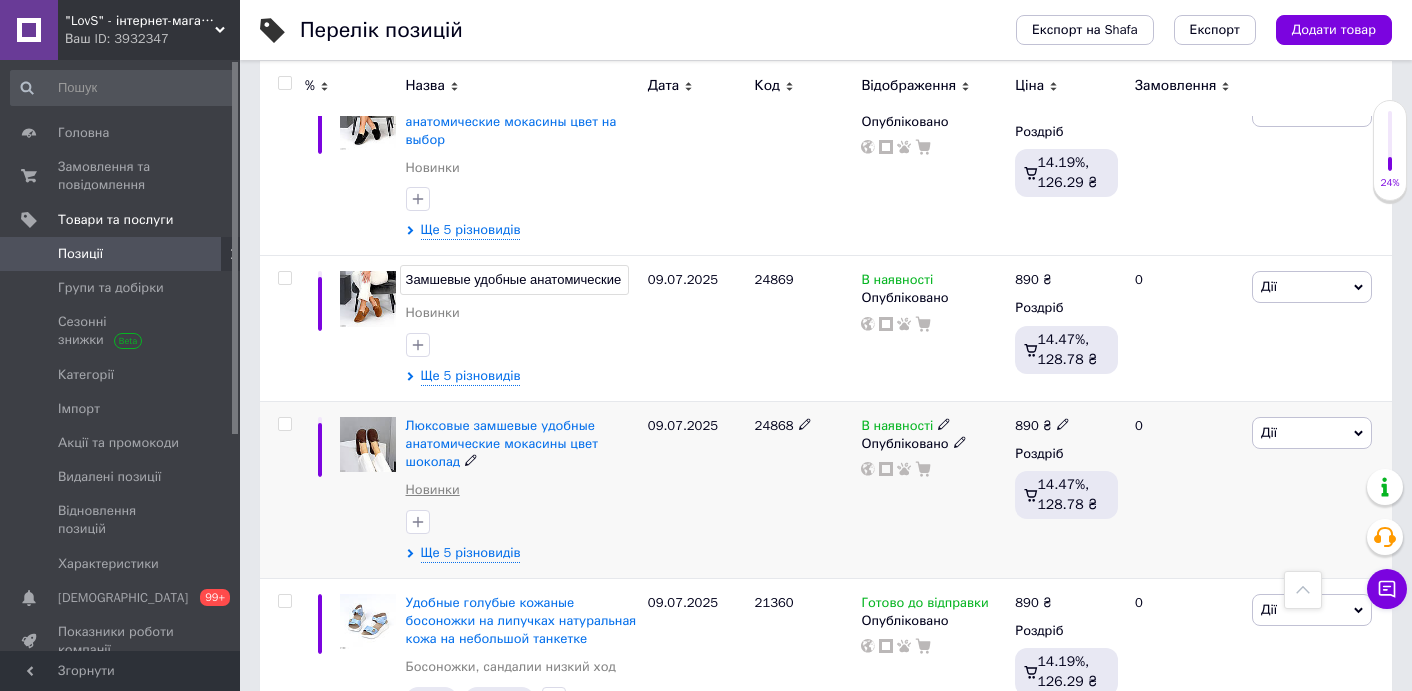 scroll, scrollTop: 1257, scrollLeft: 0, axis: vertical 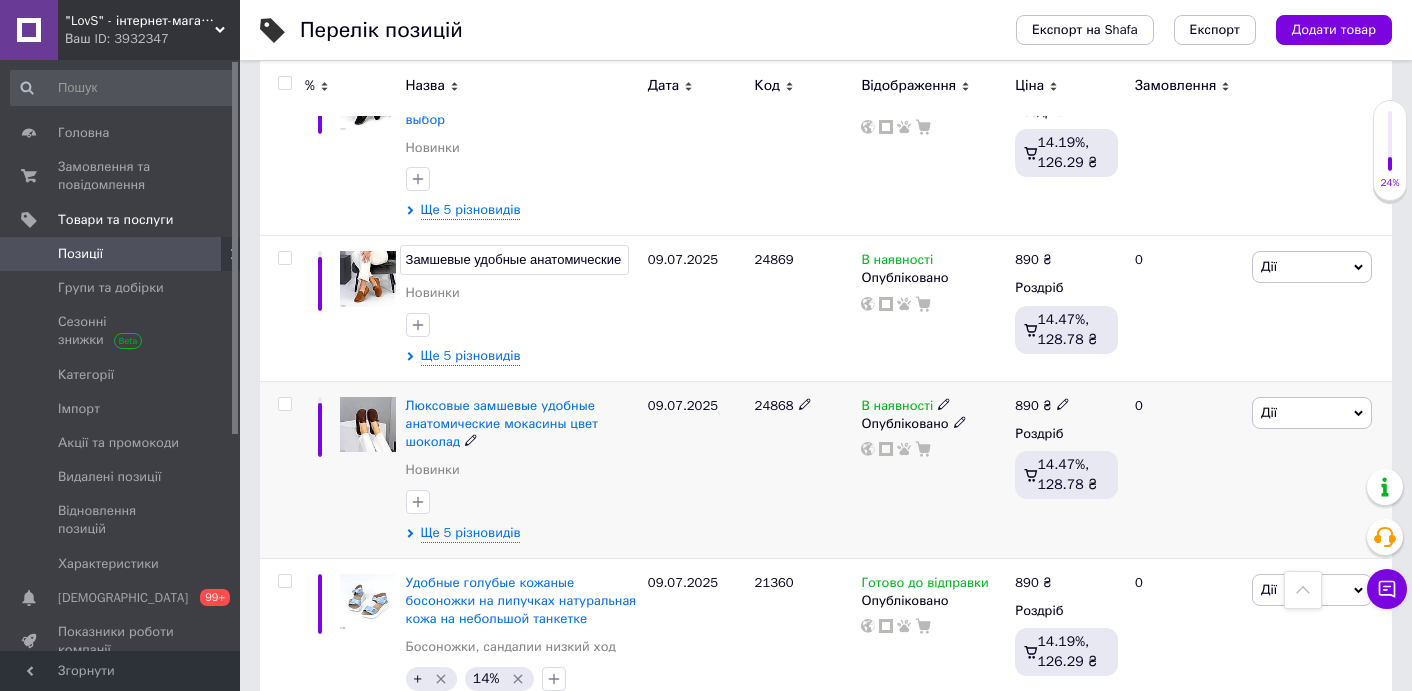 click 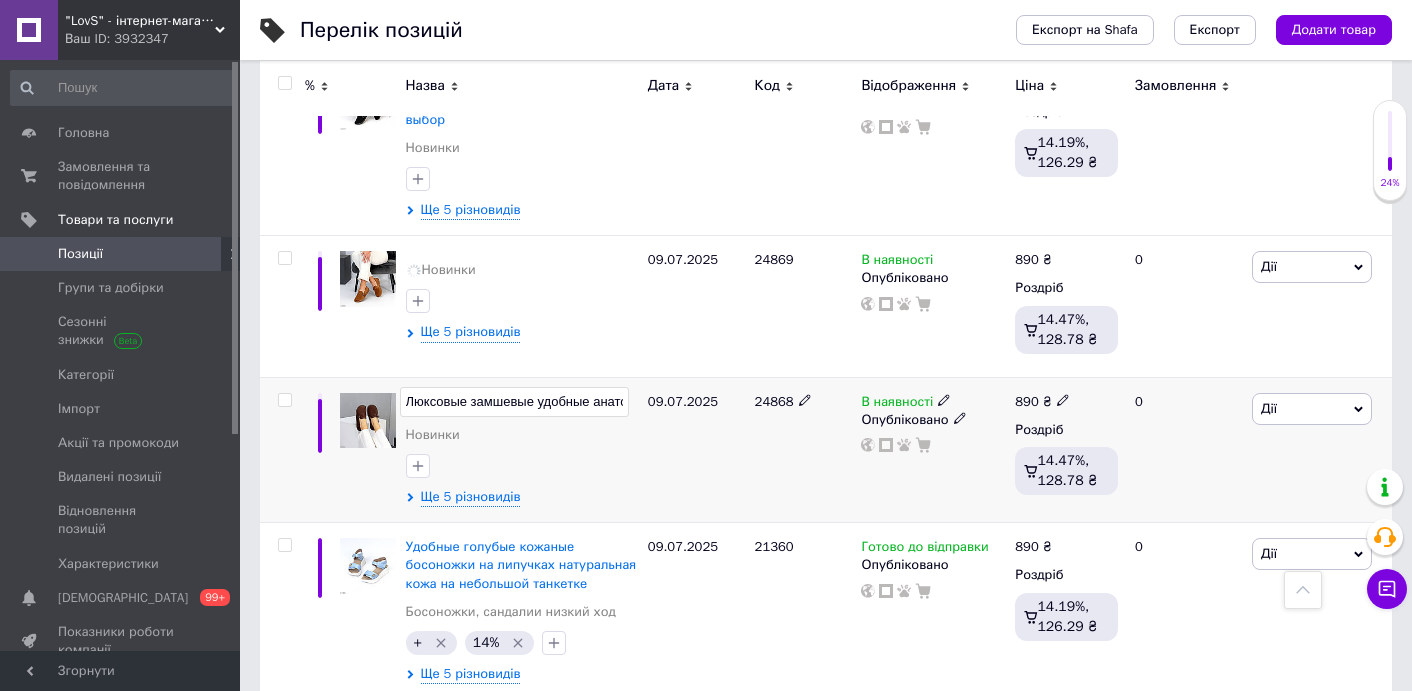 scroll, scrollTop: 0, scrollLeft: 211, axis: horizontal 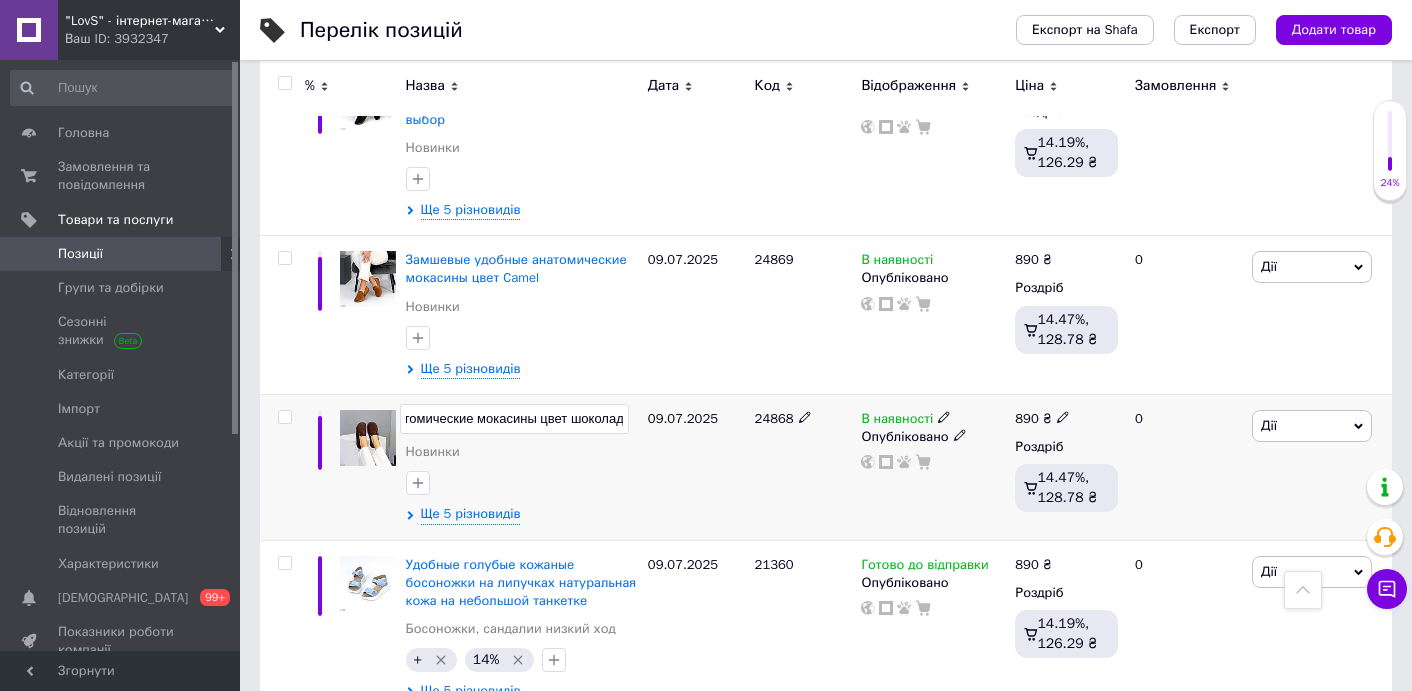 drag, startPoint x: 518, startPoint y: 403, endPoint x: 299, endPoint y: 407, distance: 219.03653 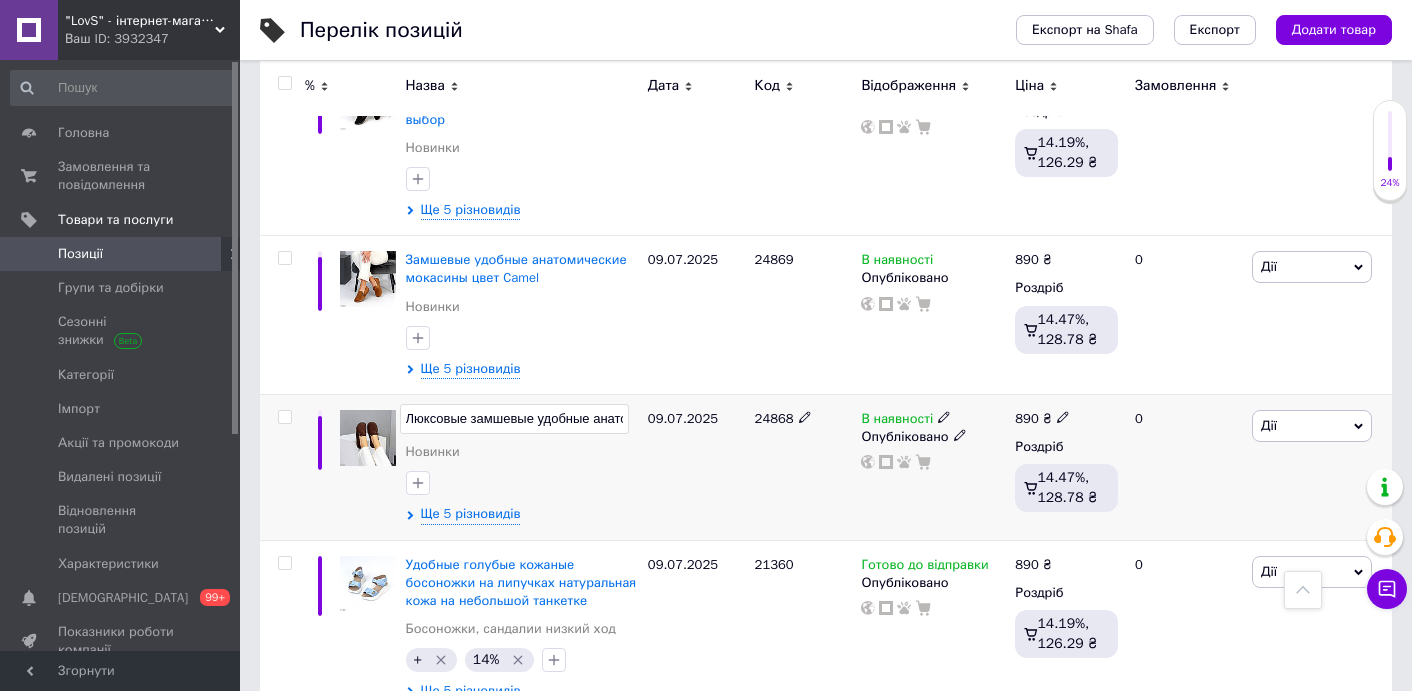 drag, startPoint x: 484, startPoint y: 418, endPoint x: 378, endPoint y: 407, distance: 106.56923 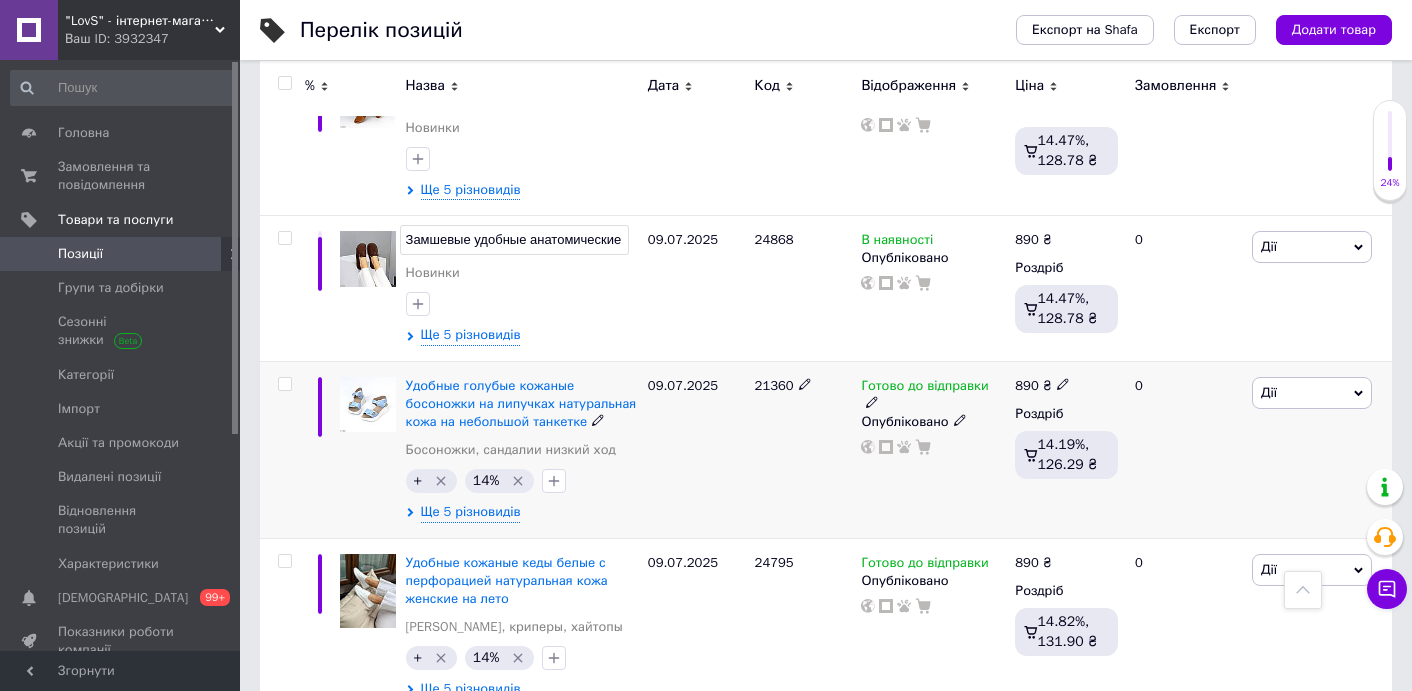 scroll, scrollTop: 1446, scrollLeft: 0, axis: vertical 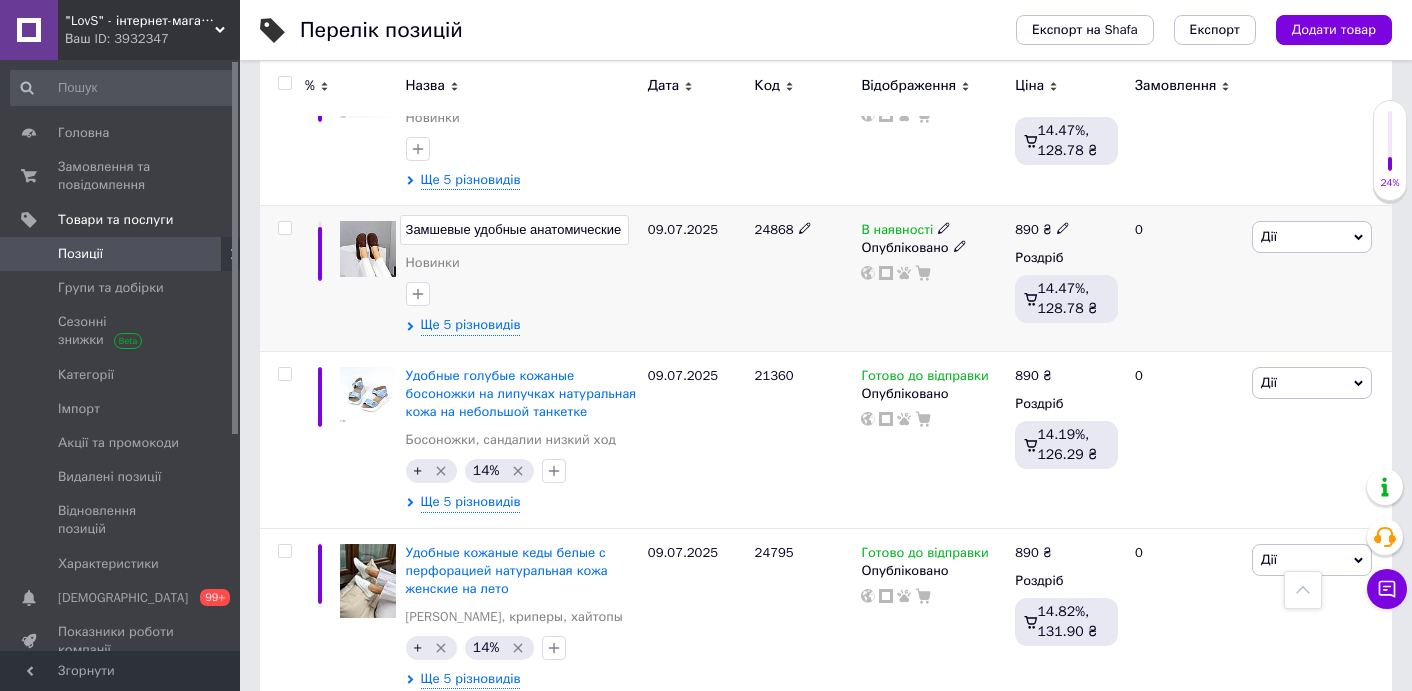 click on "Замшевые удобные анатомические мокасины цвет шоколад Новинки Ще 5 різновидів" at bounding box center [522, 279] 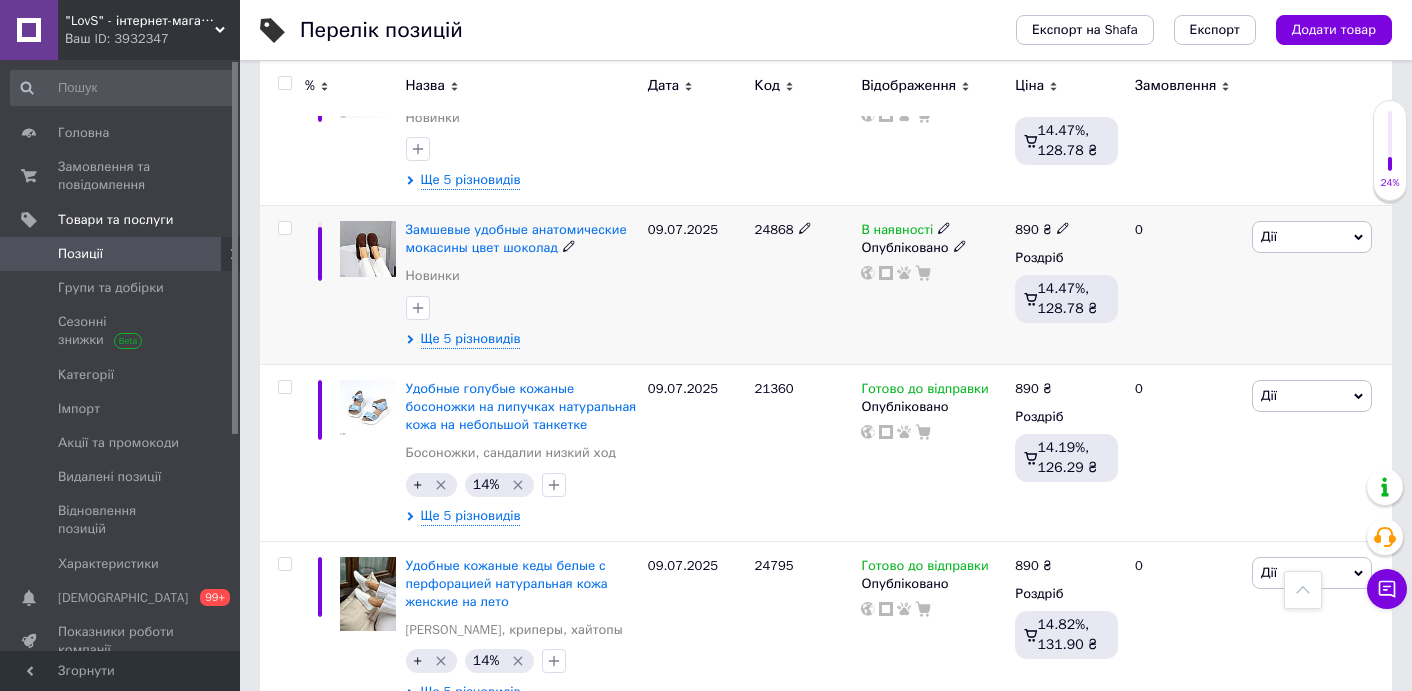 click at bounding box center [284, 228] 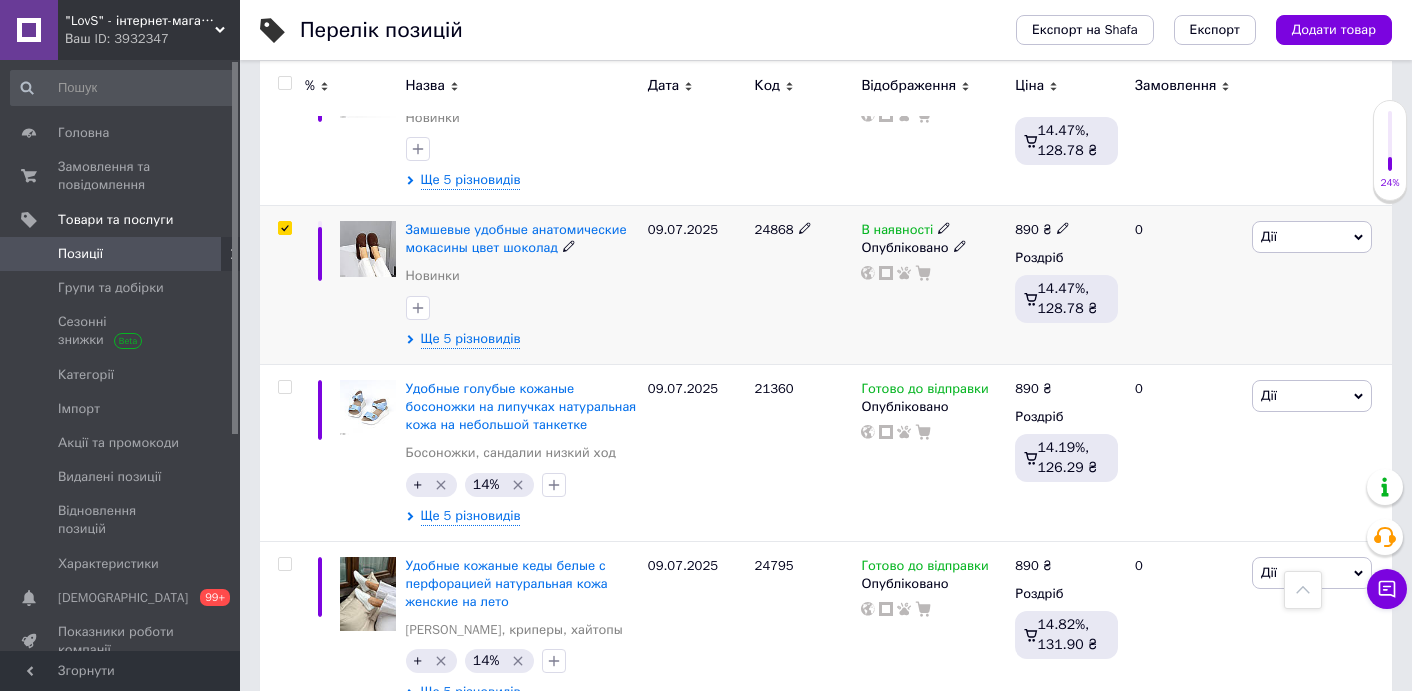 checkbox on "true" 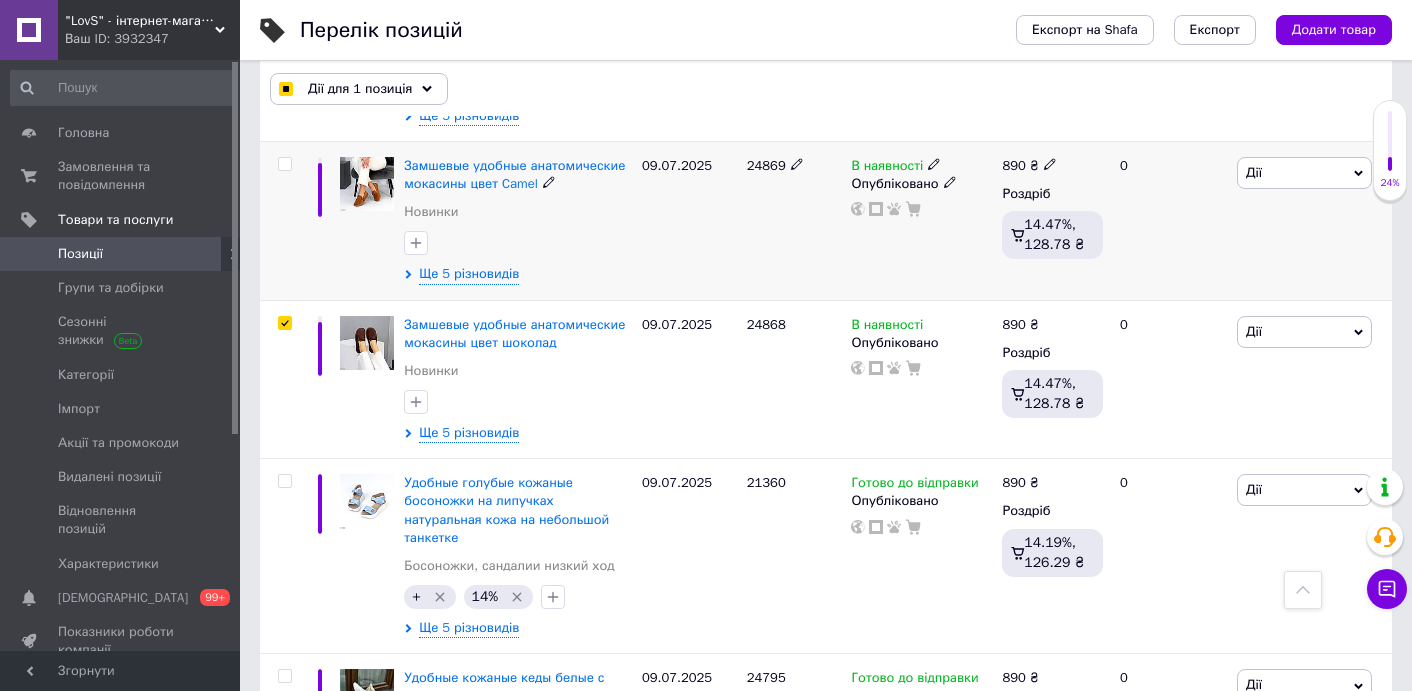 scroll, scrollTop: 1329, scrollLeft: 0, axis: vertical 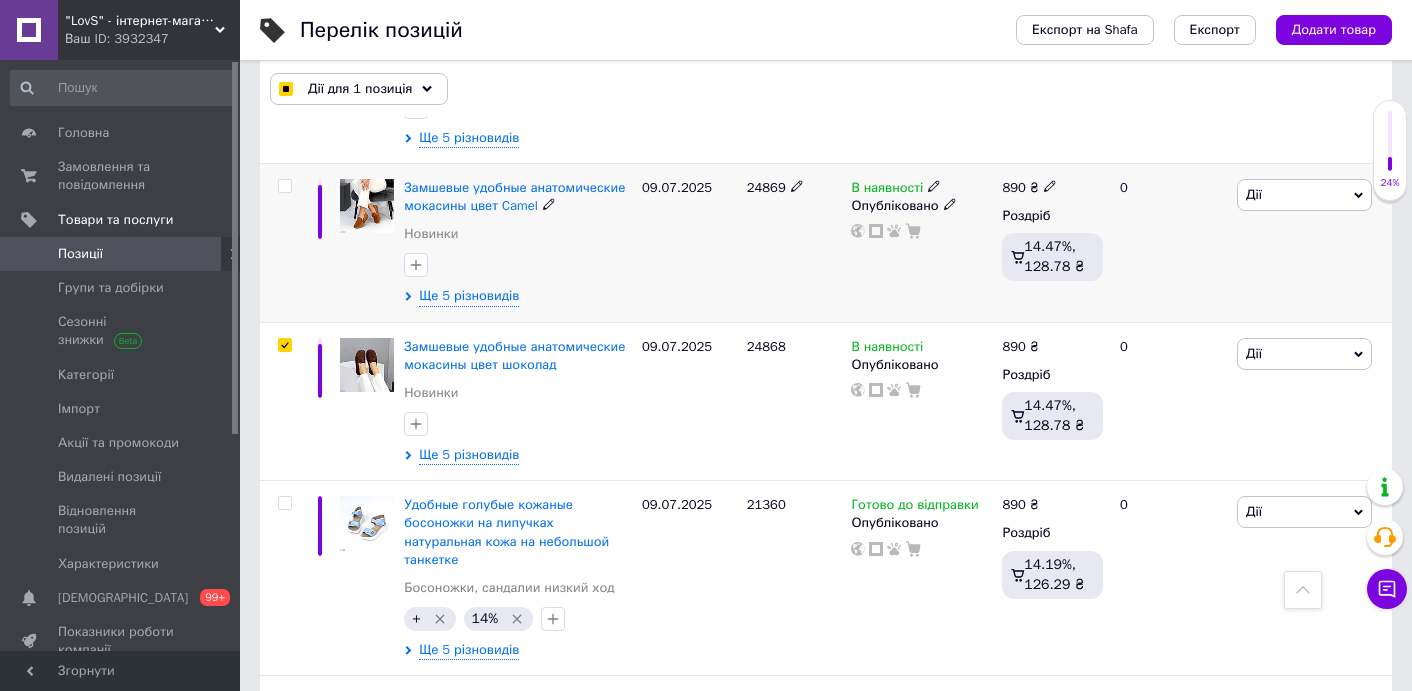 click at bounding box center [284, 186] 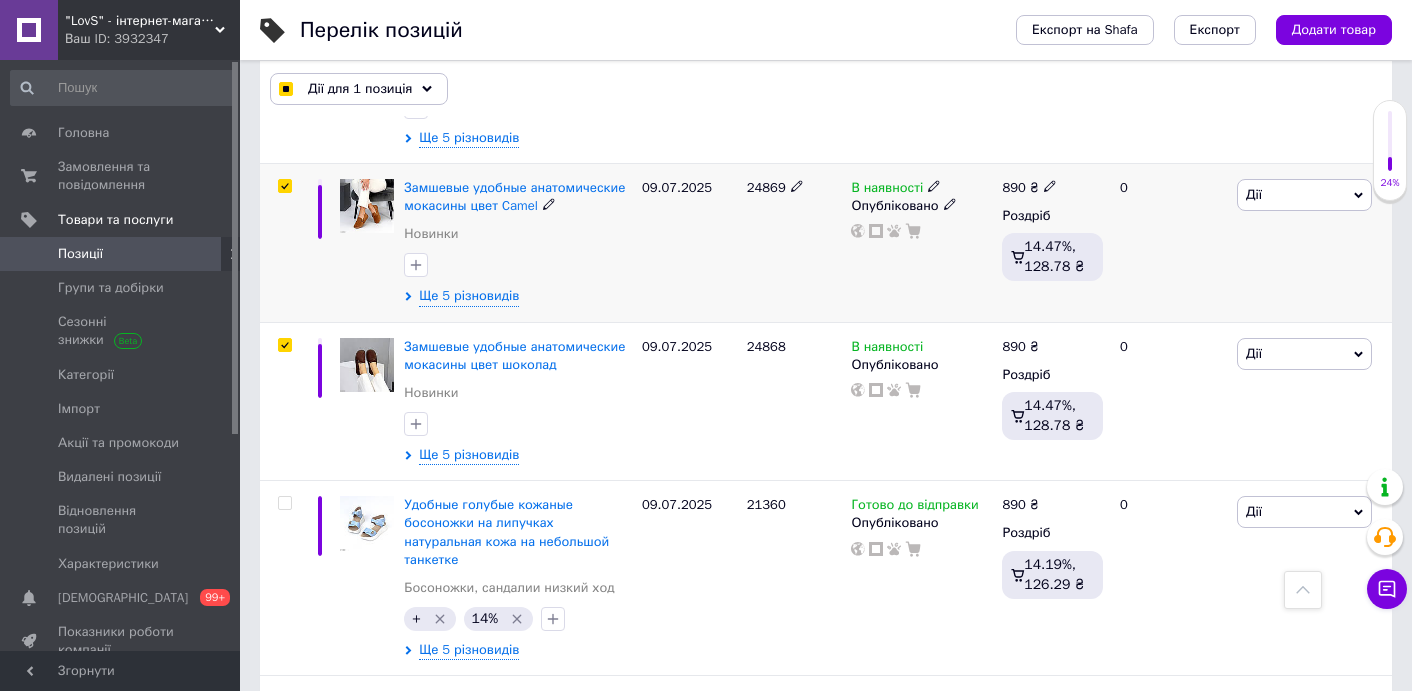 checkbox on "true" 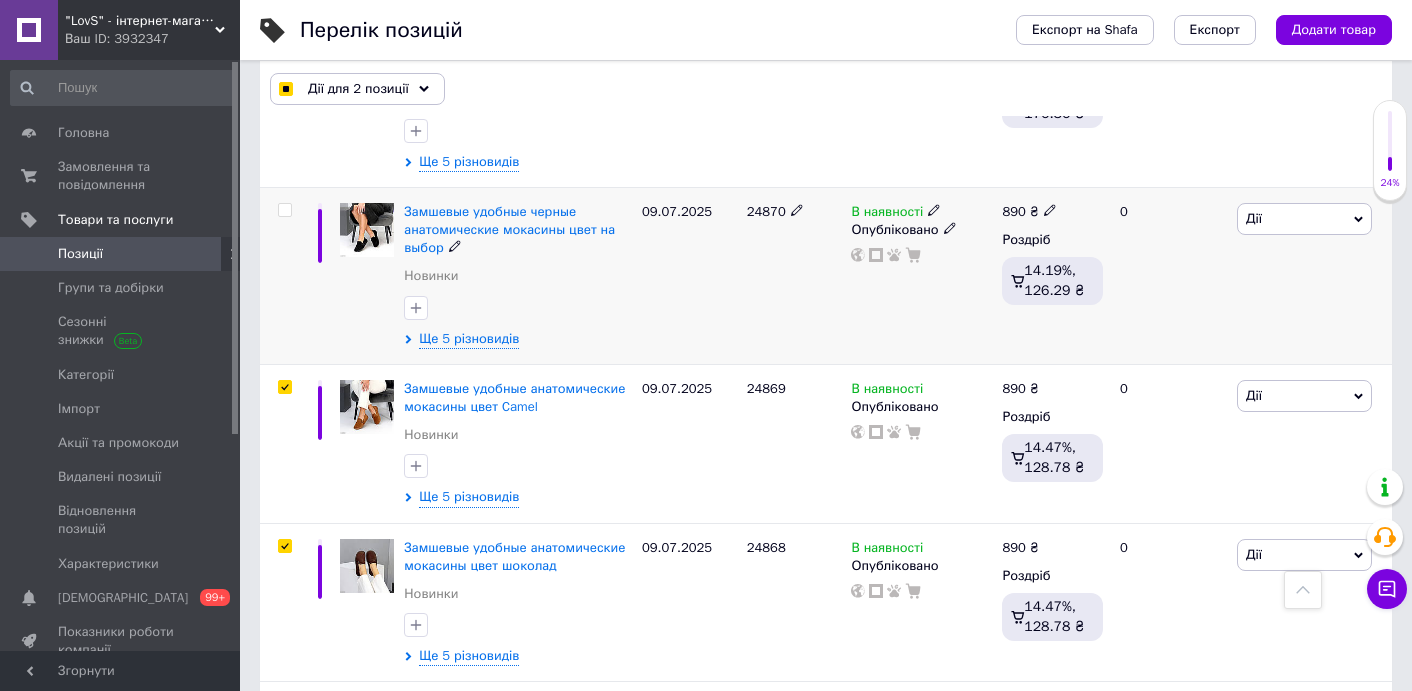 click at bounding box center (284, 210) 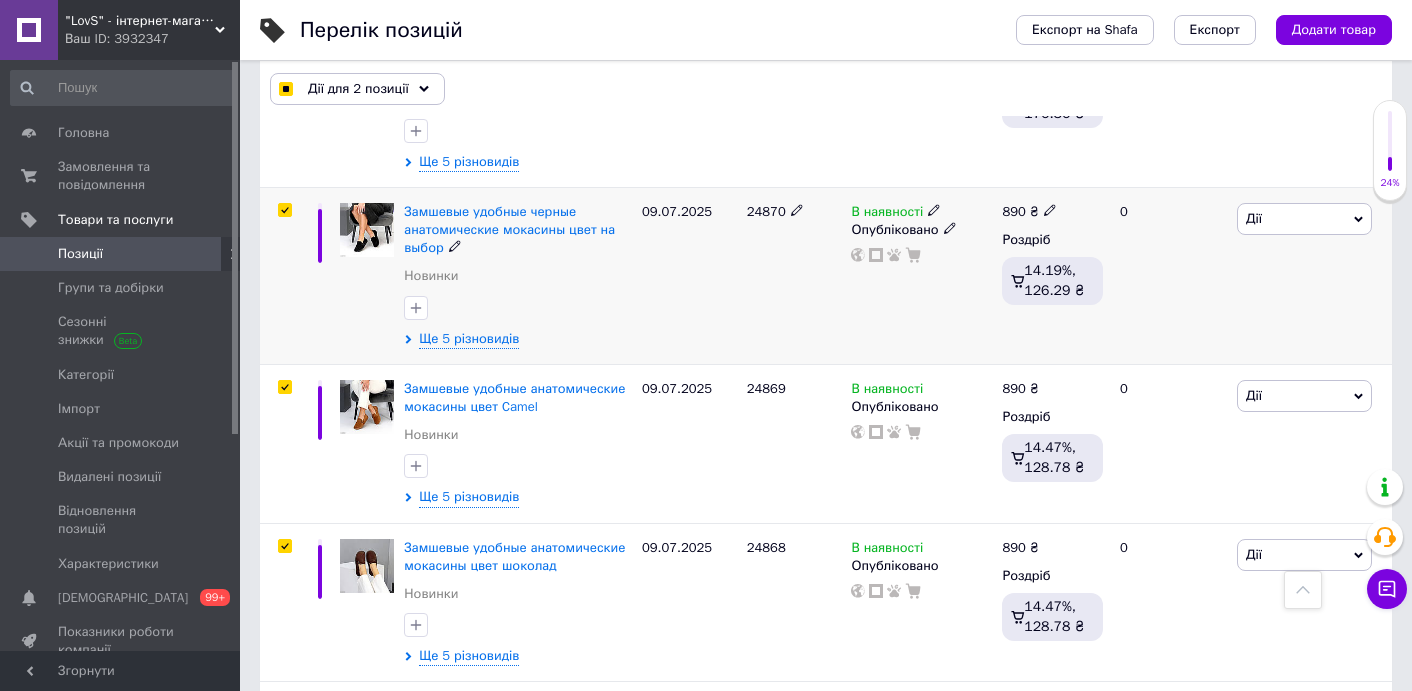 checkbox on "true" 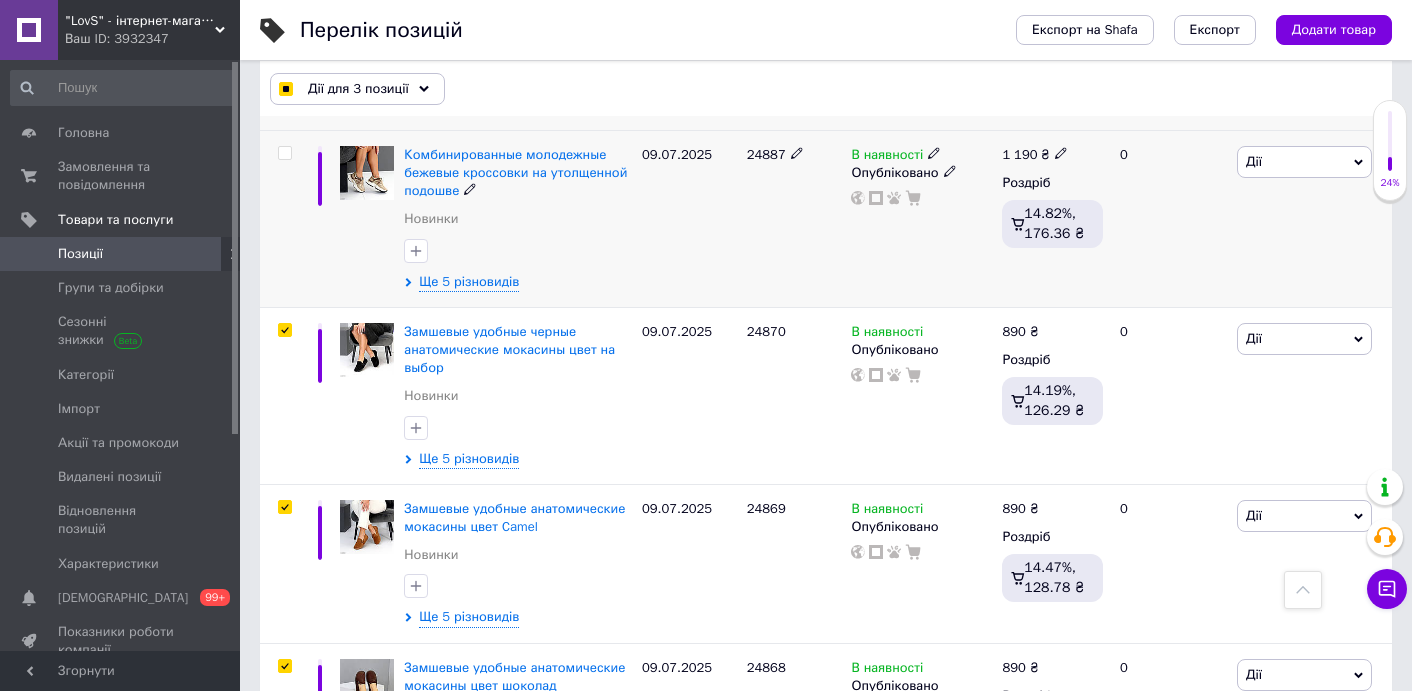 scroll, scrollTop: 996, scrollLeft: 0, axis: vertical 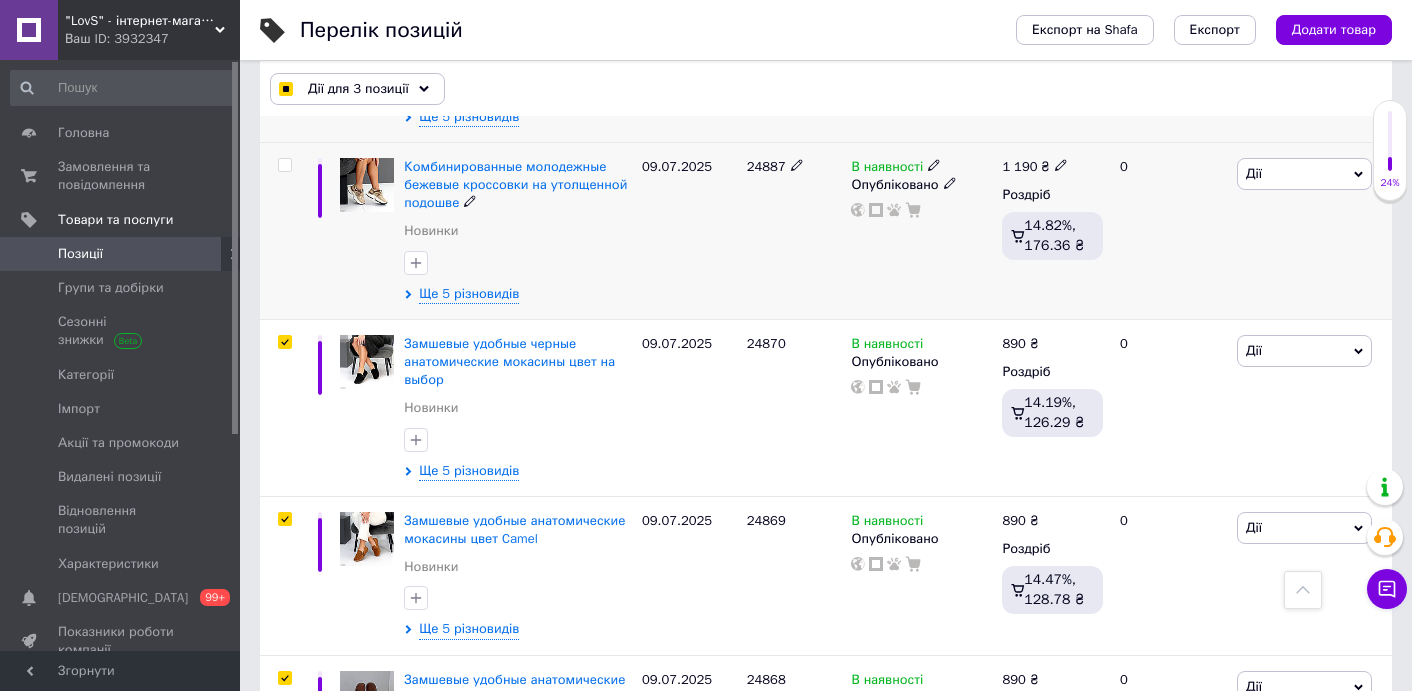 click at bounding box center (284, 165) 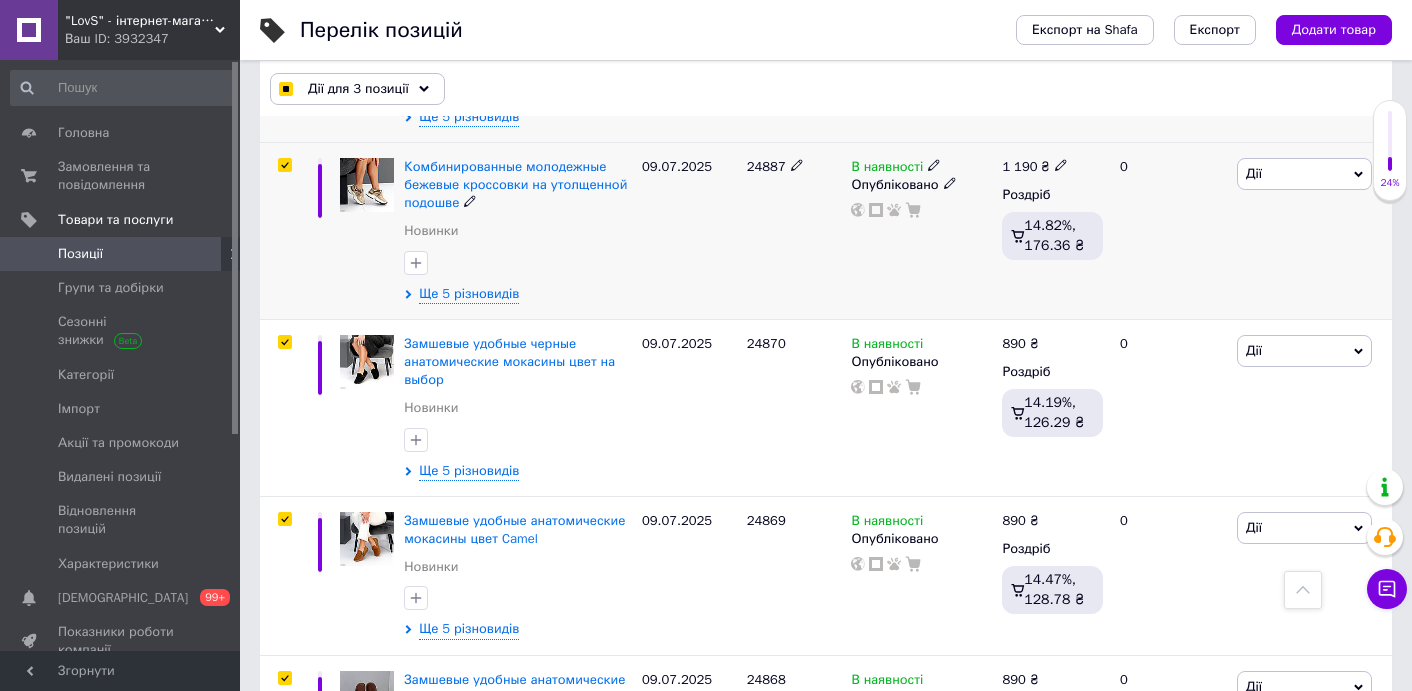 checkbox on "true" 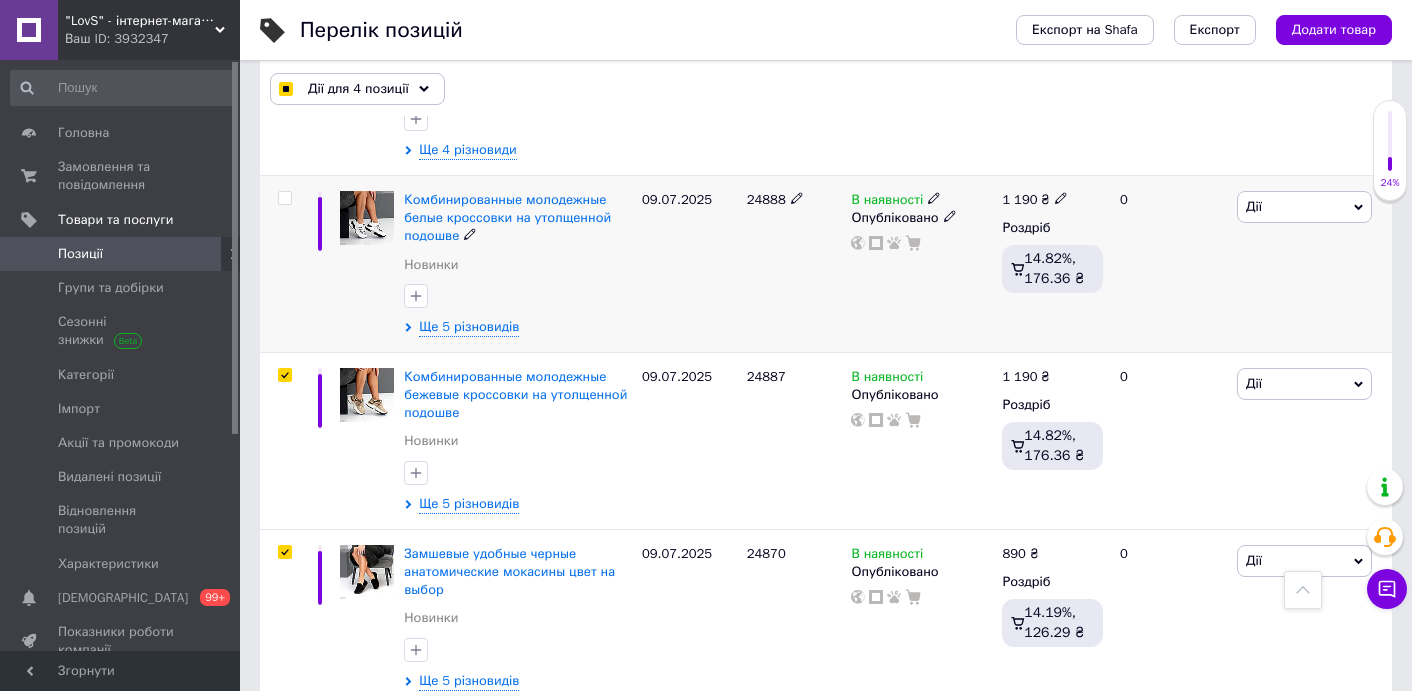 click at bounding box center [284, 198] 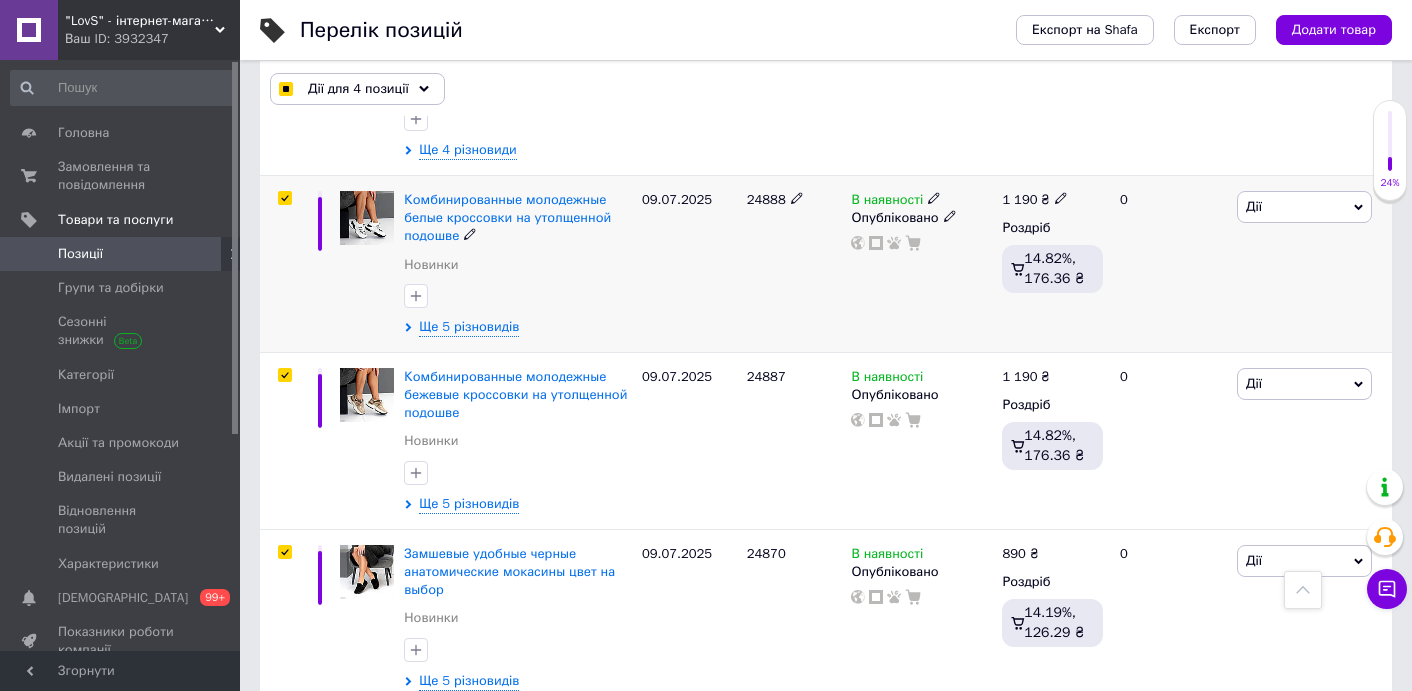 checkbox on "true" 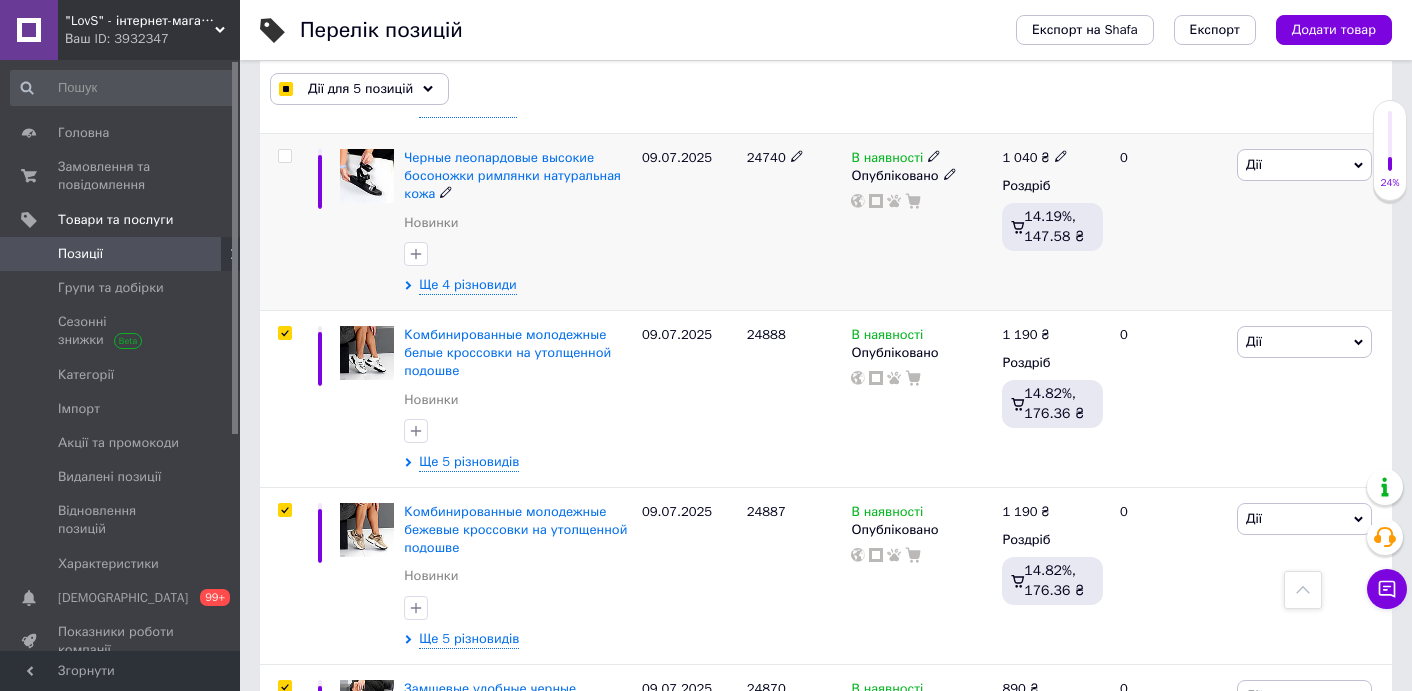 click at bounding box center [284, 156] 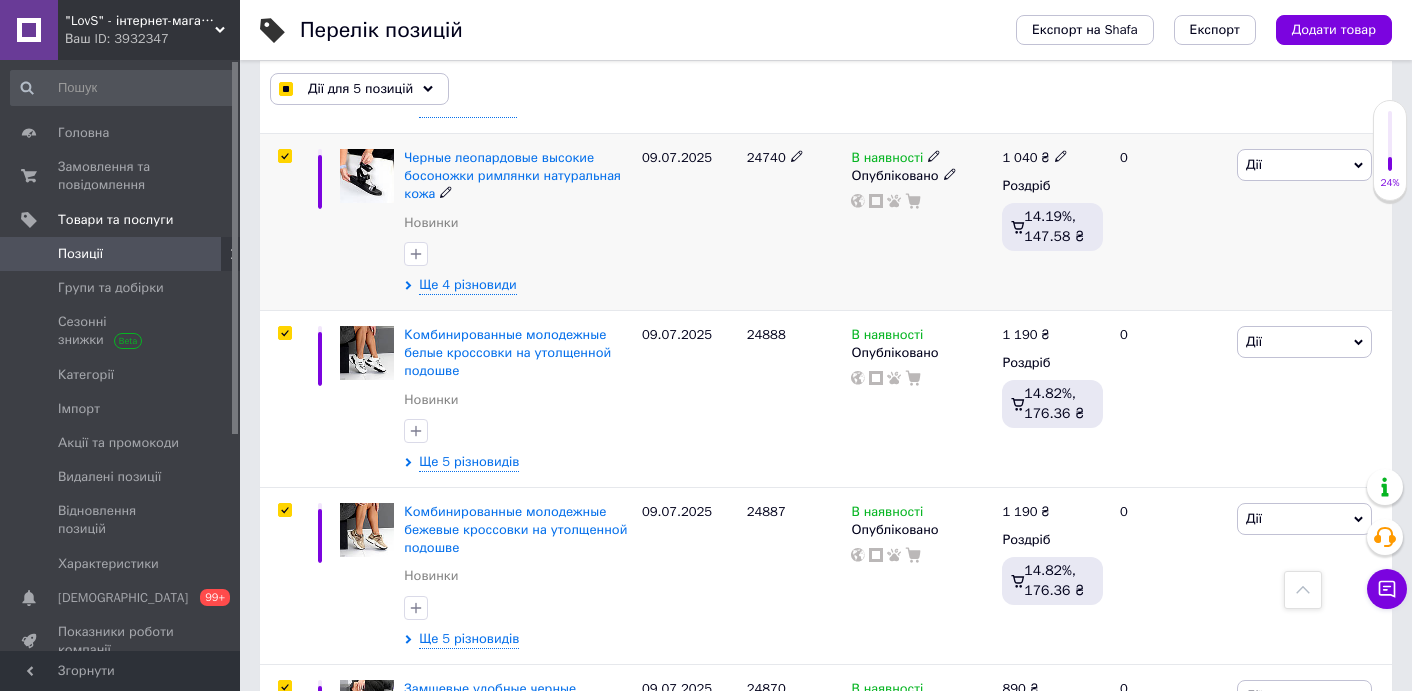 checkbox on "true" 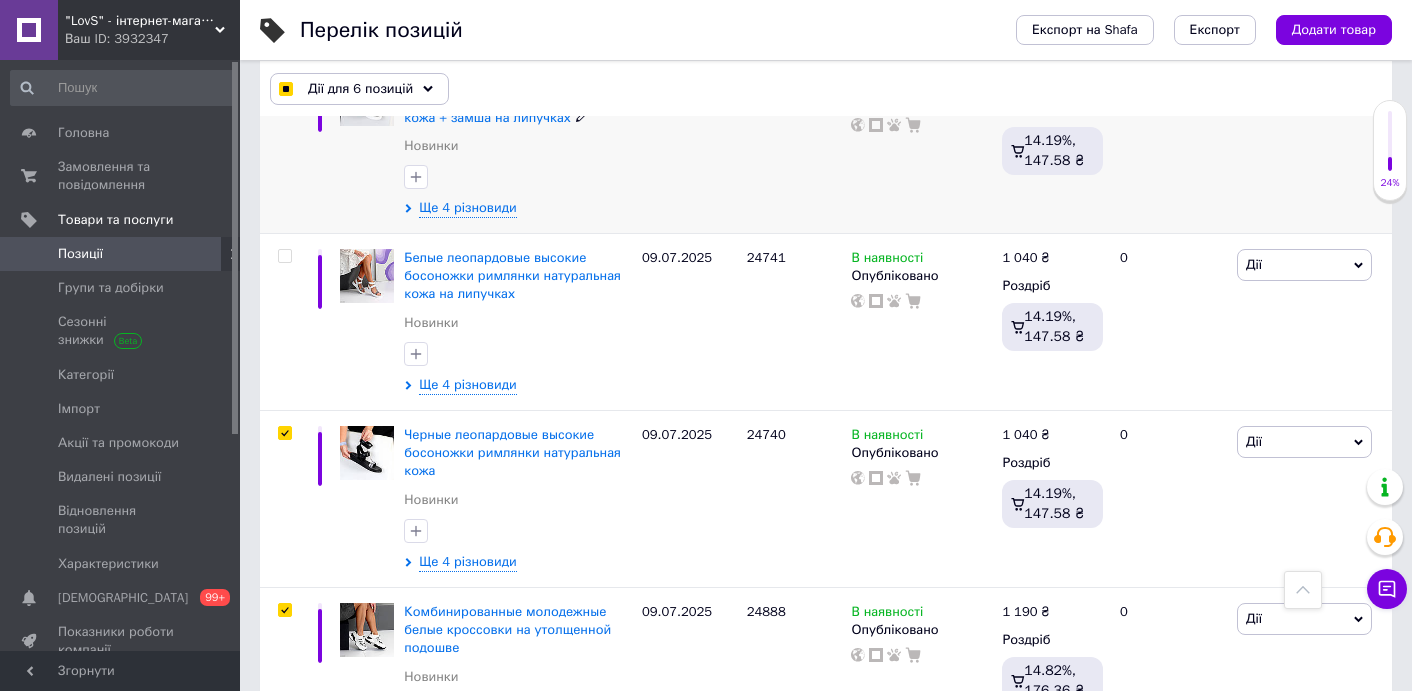 scroll, scrollTop: 376, scrollLeft: 0, axis: vertical 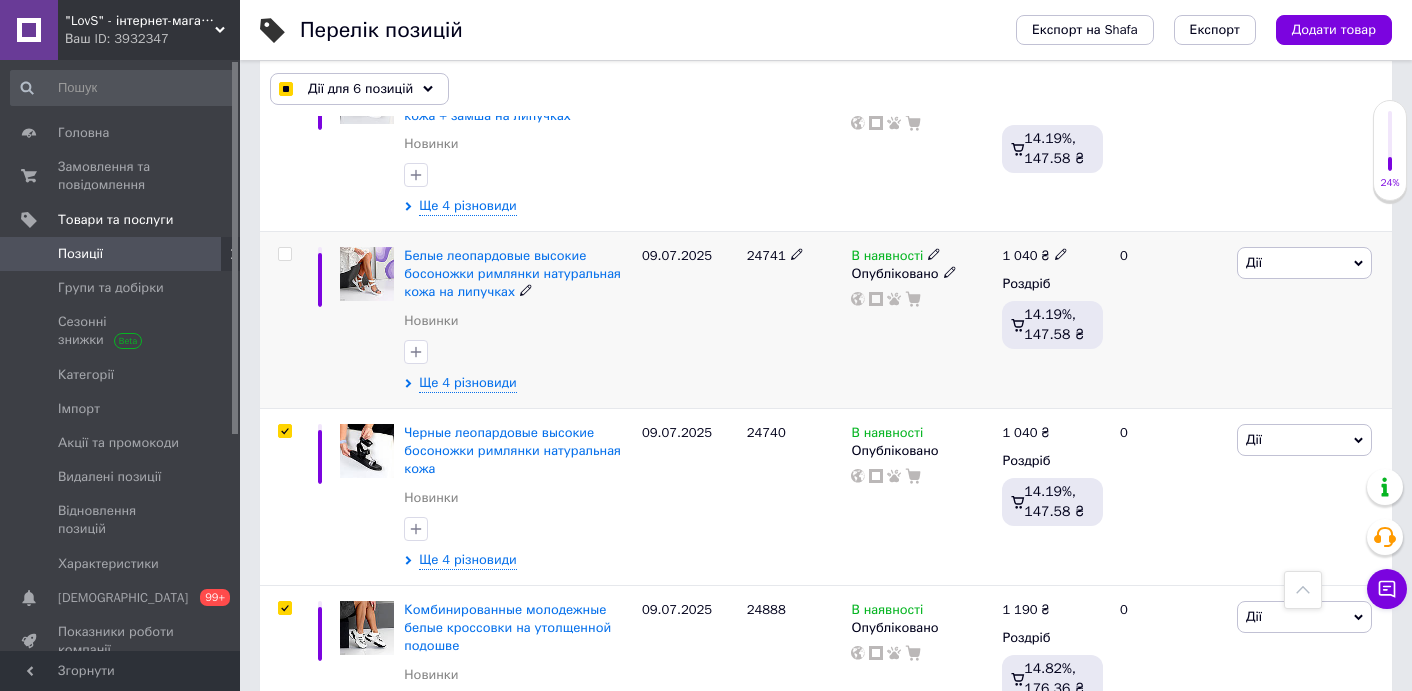 click at bounding box center (284, 254) 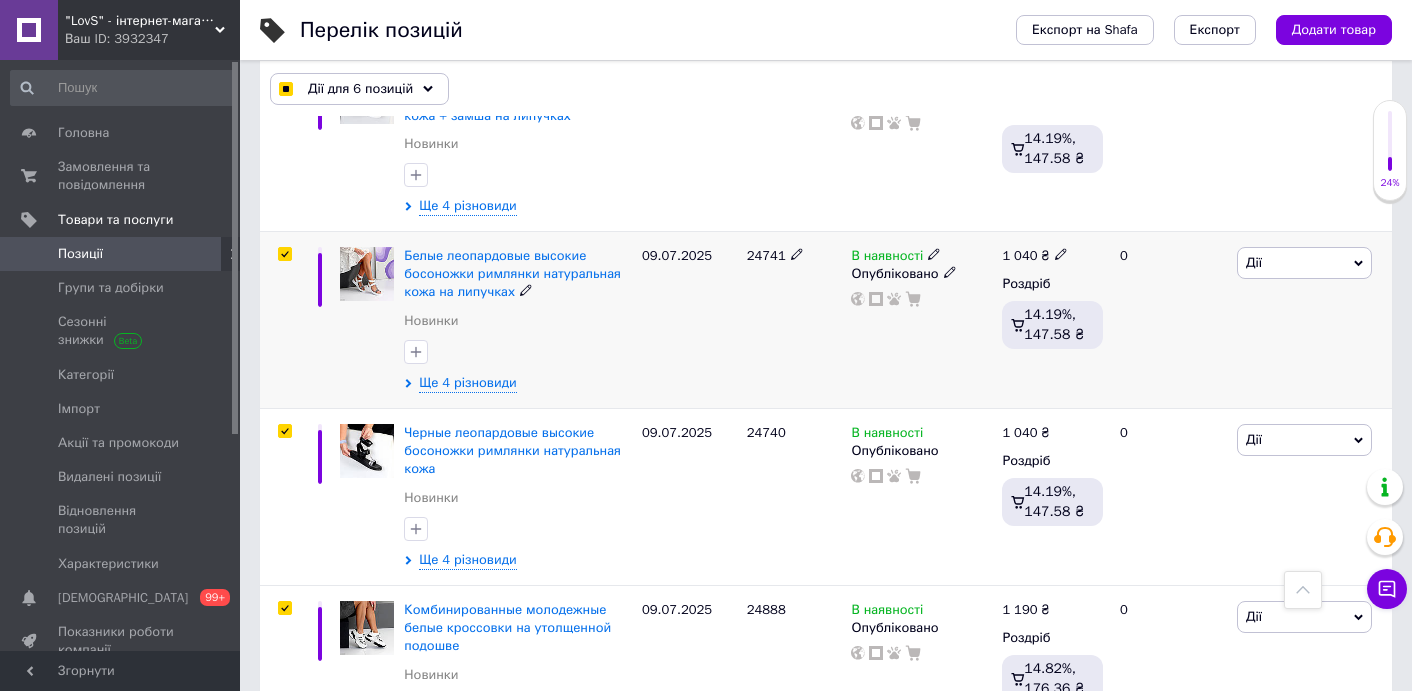 checkbox on "true" 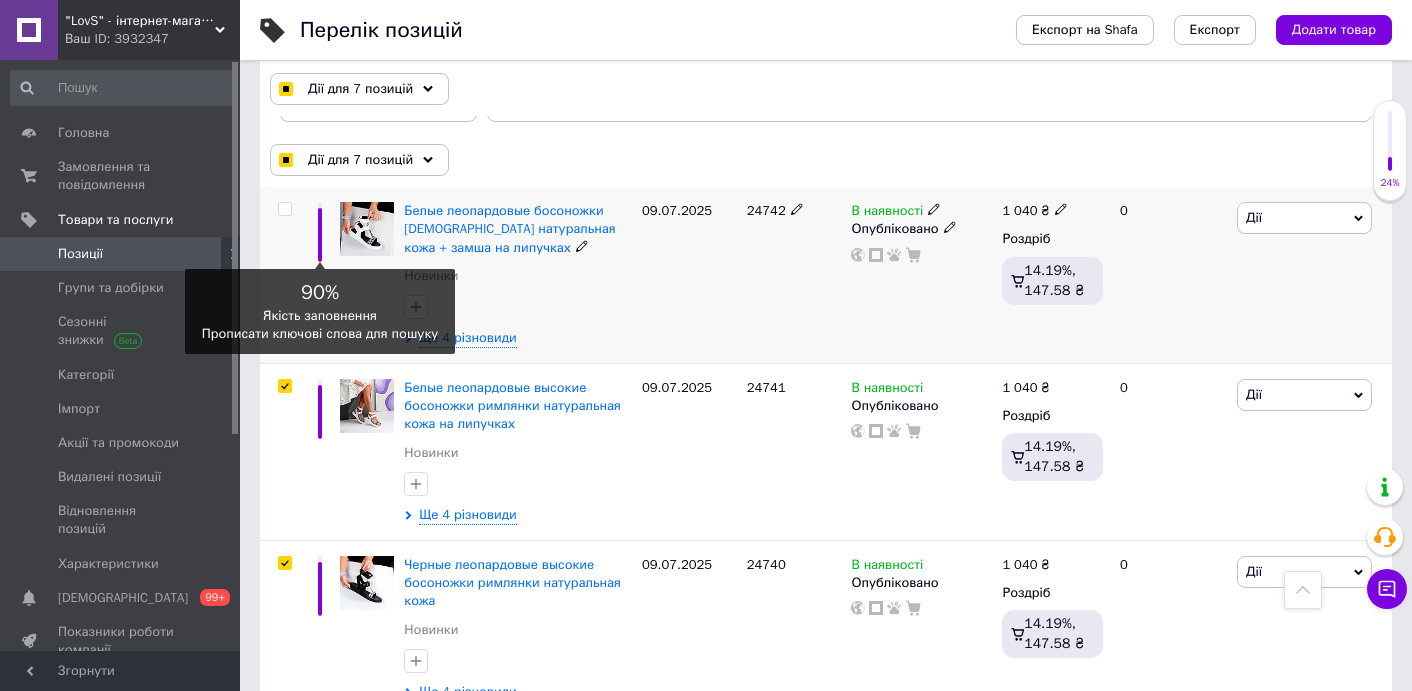 scroll, scrollTop: 240, scrollLeft: 0, axis: vertical 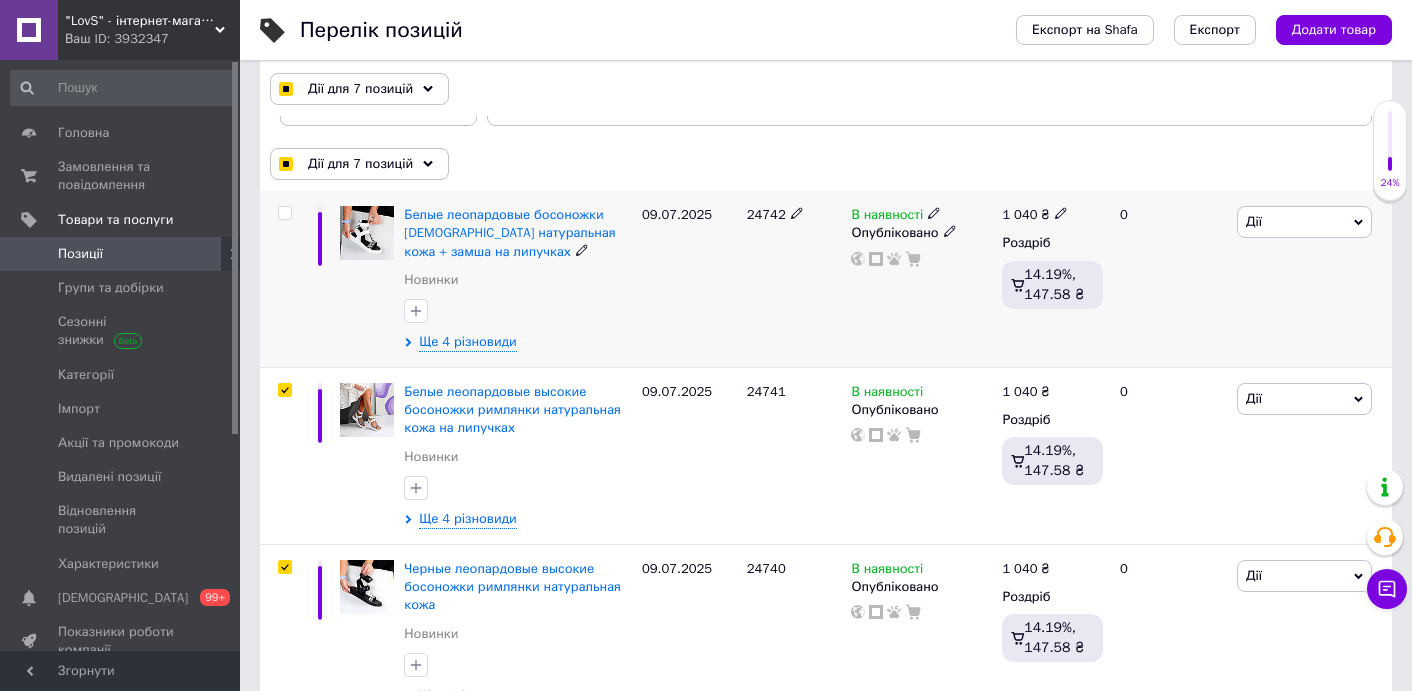 click at bounding box center (284, 213) 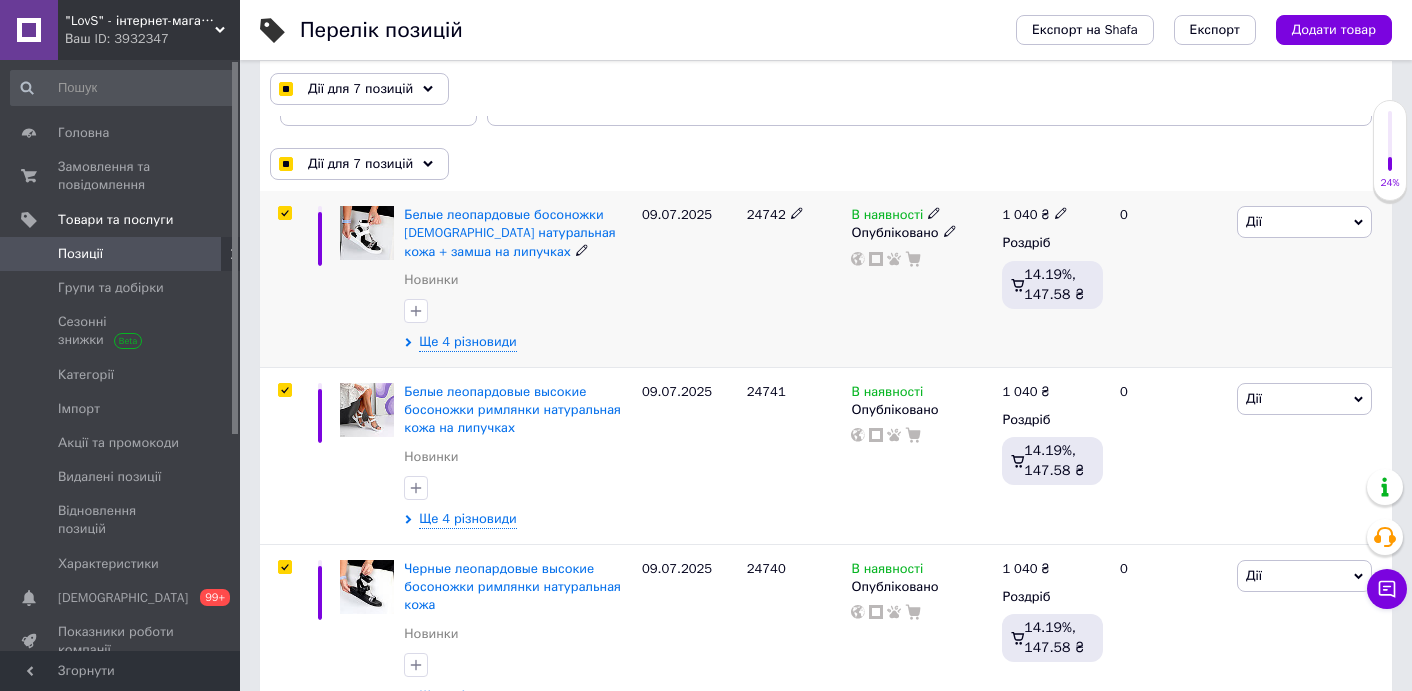 checkbox on "true" 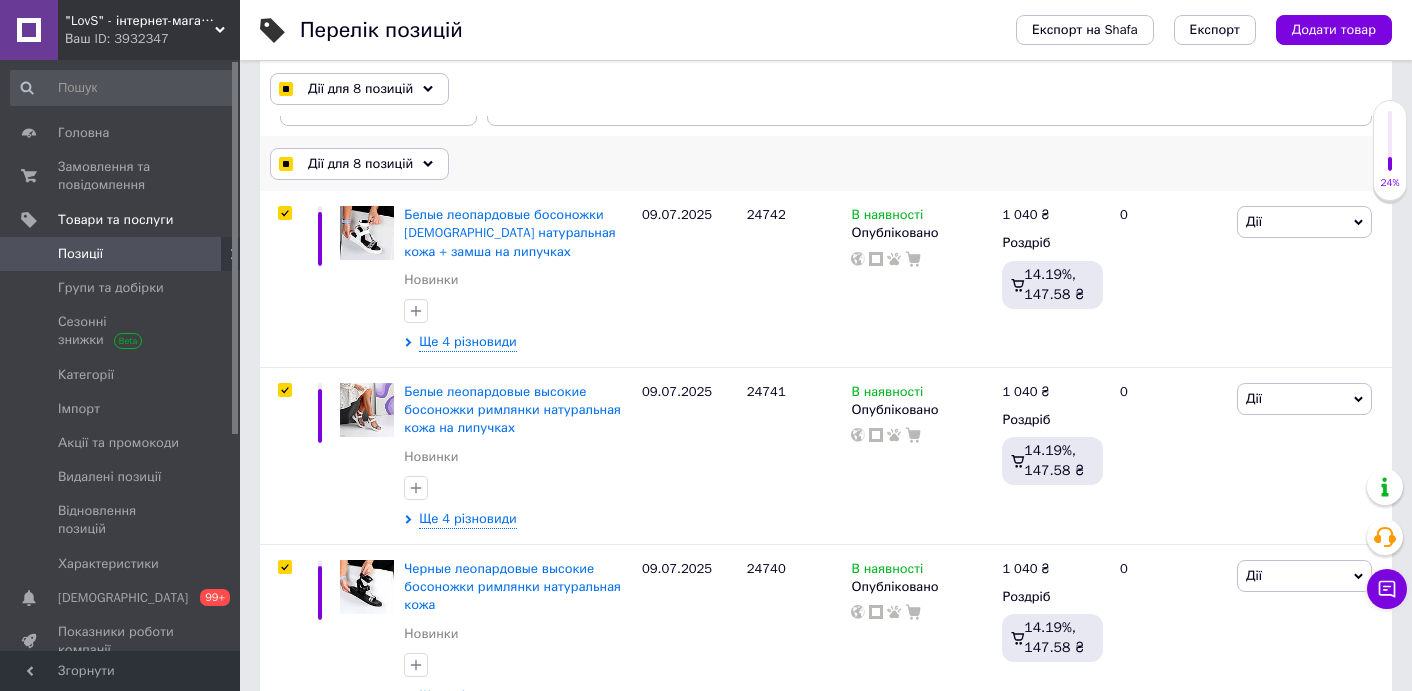 click on "Дії для 8 позицій" at bounding box center [360, 164] 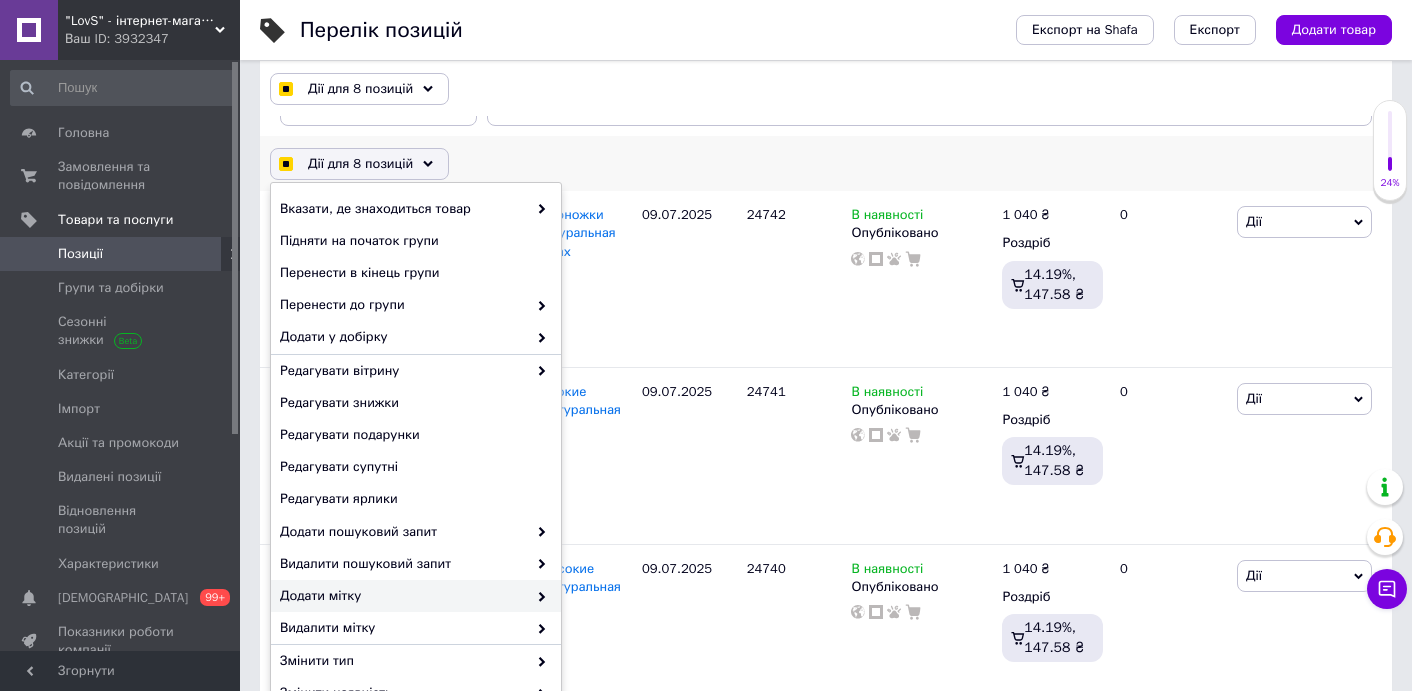 click on "Додати мітку" at bounding box center [403, 596] 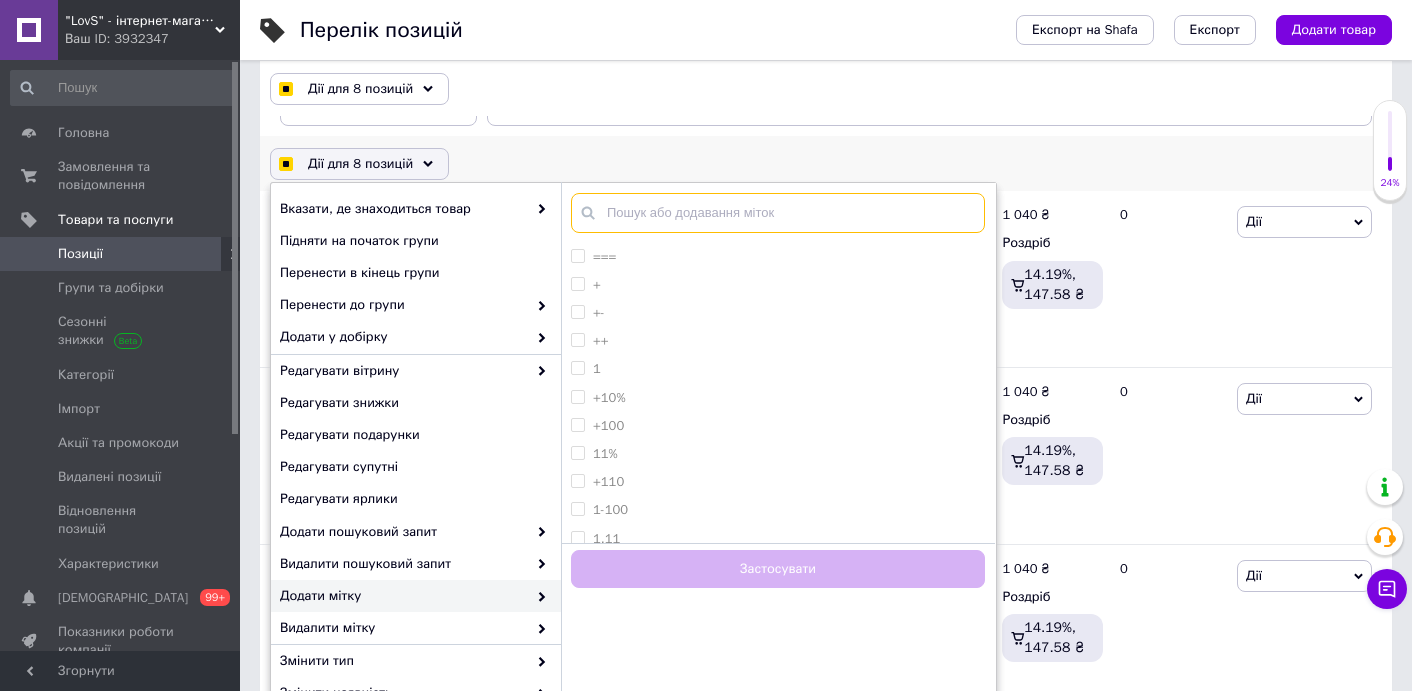click at bounding box center [778, 213] 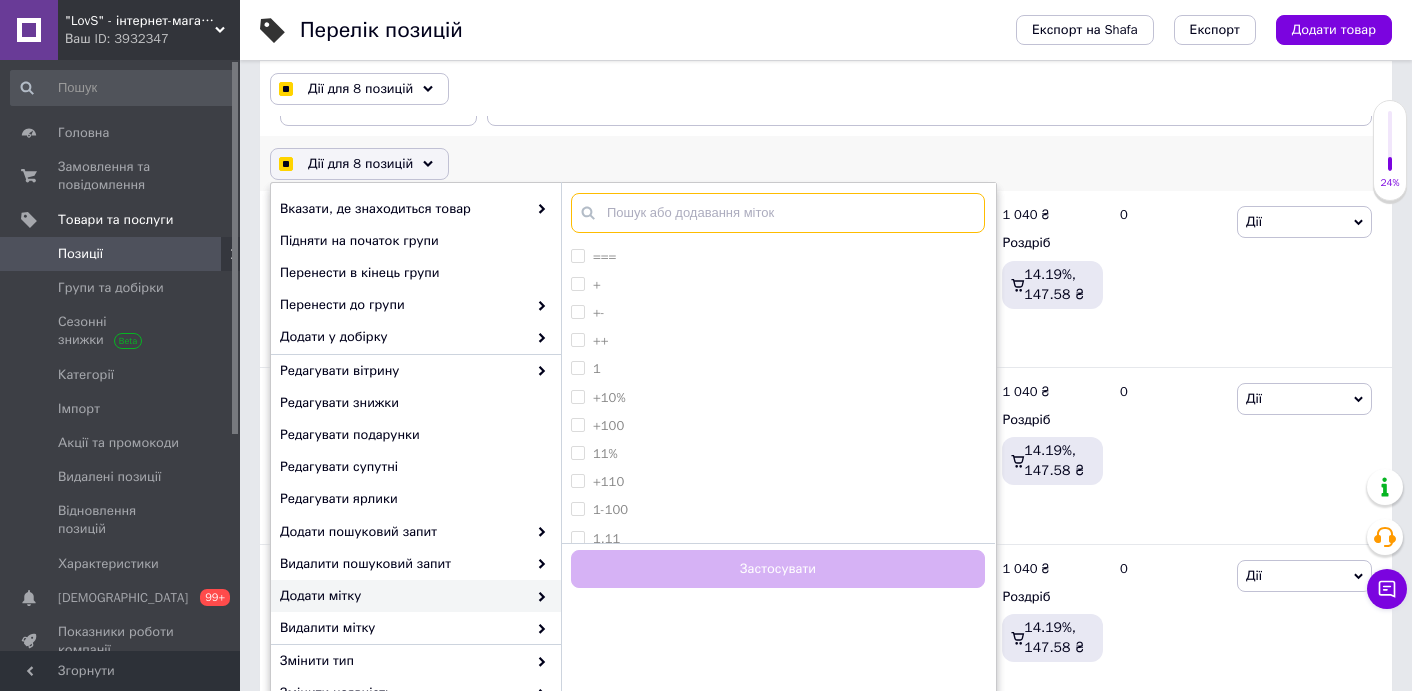 checkbox on "true" 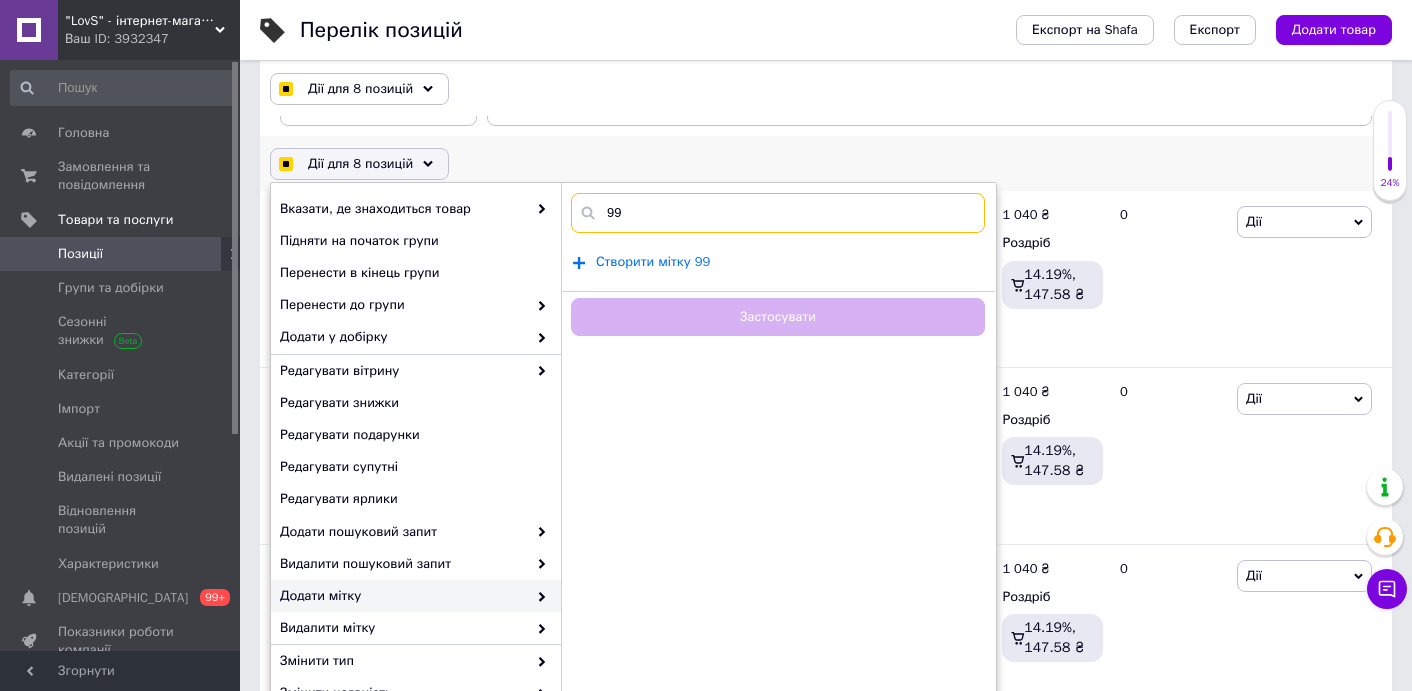 type on "99" 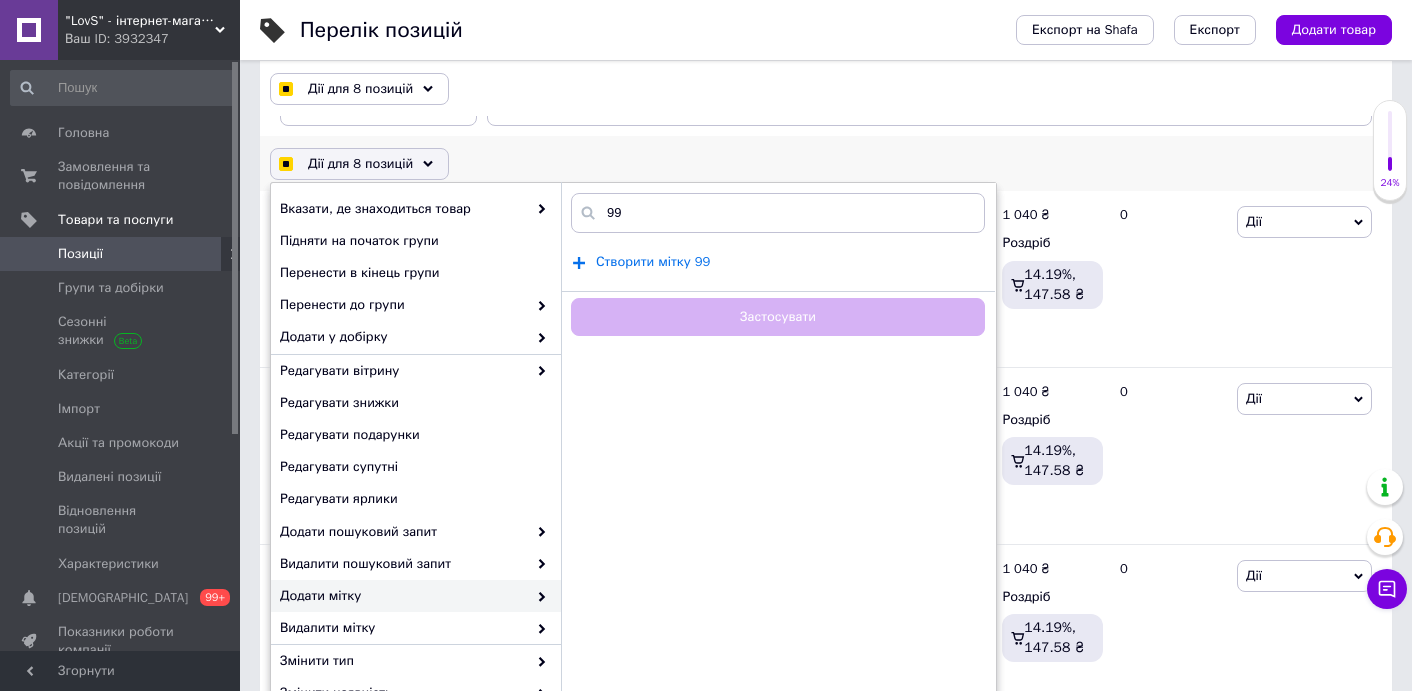 checkbox on "true" 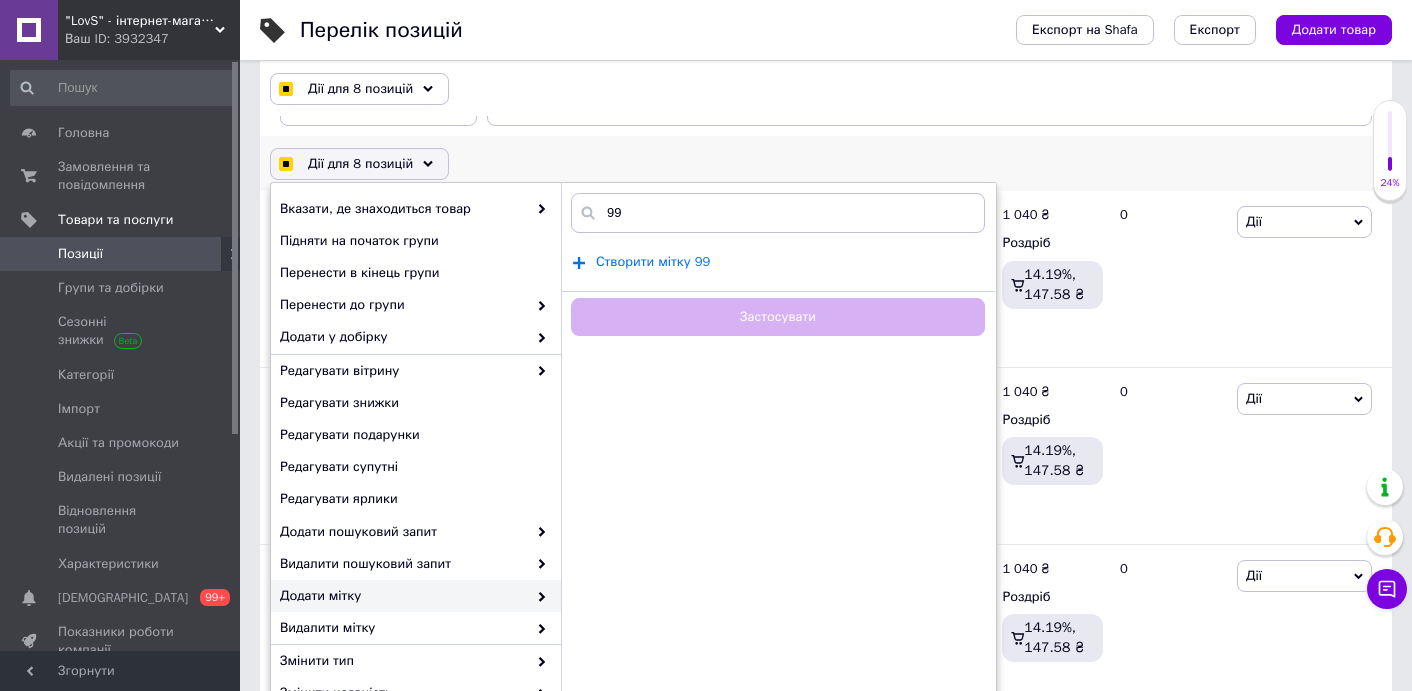 click on "Створити мітку   99" at bounding box center (653, 262) 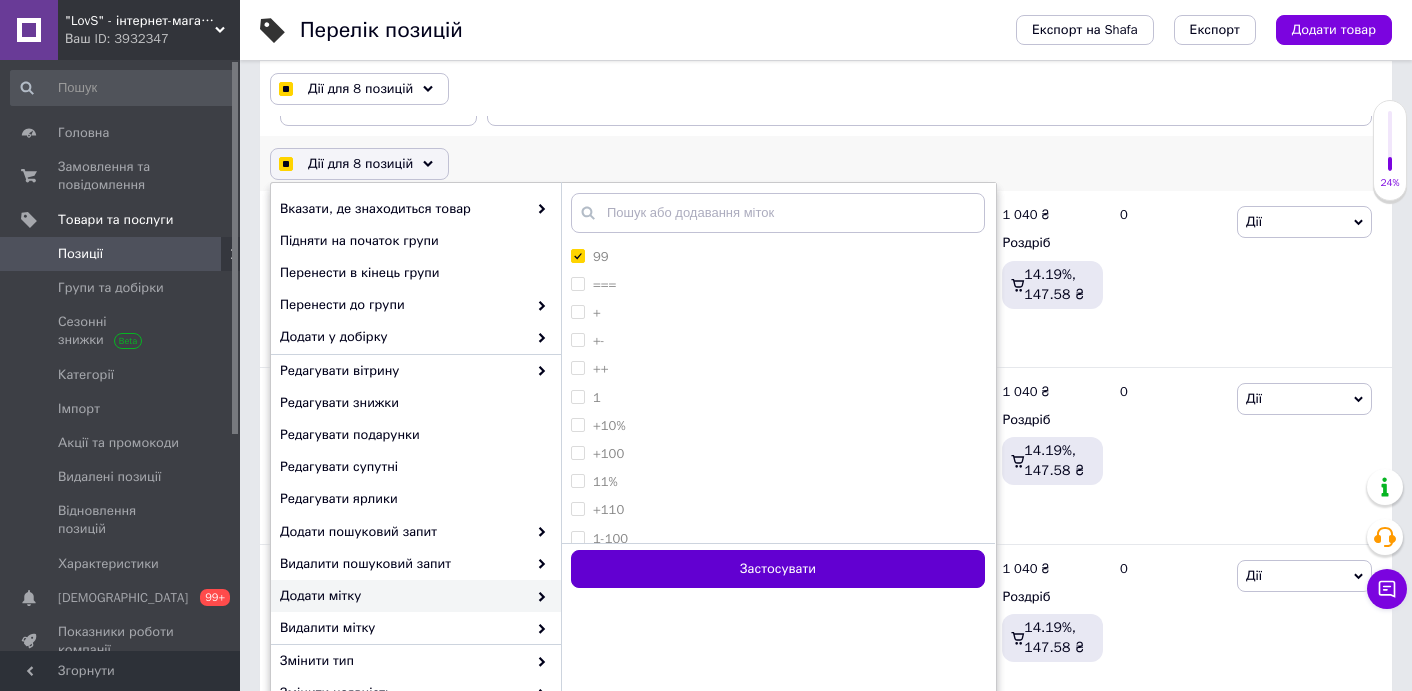 click on "Застосувати" at bounding box center [778, 569] 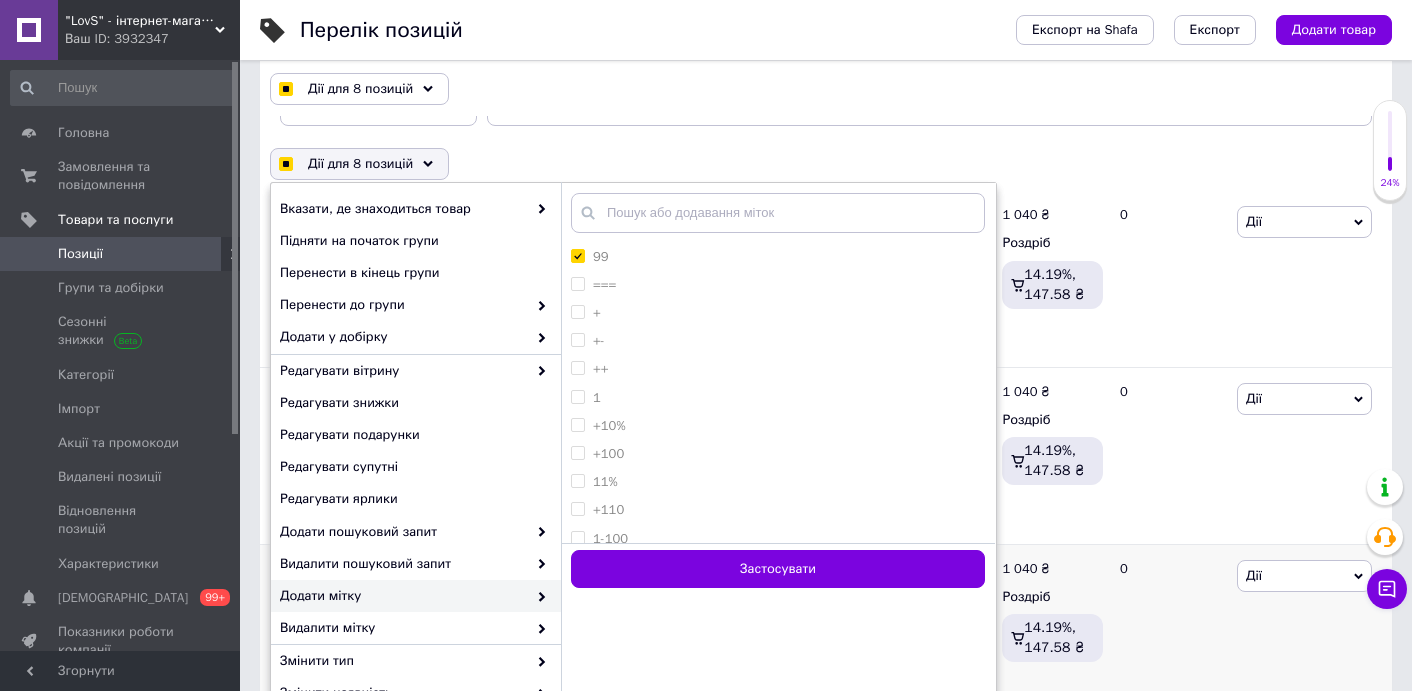 checkbox on "false" 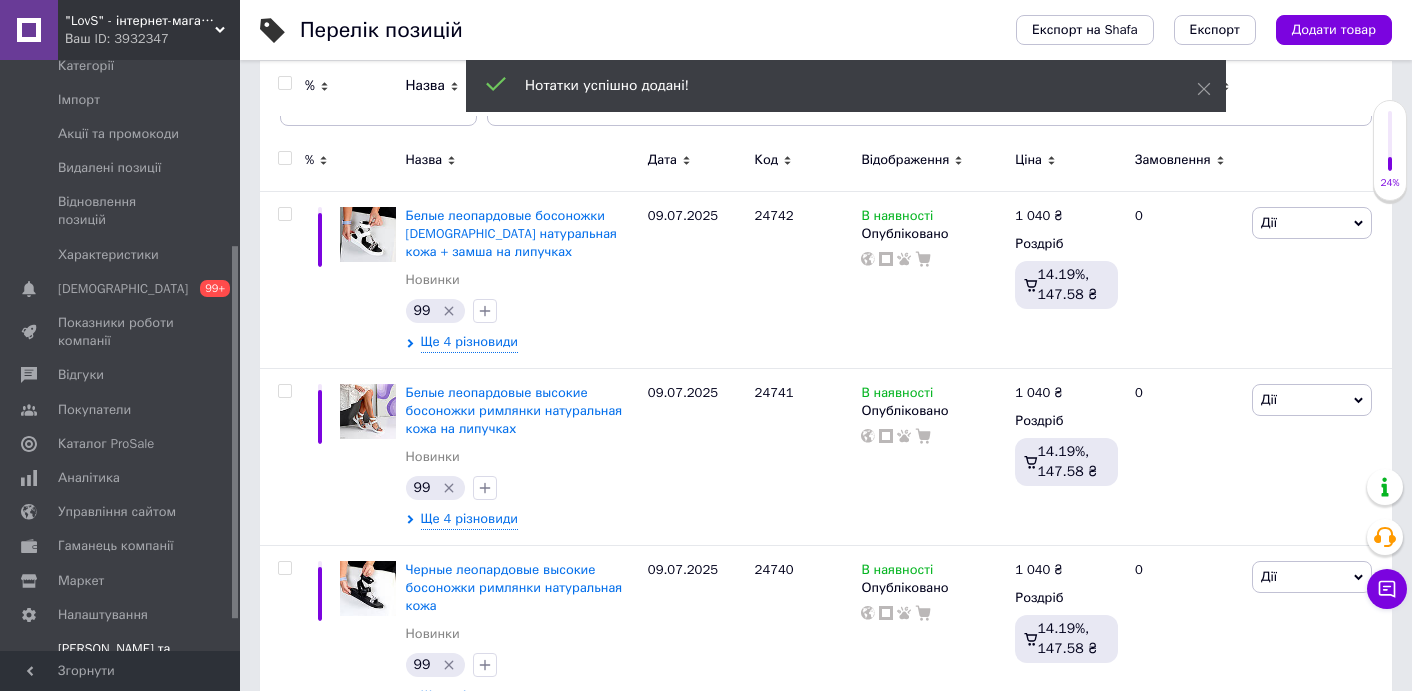 scroll, scrollTop: 342, scrollLeft: 0, axis: vertical 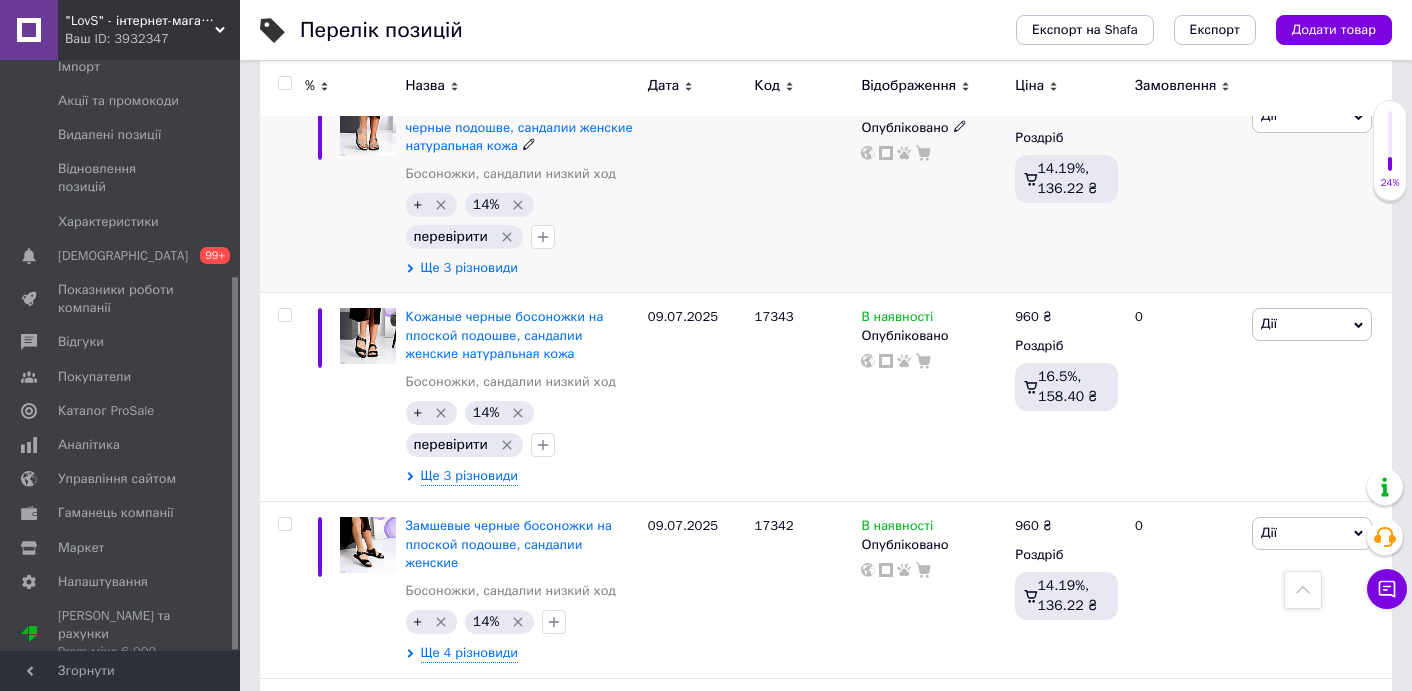 click on "Ще 3 різновиди" at bounding box center [469, 268] 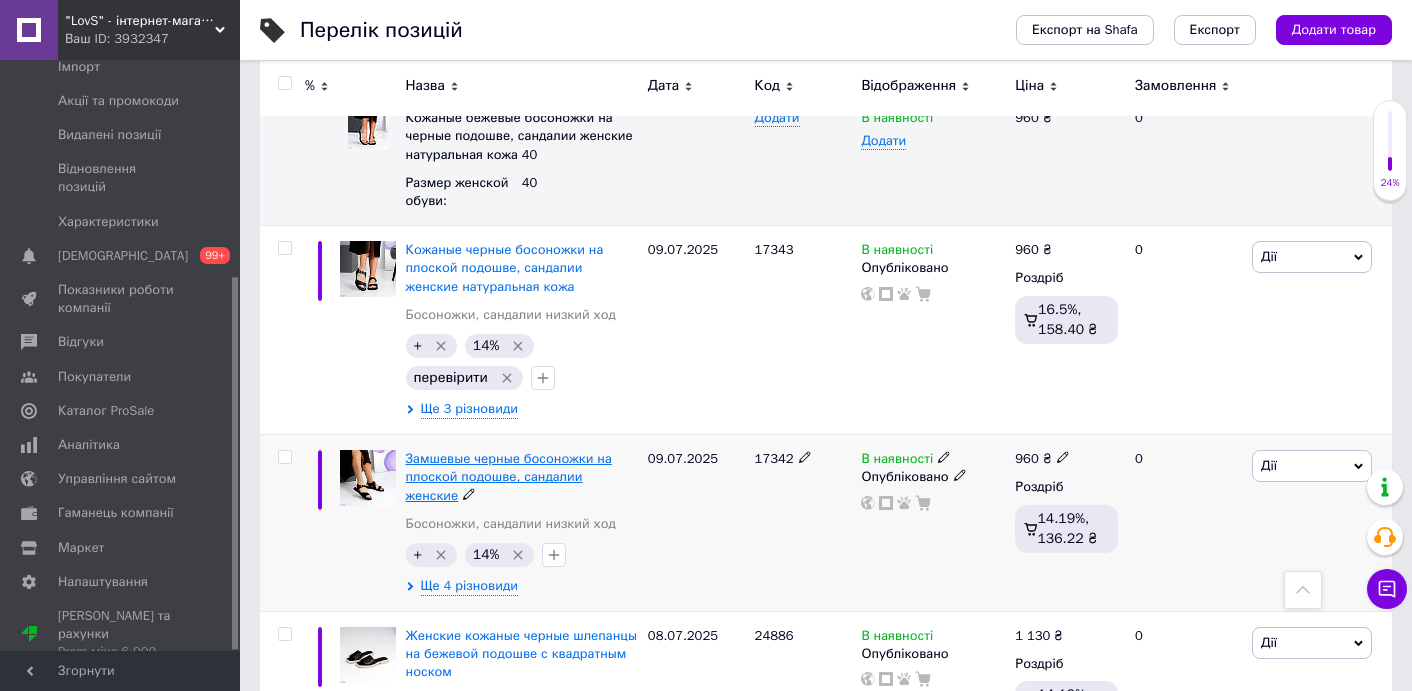 scroll, scrollTop: 3101, scrollLeft: 0, axis: vertical 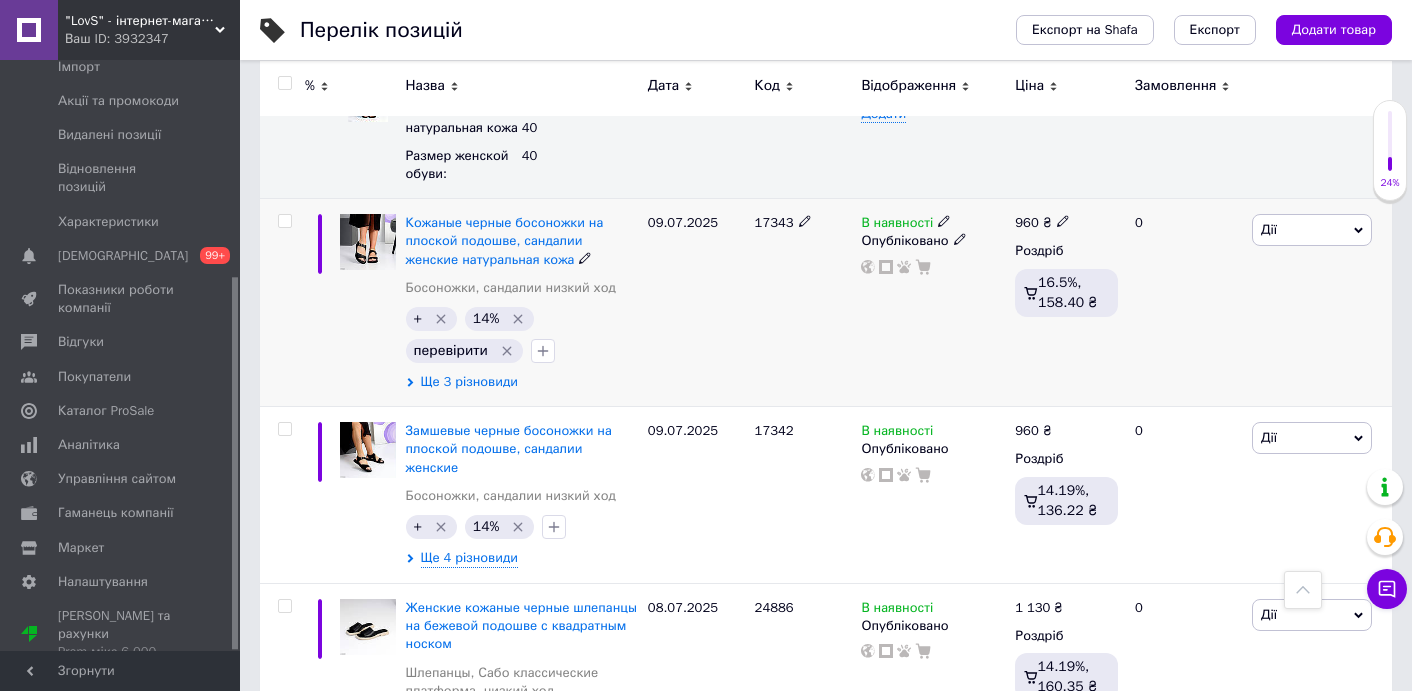click on "Ще 3 різновиди" at bounding box center (469, 382) 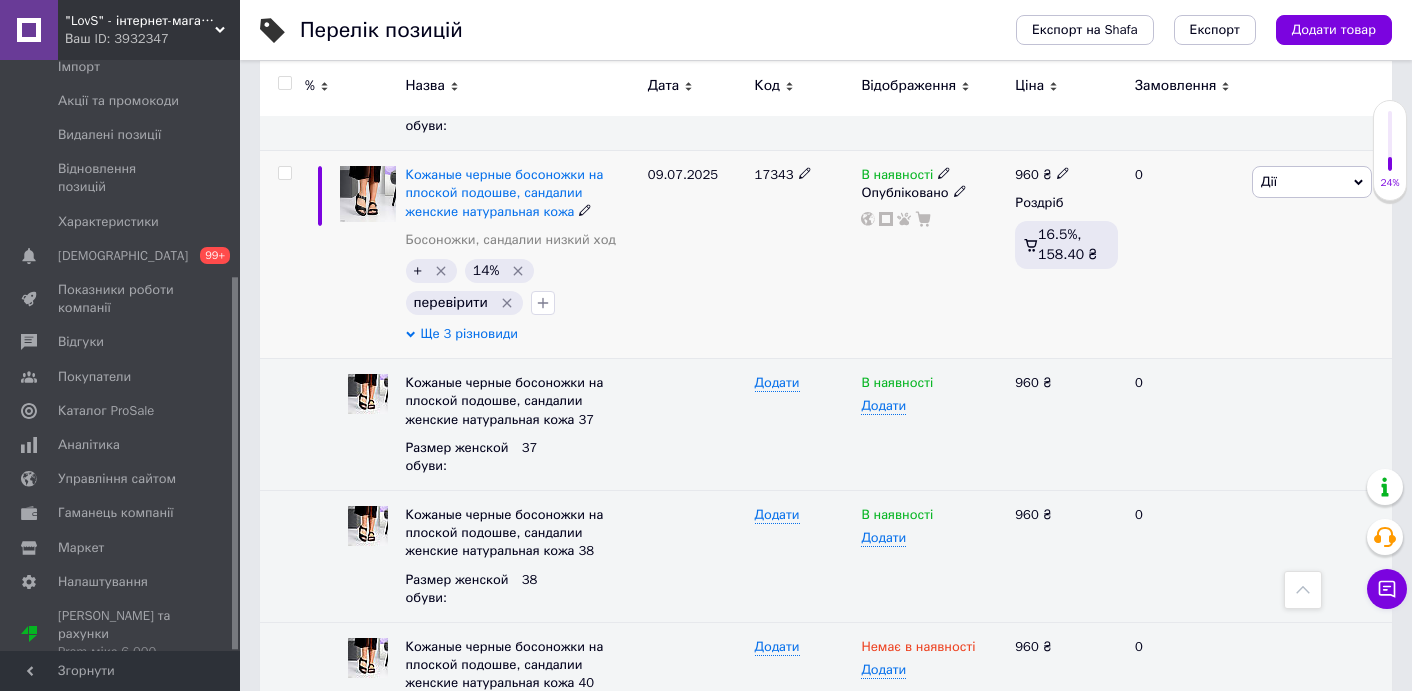 click on "Ще 3 різновиди" at bounding box center (469, 334) 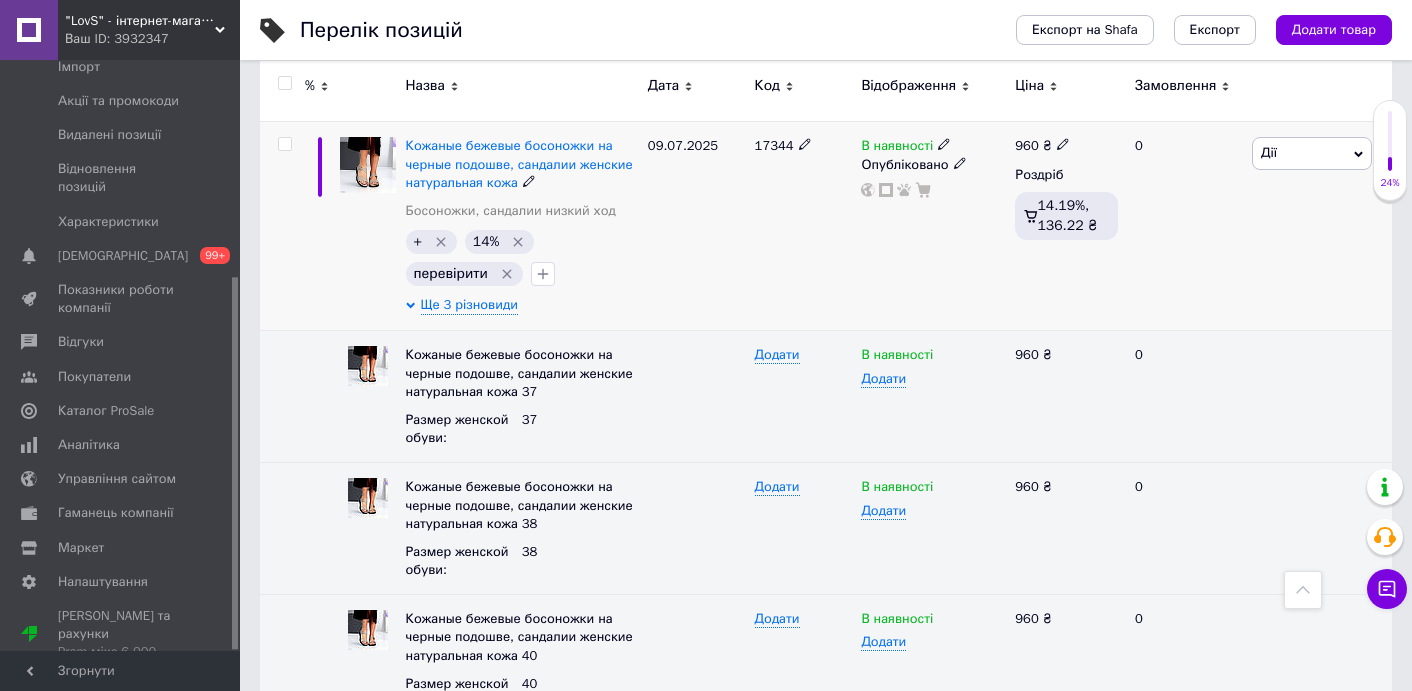 scroll, scrollTop: 2565, scrollLeft: 0, axis: vertical 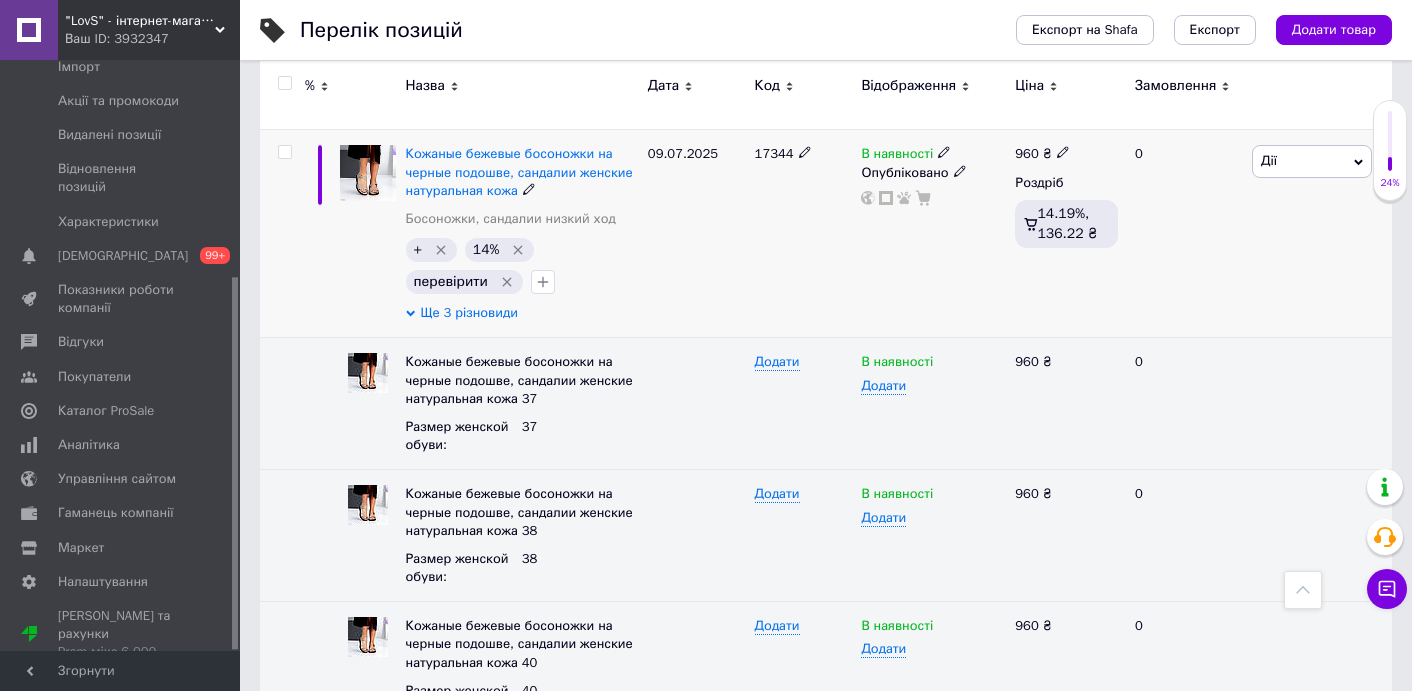 click on "Ще 3 різновиди" at bounding box center (469, 313) 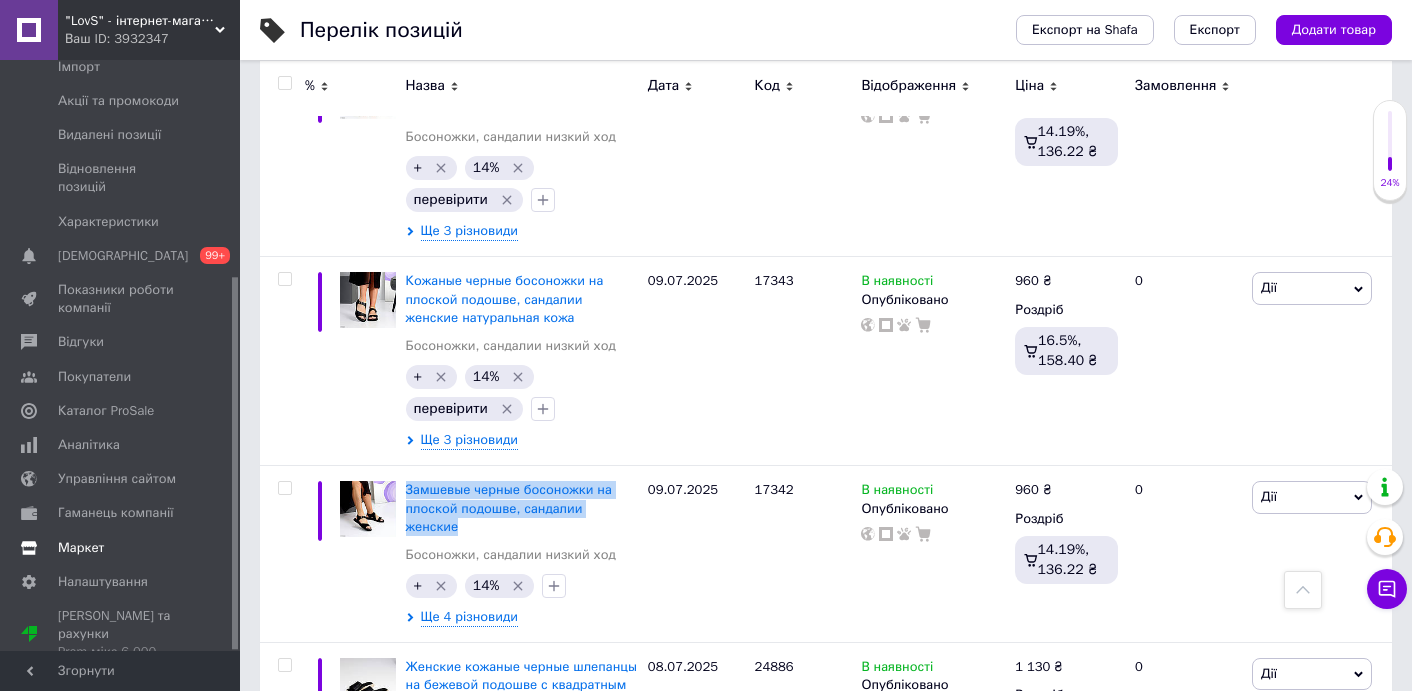 scroll, scrollTop: 2650, scrollLeft: 0, axis: vertical 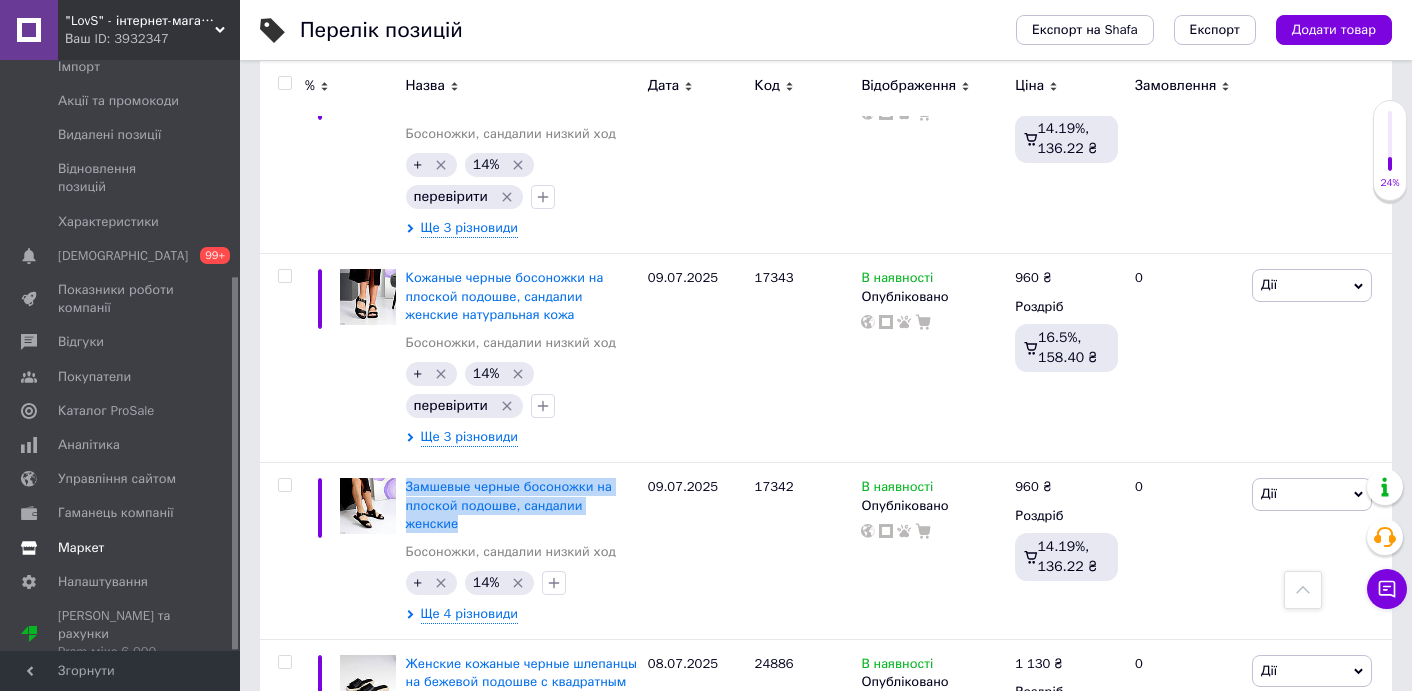 click on "Маркет" at bounding box center [81, 548] 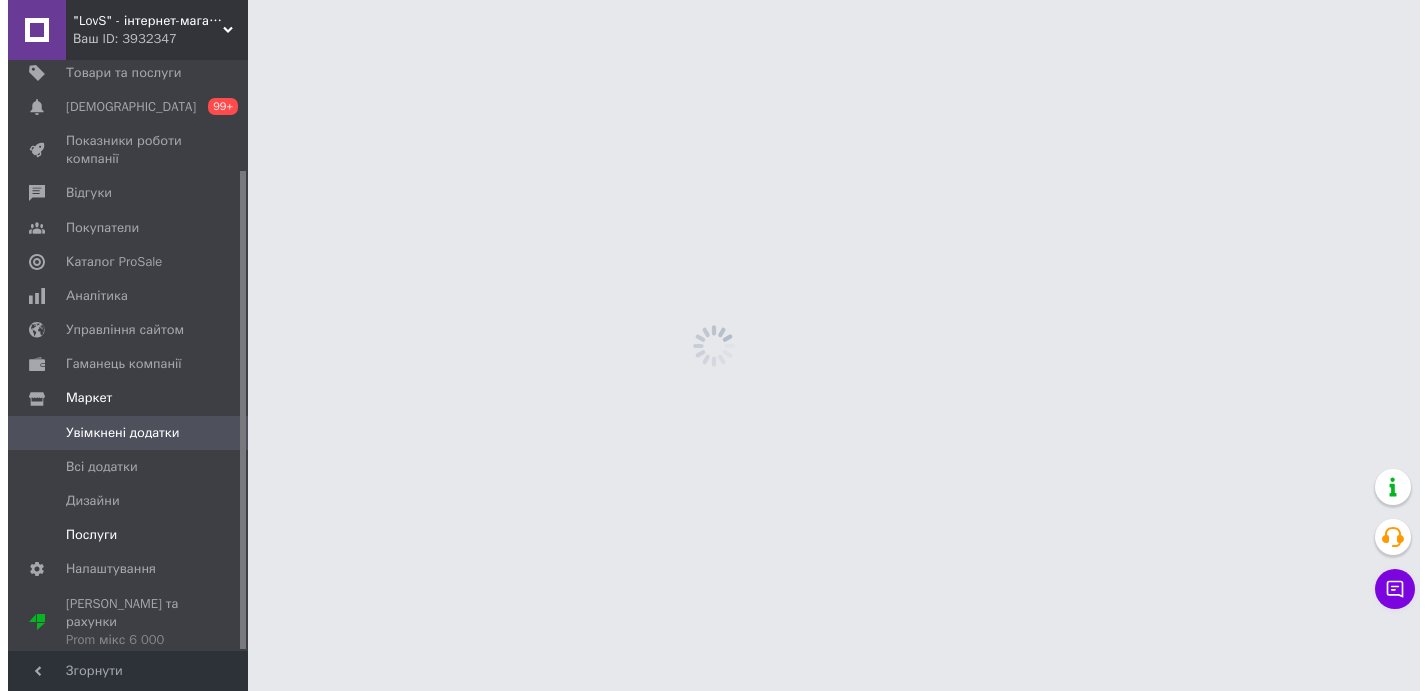 scroll, scrollTop: 0, scrollLeft: 0, axis: both 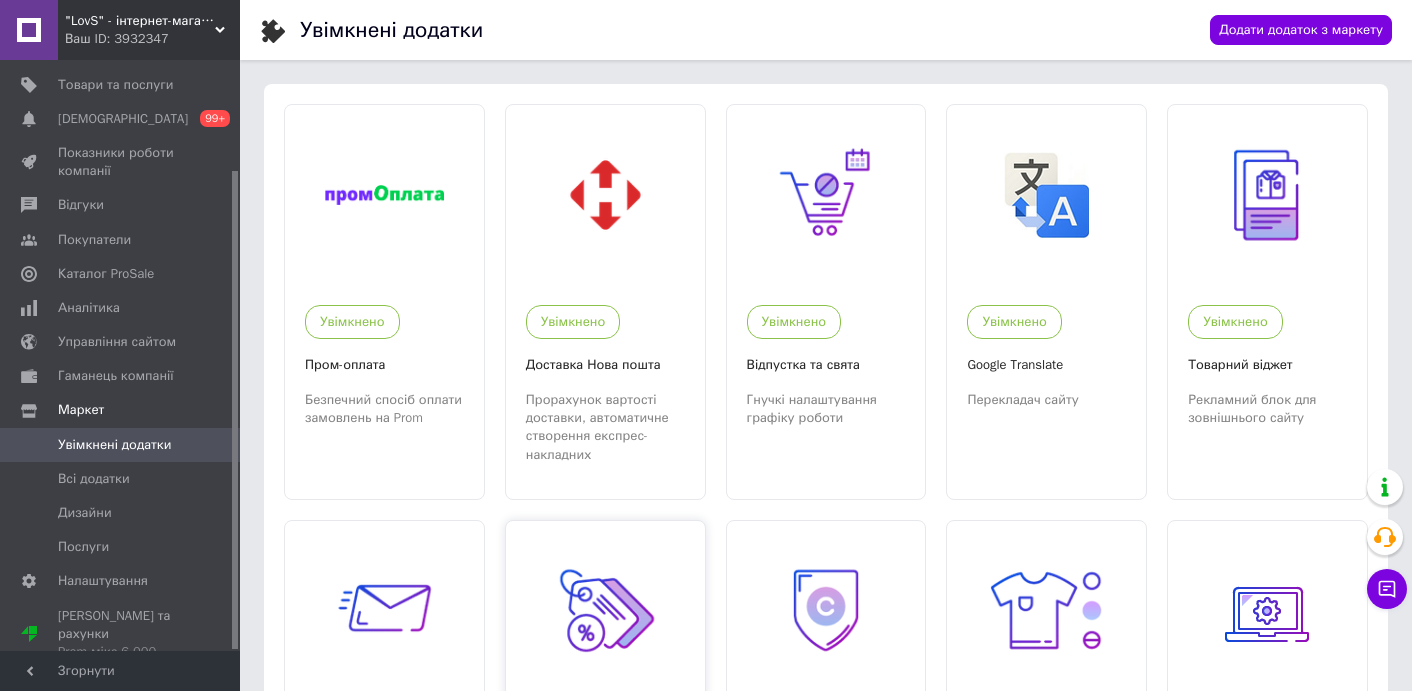 click at bounding box center (605, 610) 